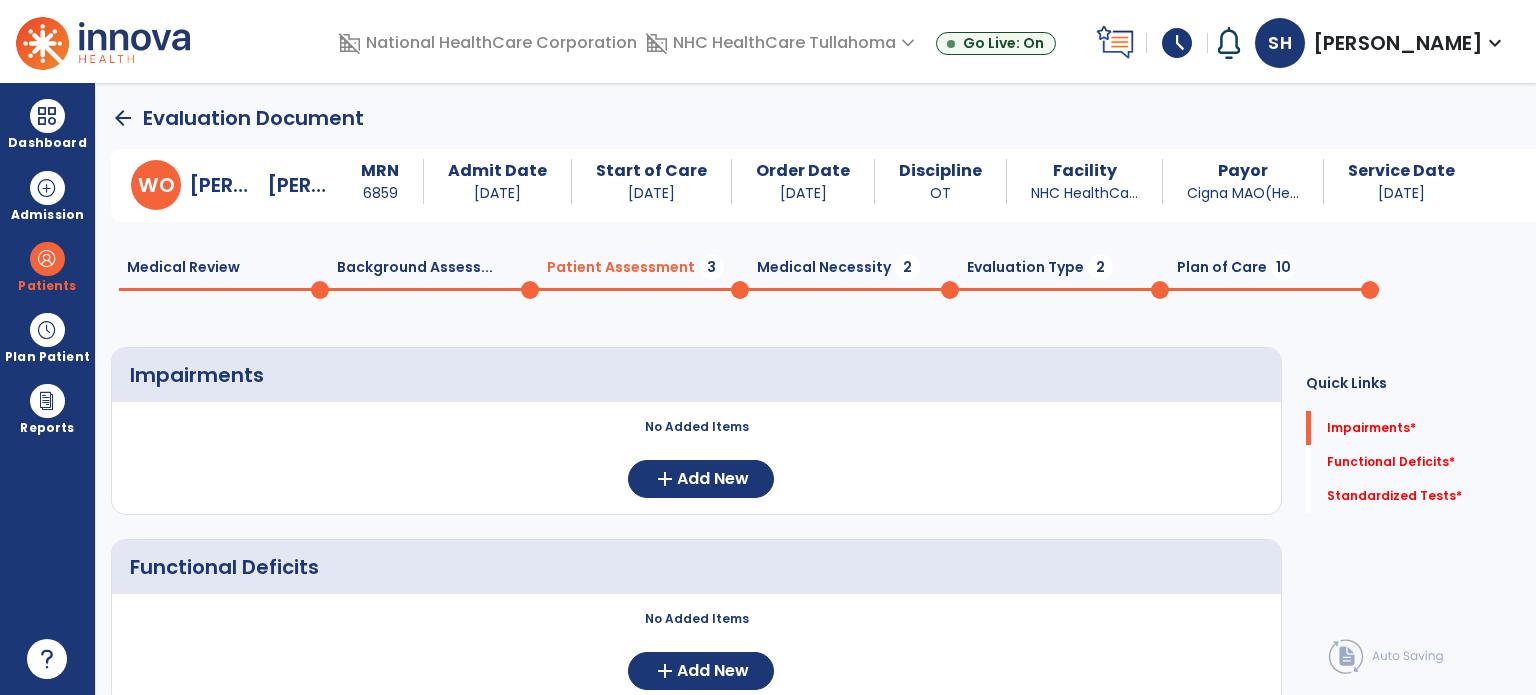 scroll, scrollTop: 0, scrollLeft: 0, axis: both 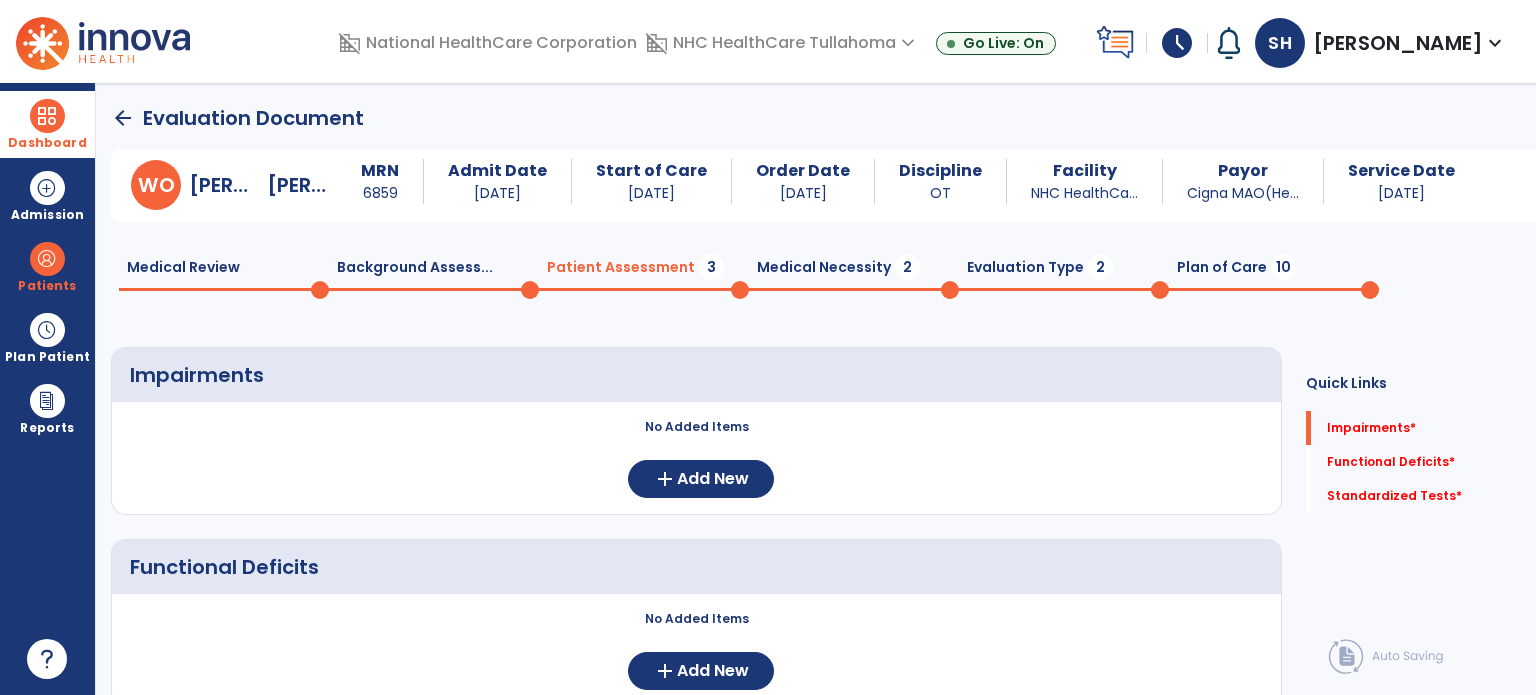click at bounding box center (47, 116) 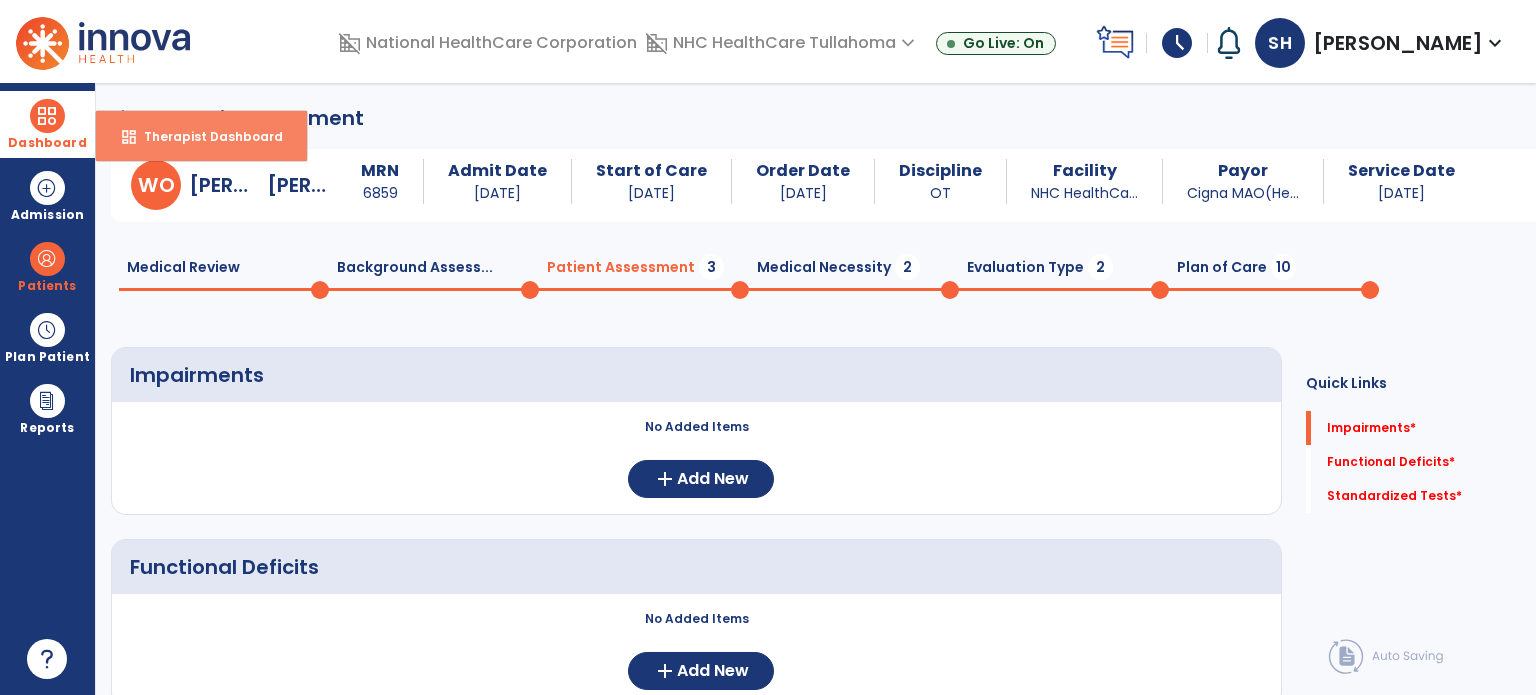 click on "Therapist Dashboard" at bounding box center [205, 136] 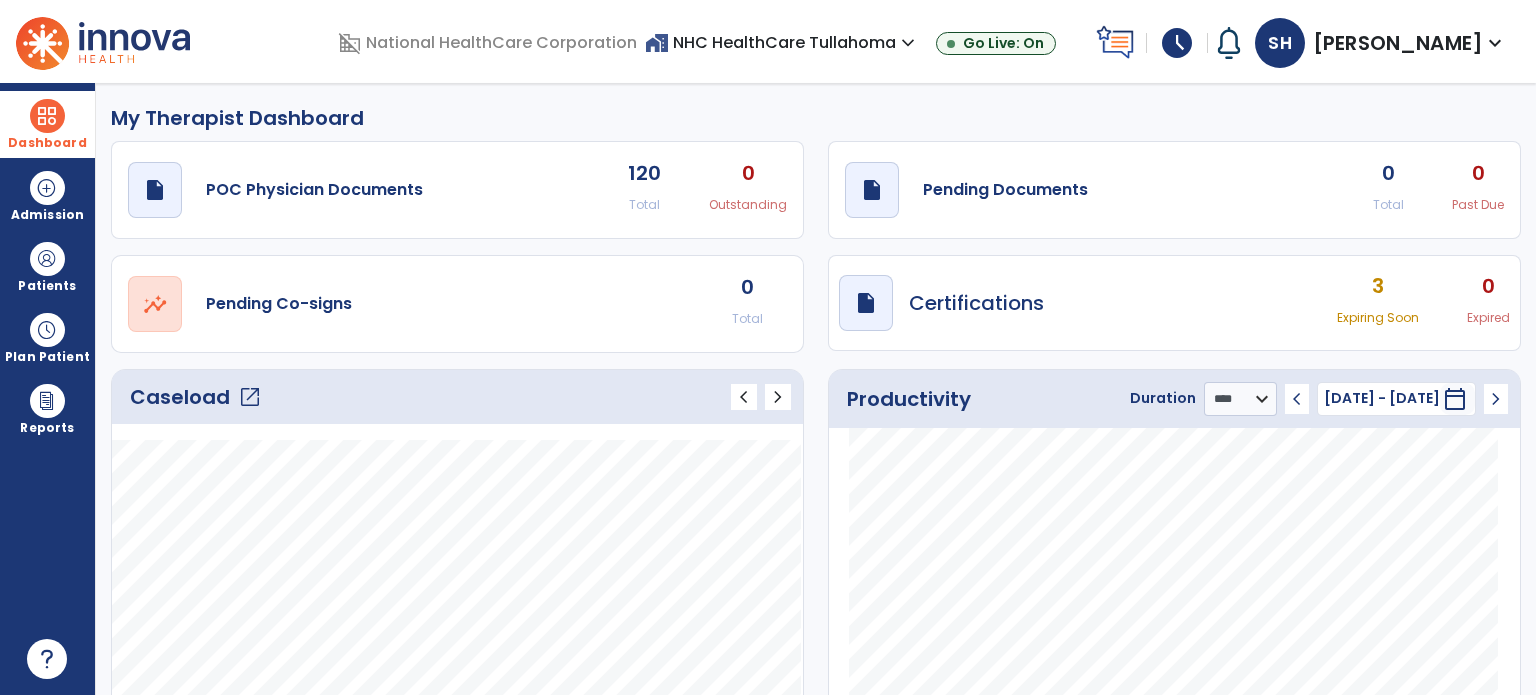 click on "open_in_new" 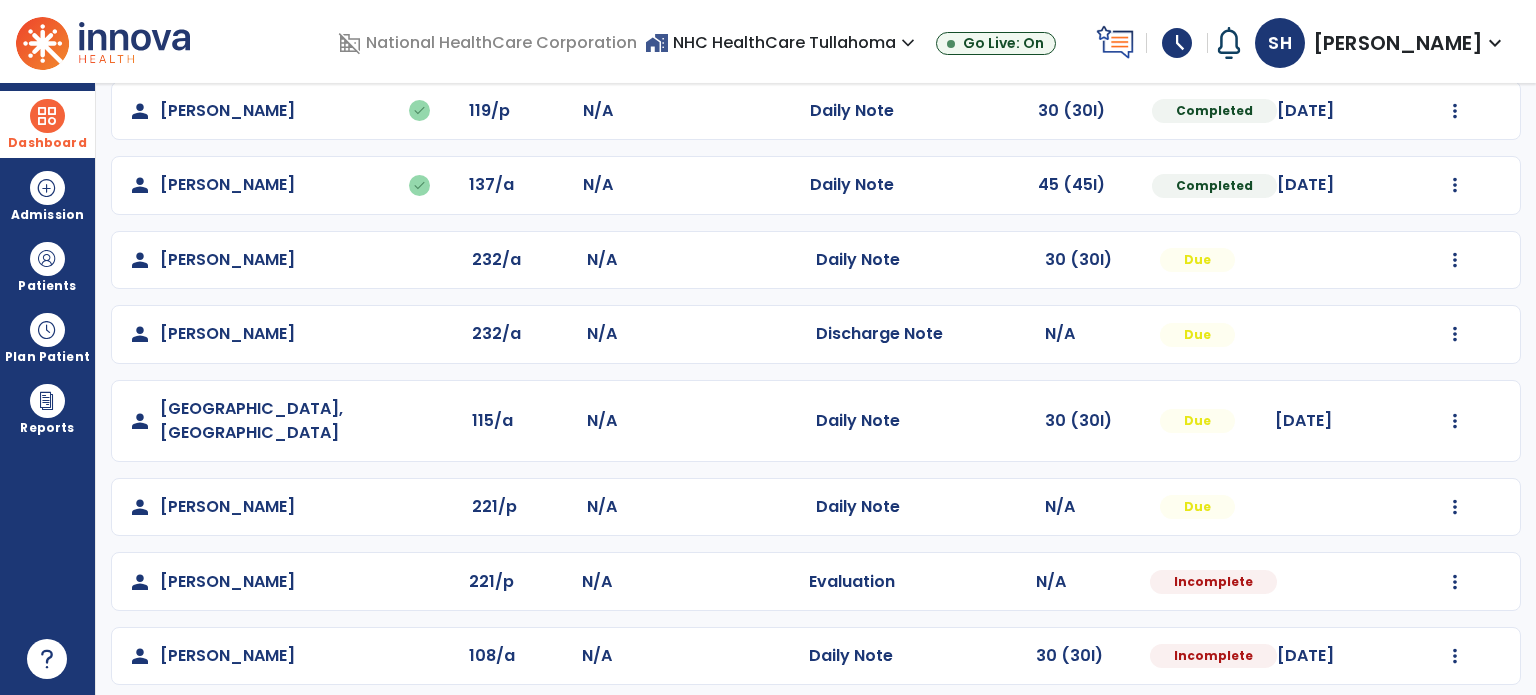 scroll, scrollTop: 541, scrollLeft: 0, axis: vertical 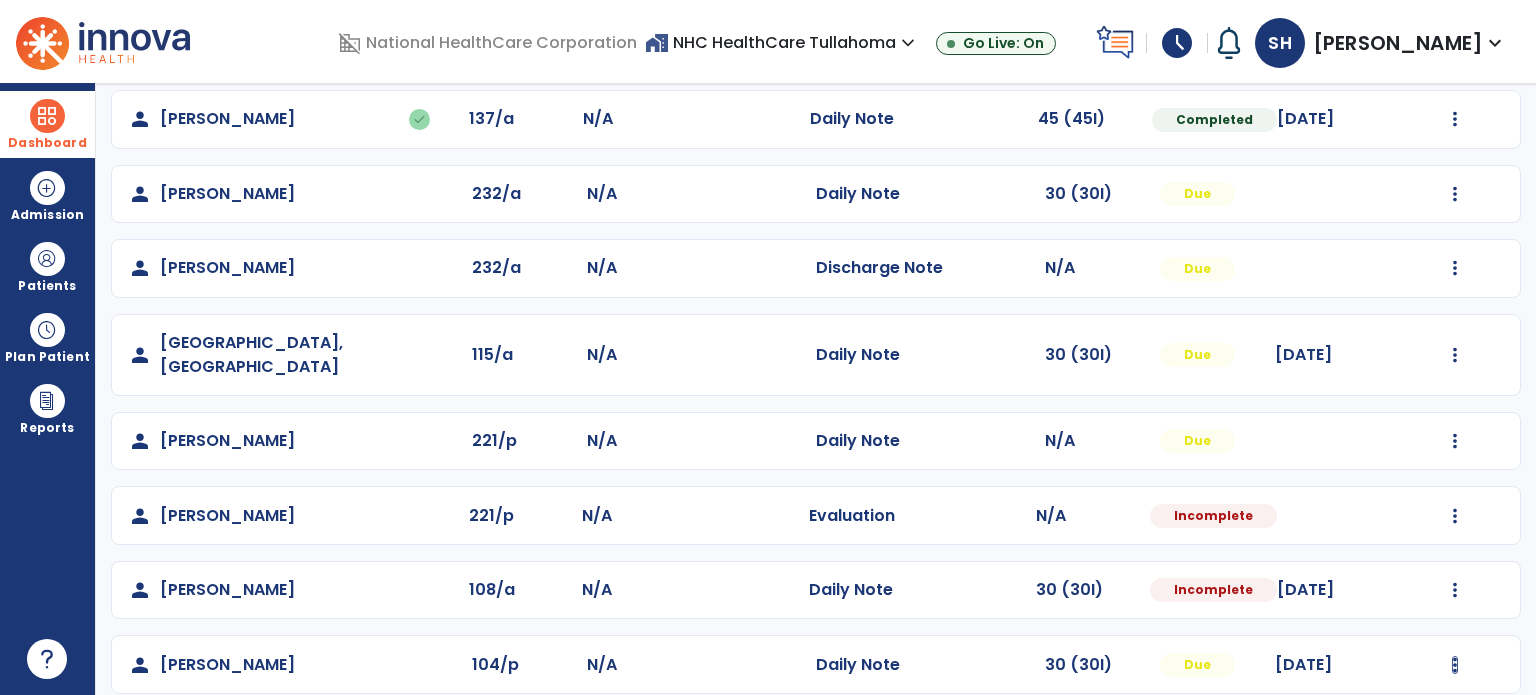 click at bounding box center (1455, -253) 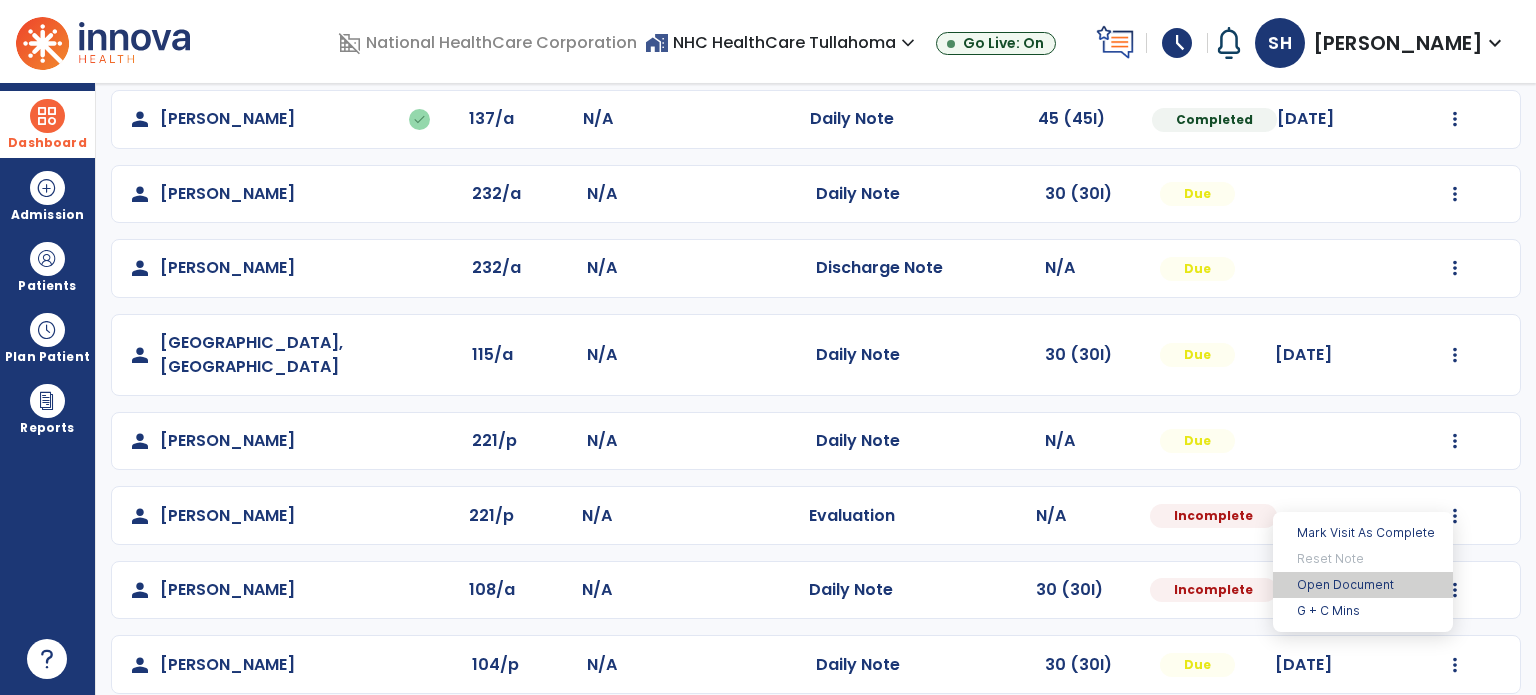 click on "Open Document" at bounding box center [1363, 585] 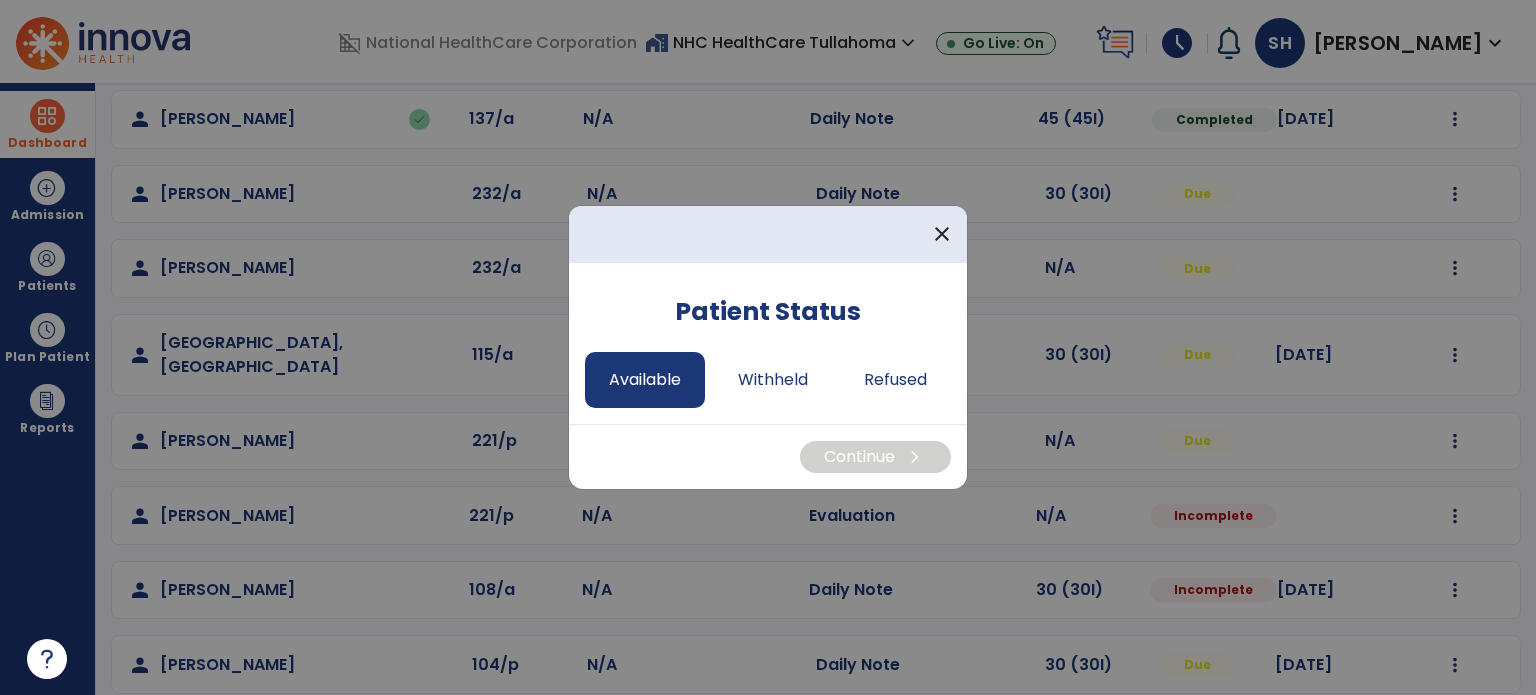 click on "Available" at bounding box center (645, 380) 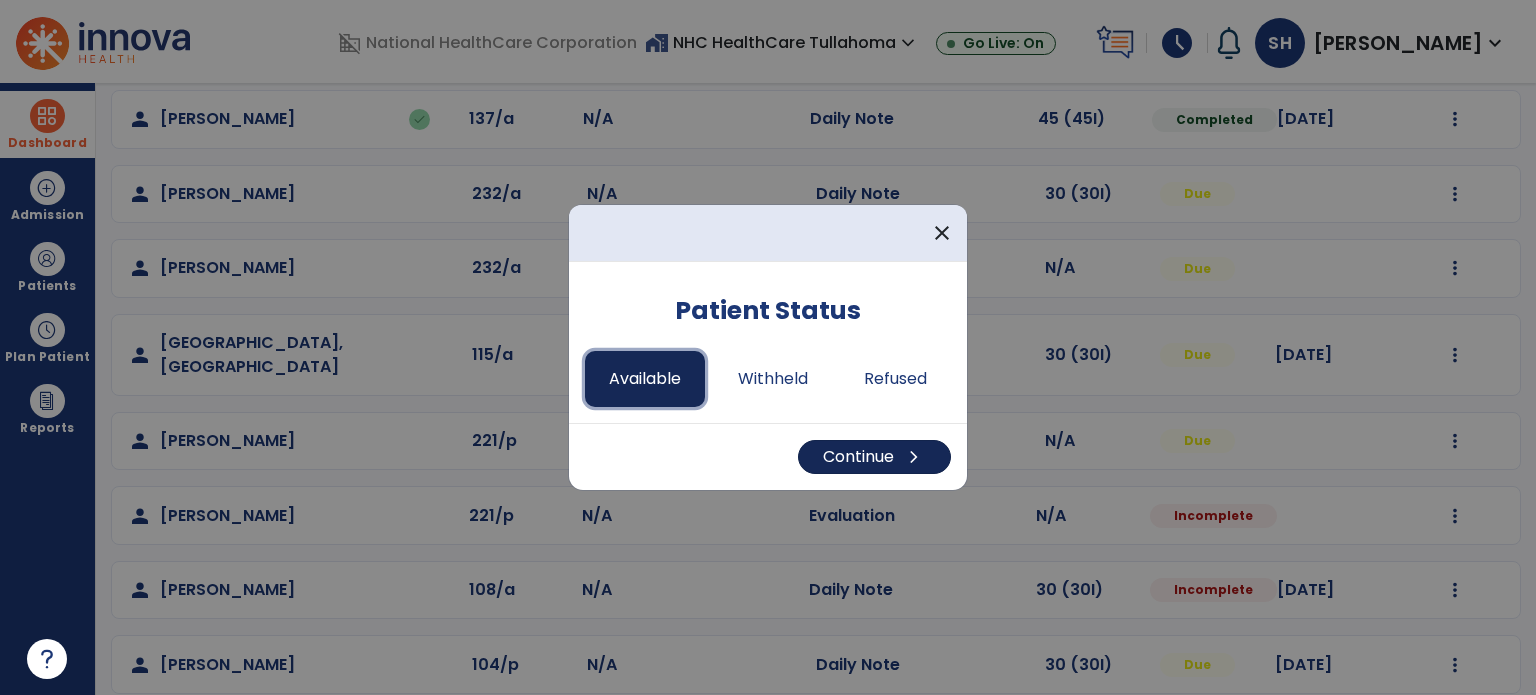 click on "Continue   chevron_right" at bounding box center (874, 457) 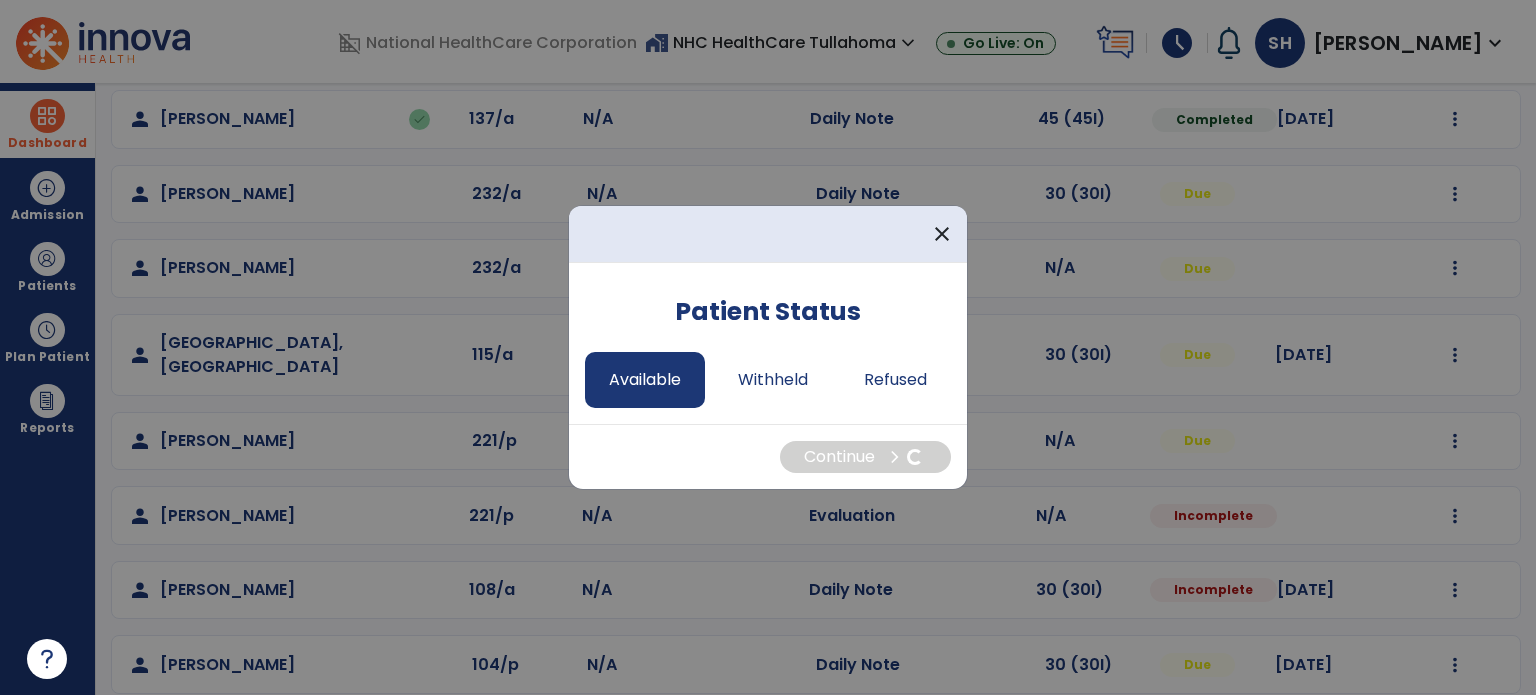 select on "*" 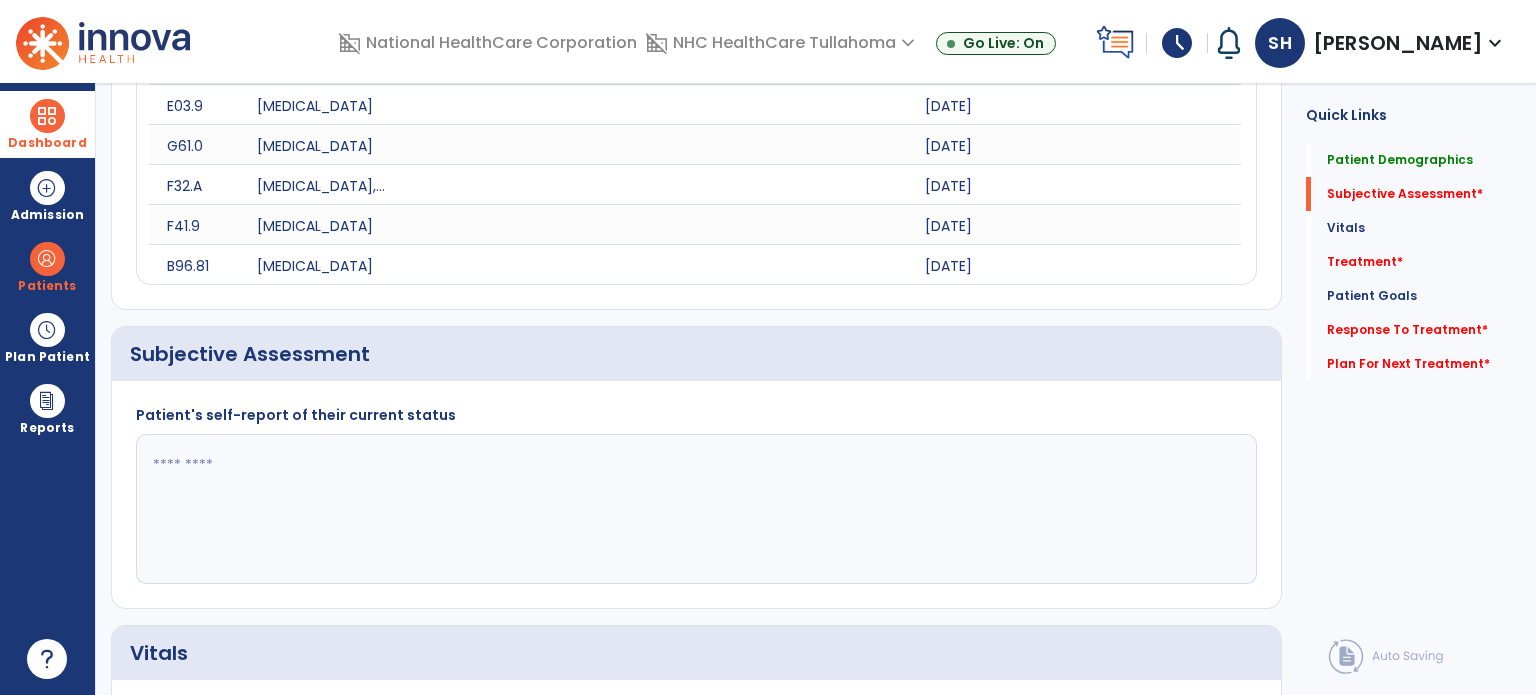 click 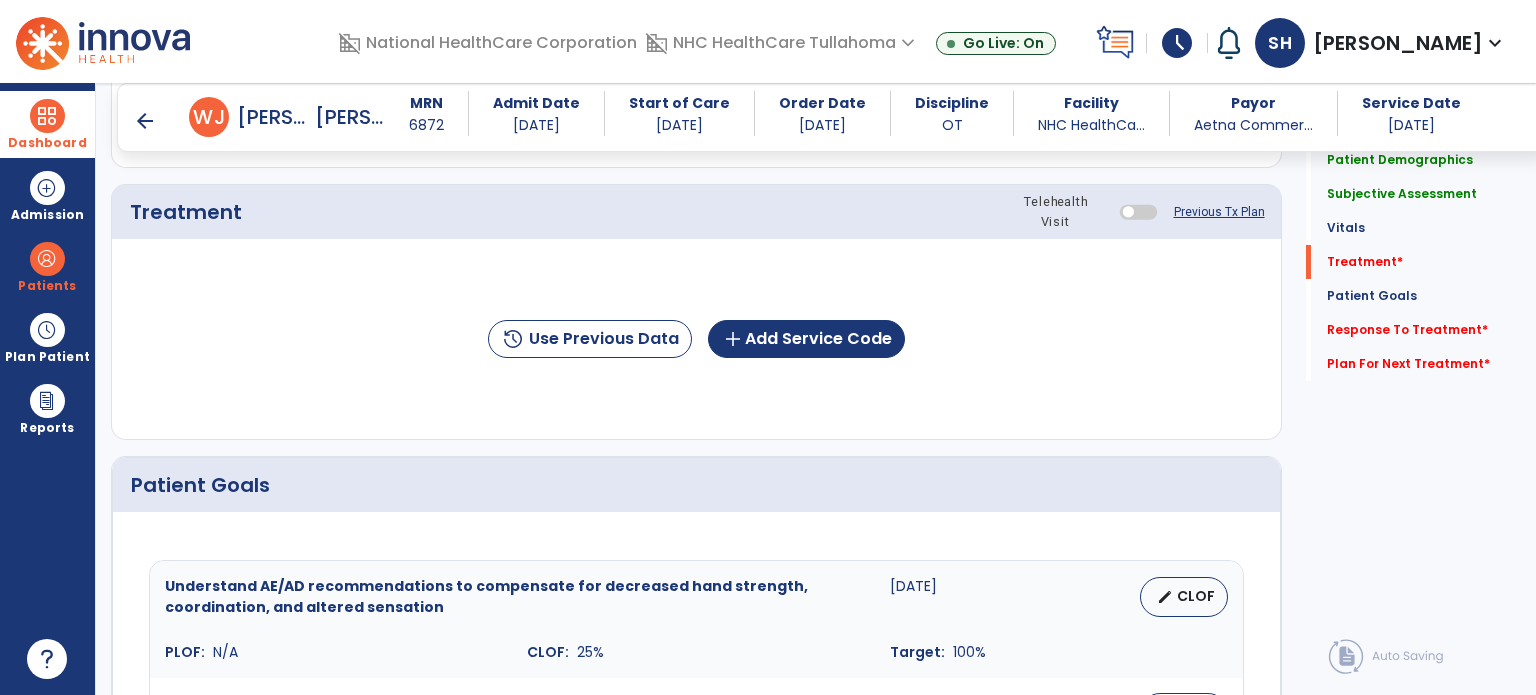 scroll, scrollTop: 1384, scrollLeft: 0, axis: vertical 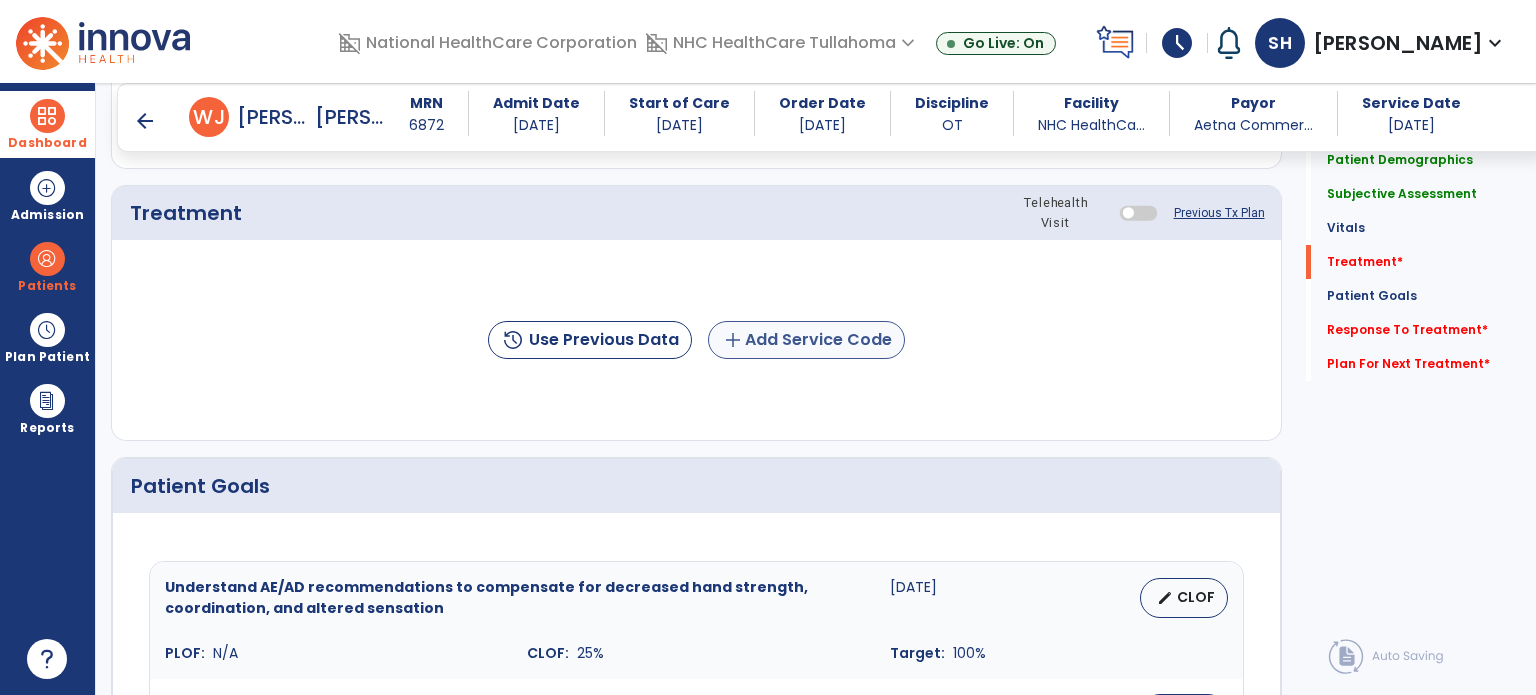 type on "**********" 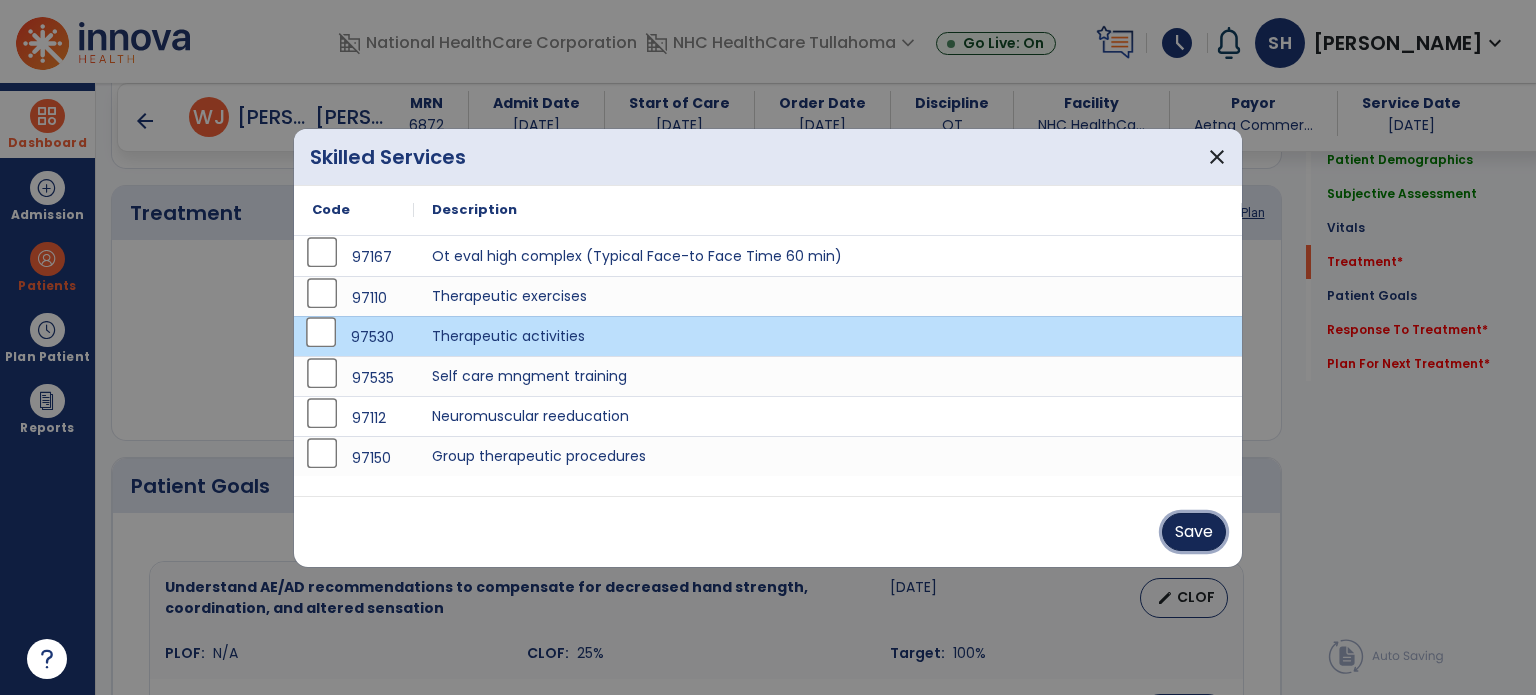 click on "Save" at bounding box center [1194, 532] 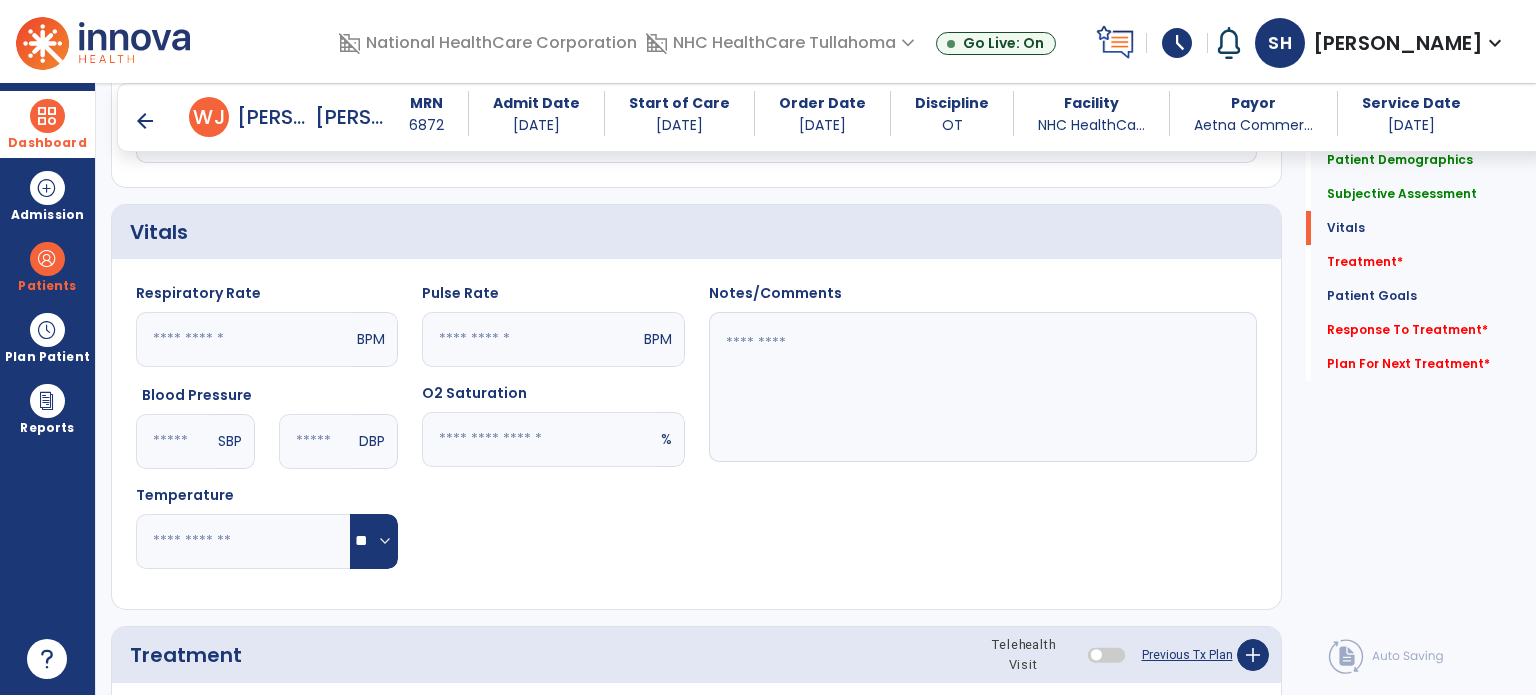 scroll, scrollTop: 935, scrollLeft: 0, axis: vertical 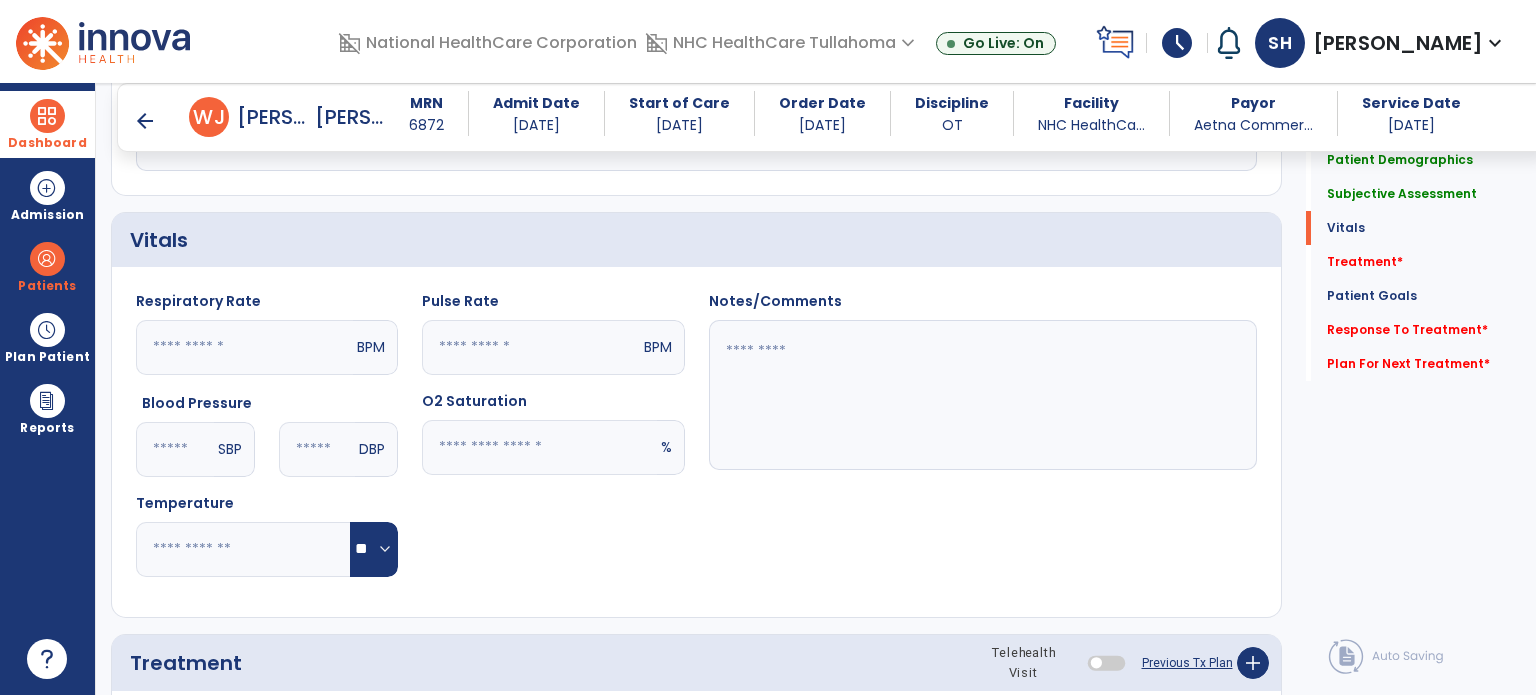 click 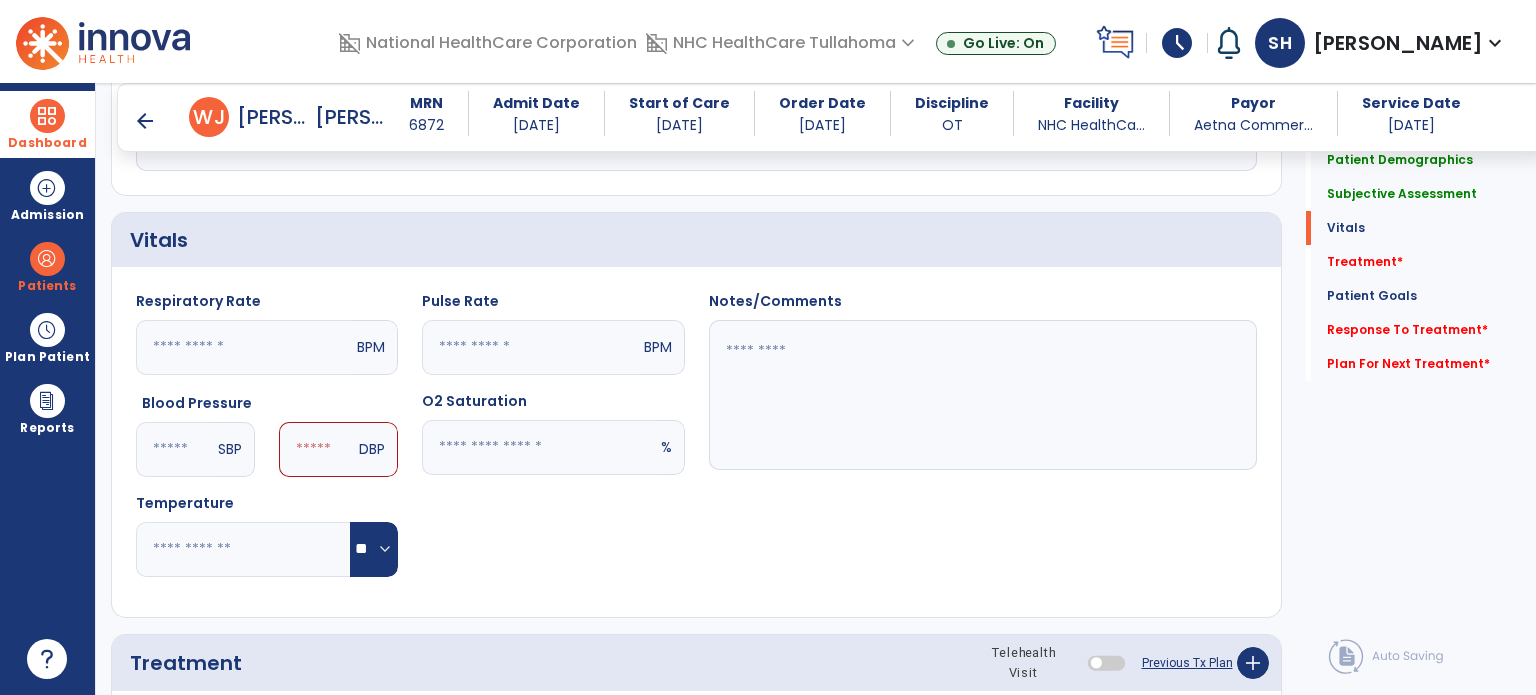 type on "***" 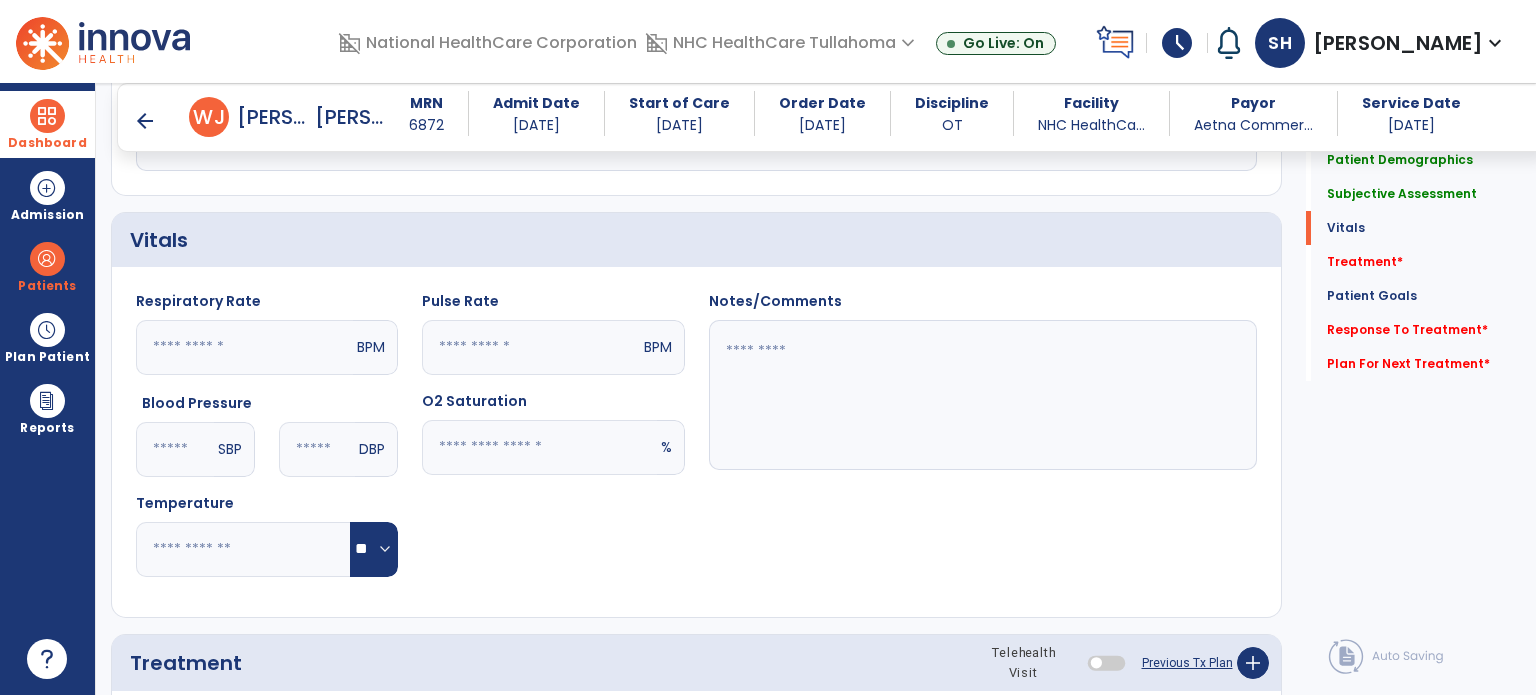type on "**" 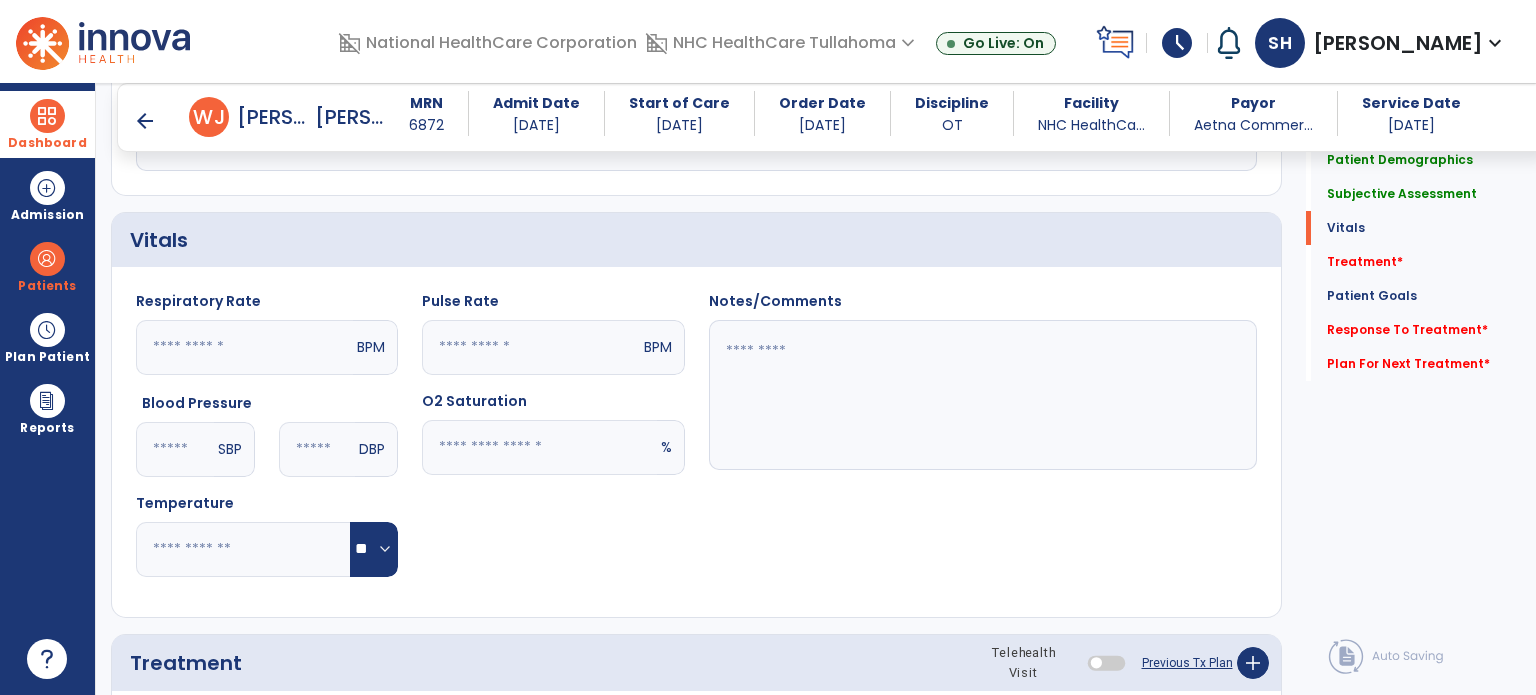 type on "**" 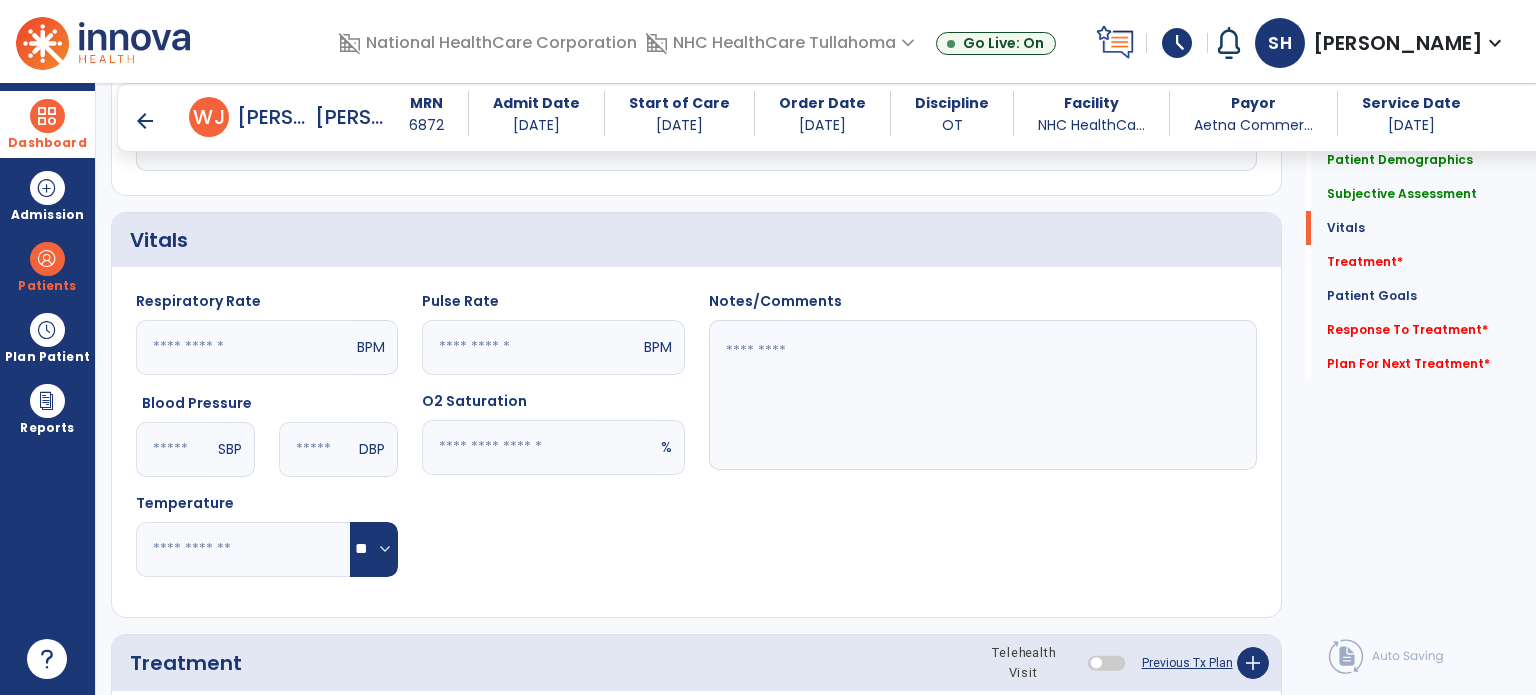 type on "**" 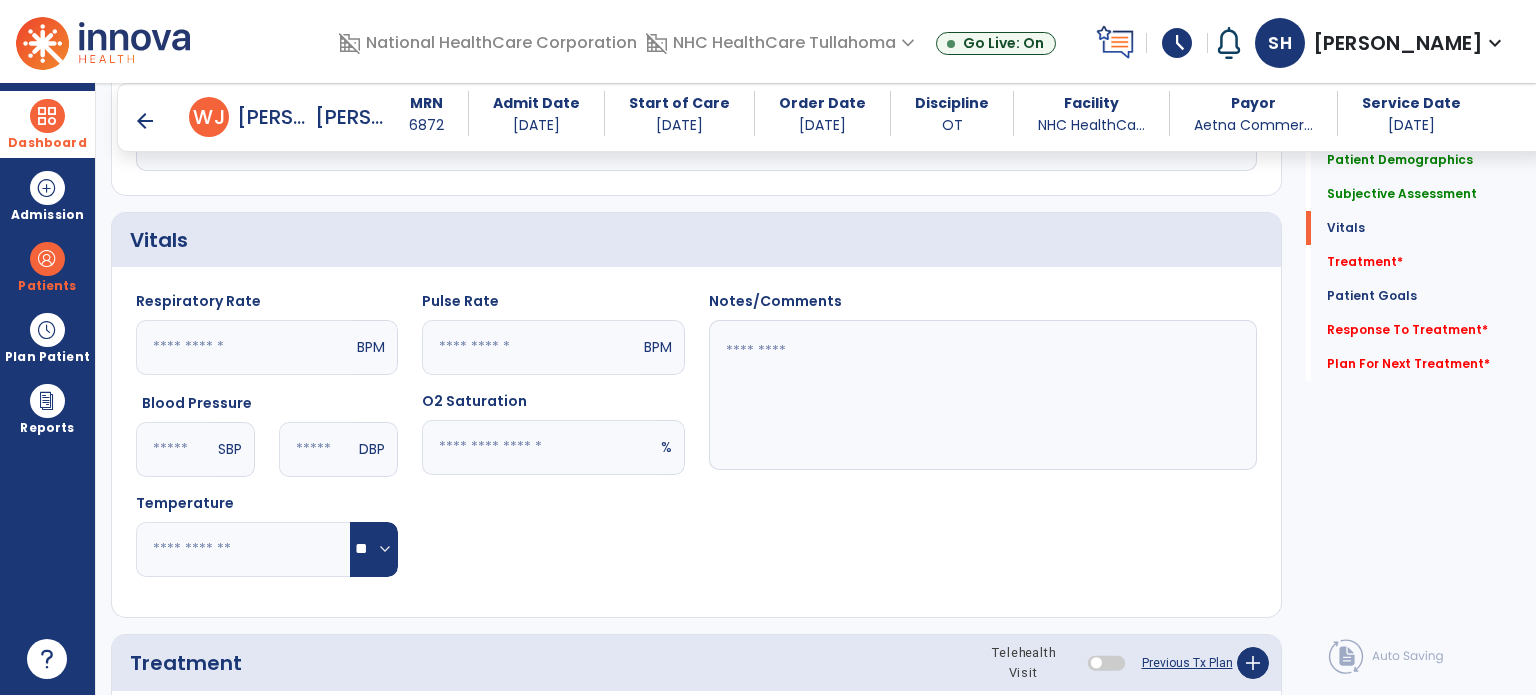 click on "***" 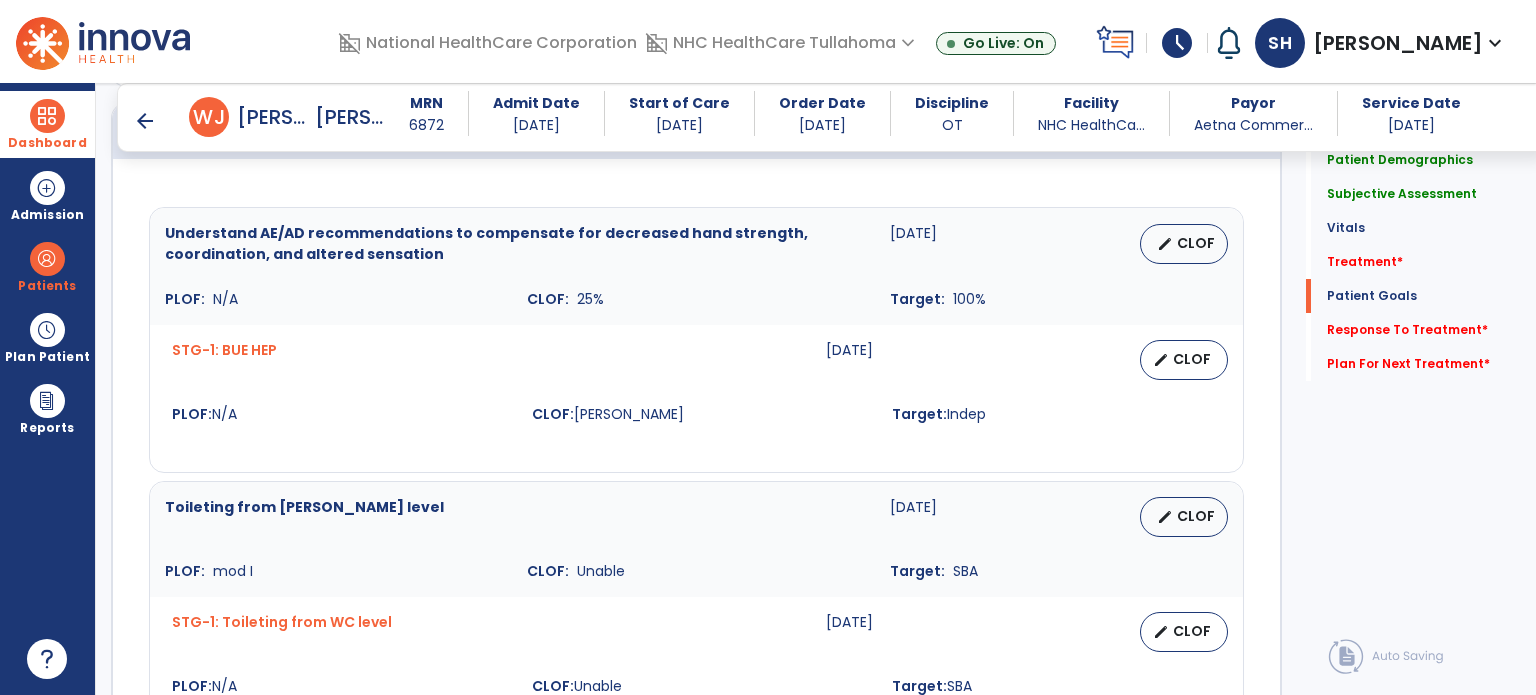 scroll, scrollTop: 1798, scrollLeft: 0, axis: vertical 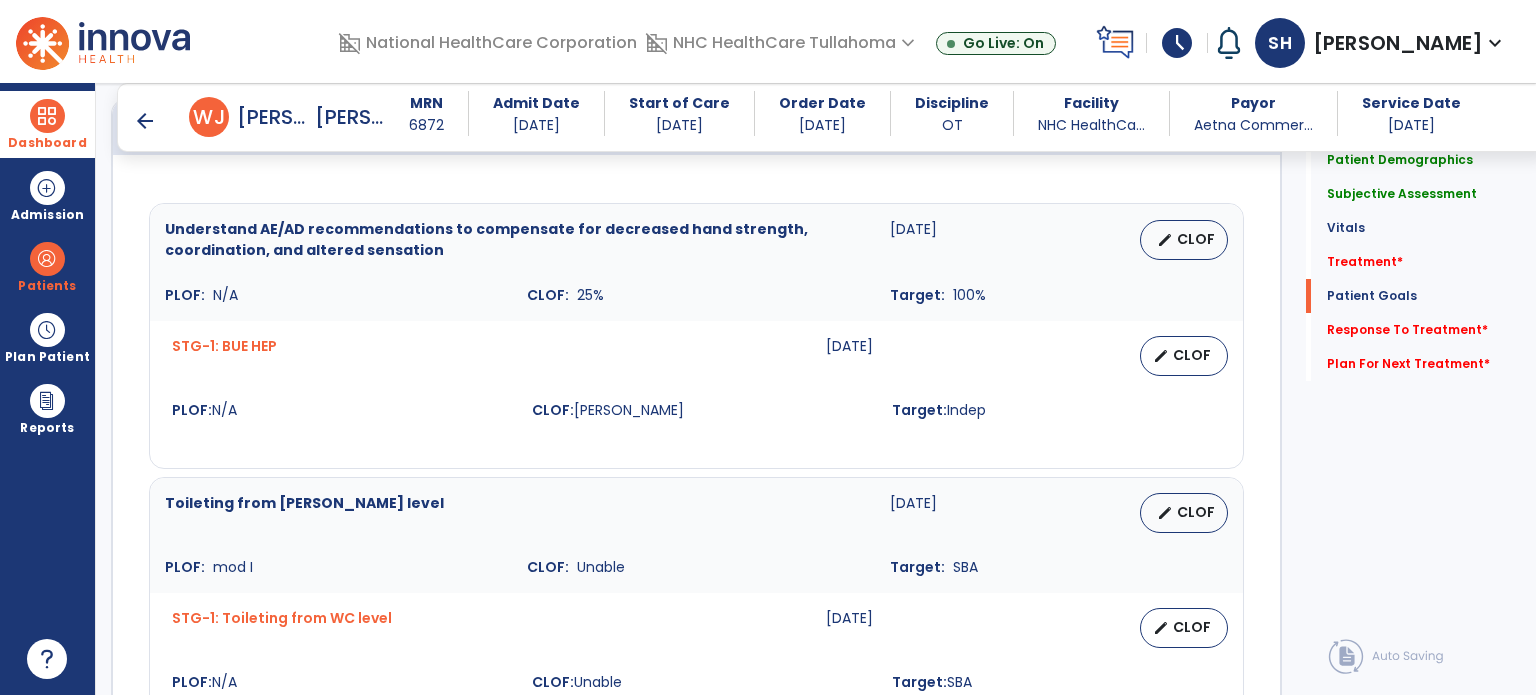 type on "**" 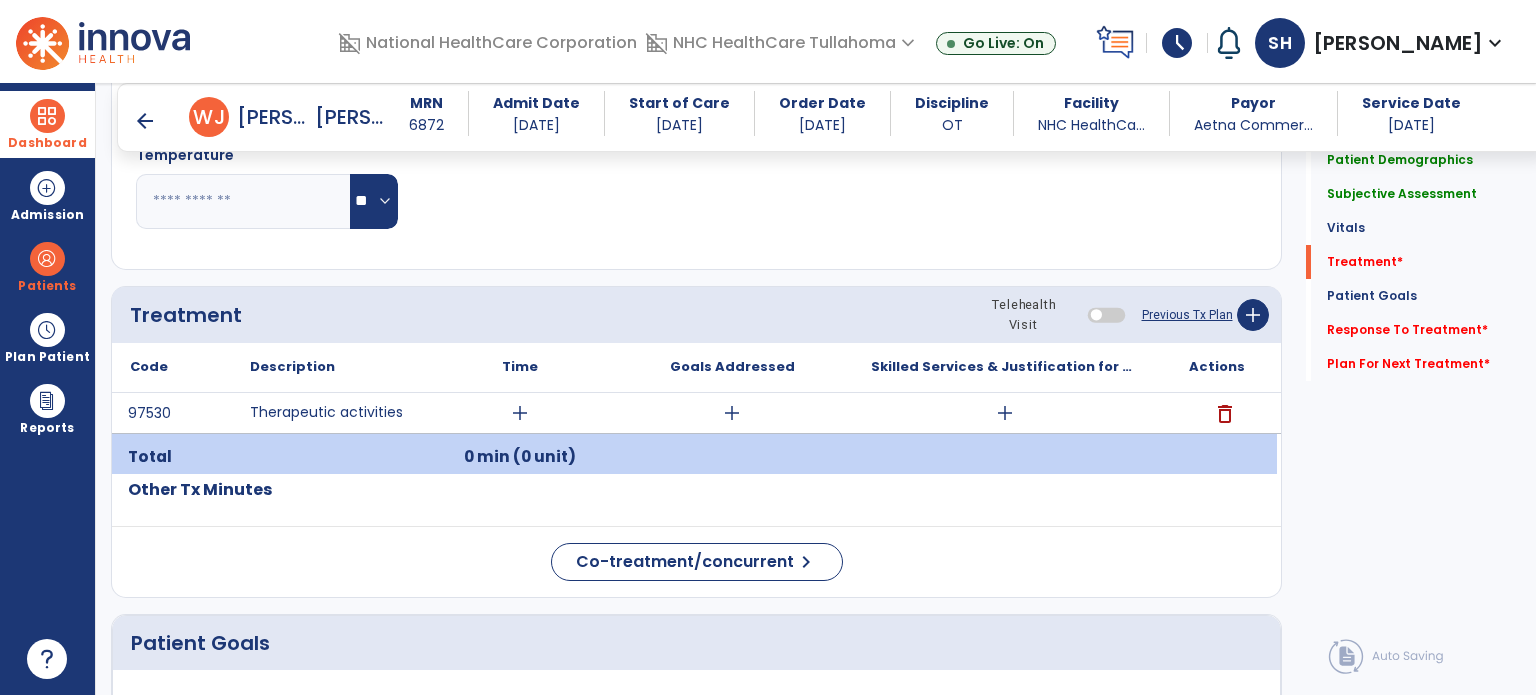 scroll, scrollTop: 1280, scrollLeft: 0, axis: vertical 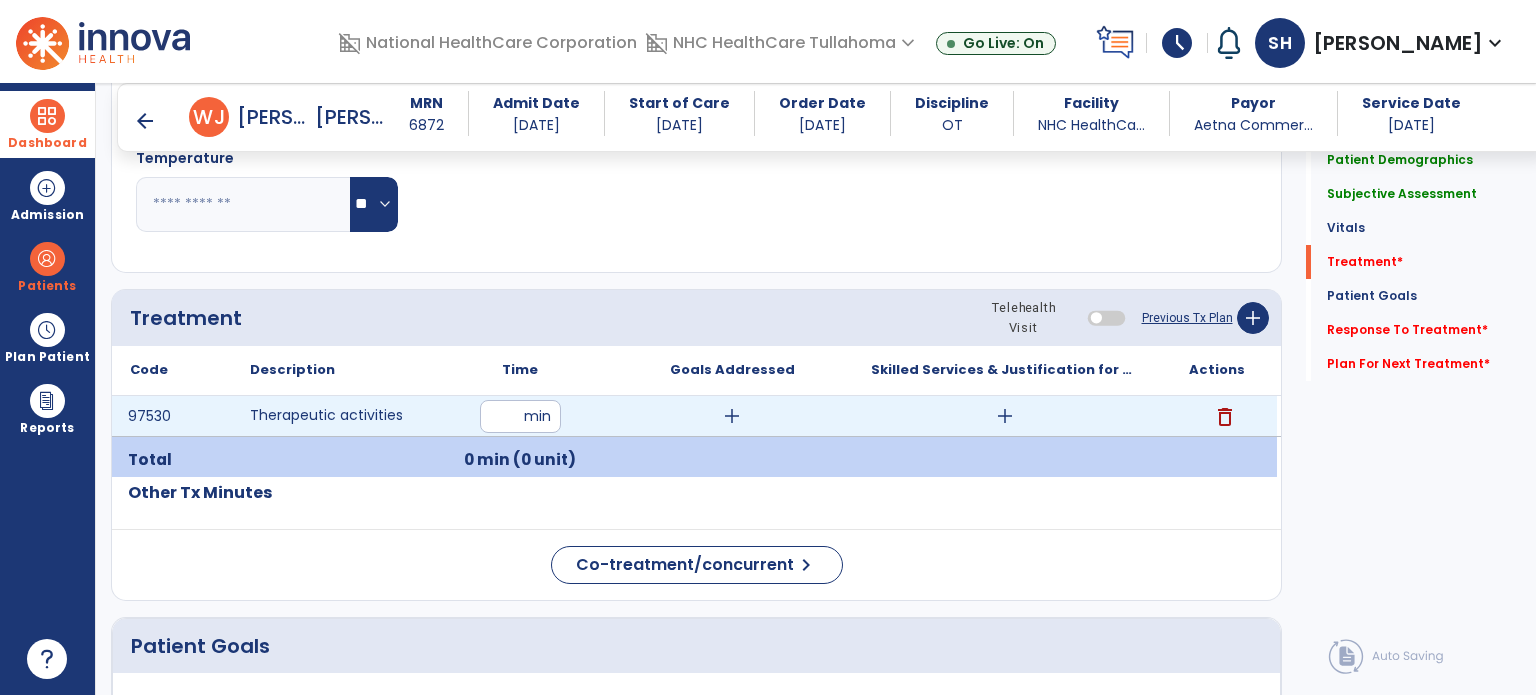 type on "**" 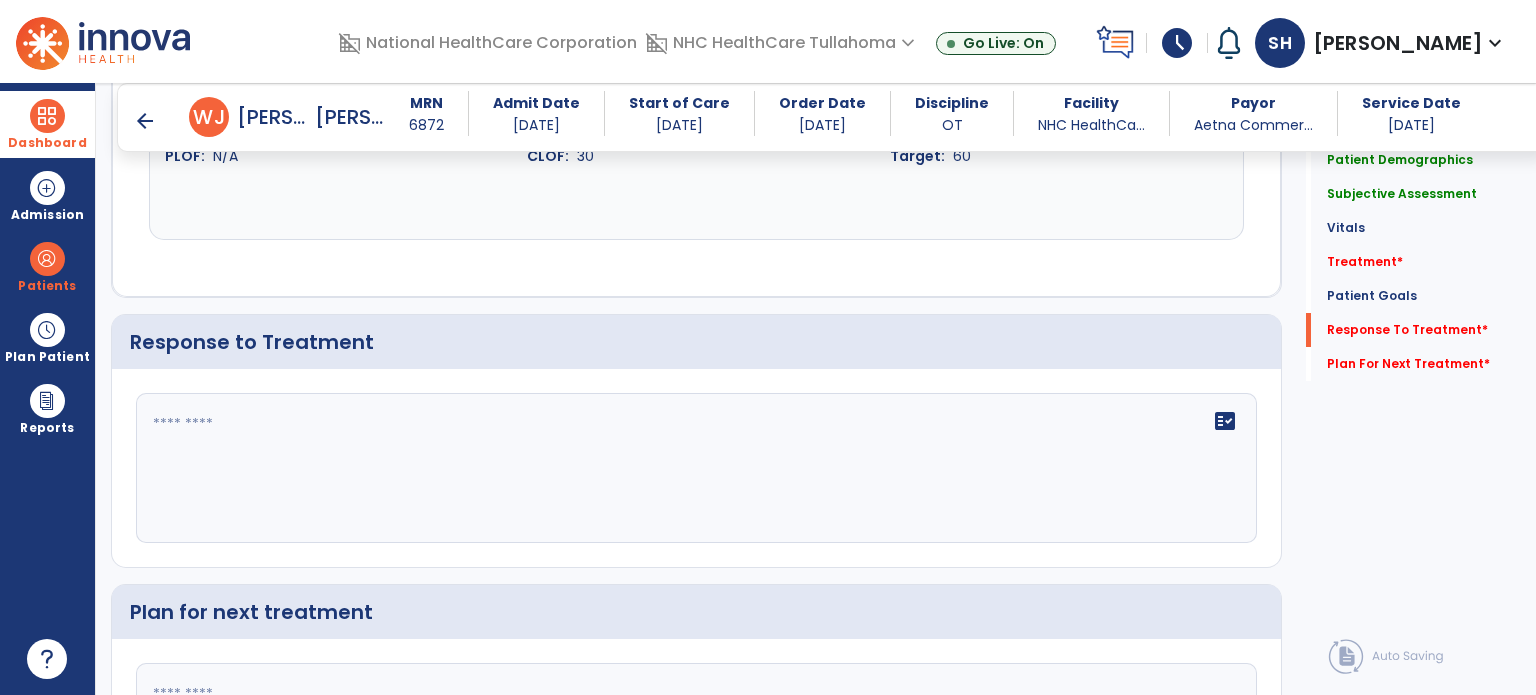 scroll, scrollTop: 2661, scrollLeft: 0, axis: vertical 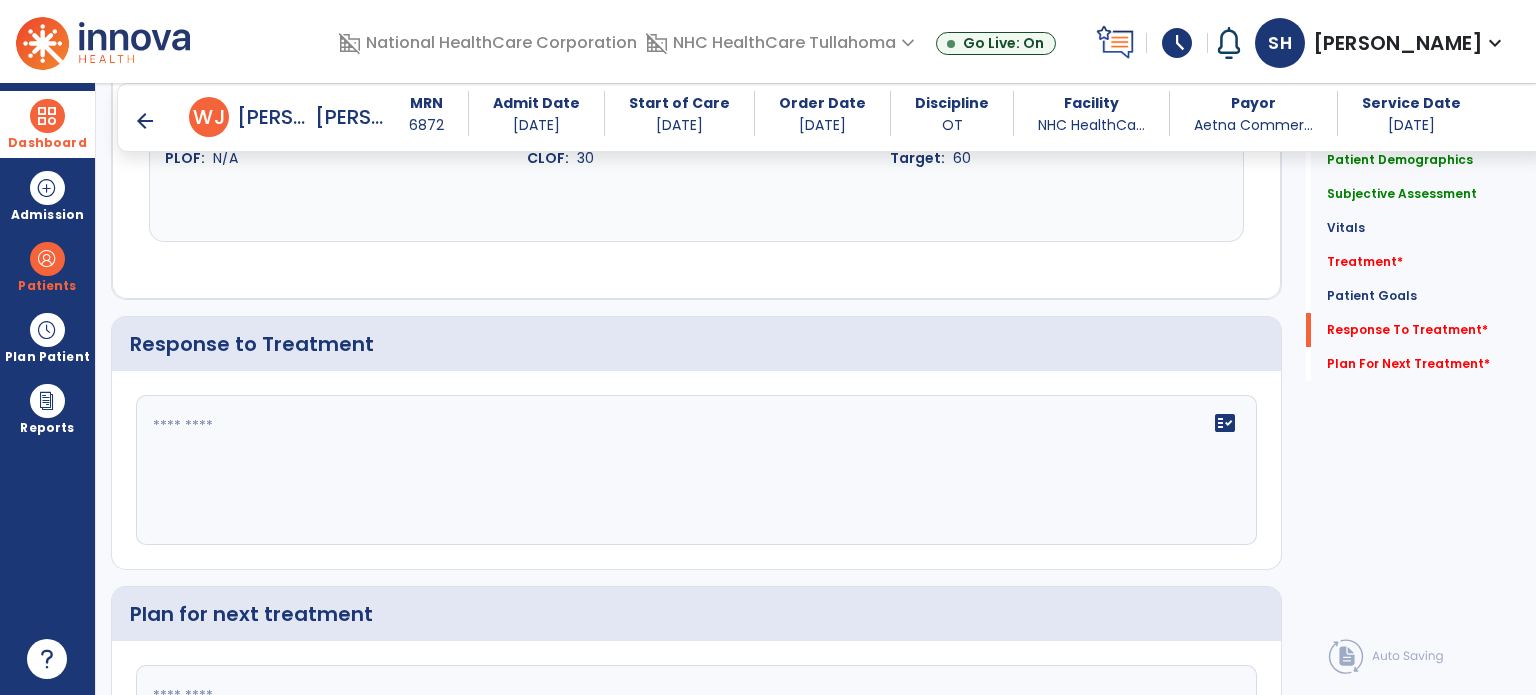 click on "fact_check" 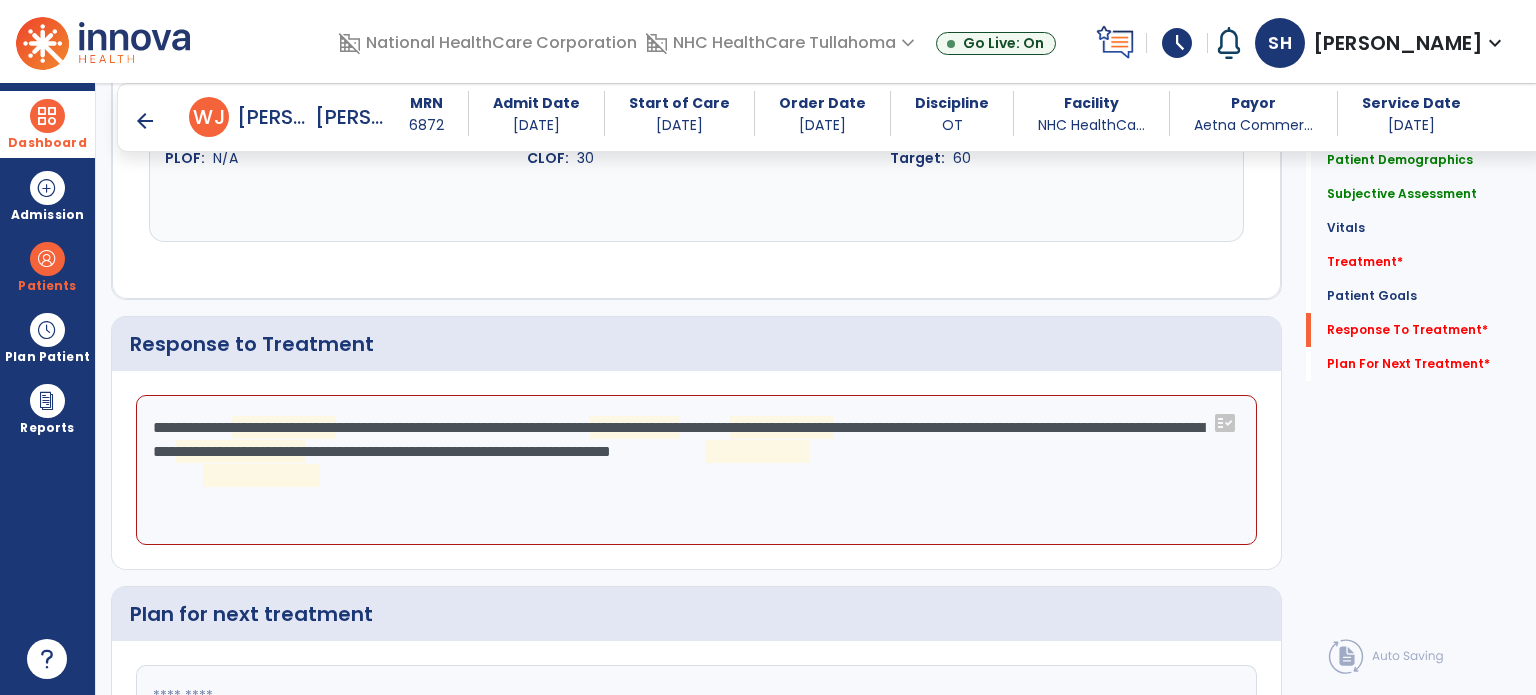 click on "**********" 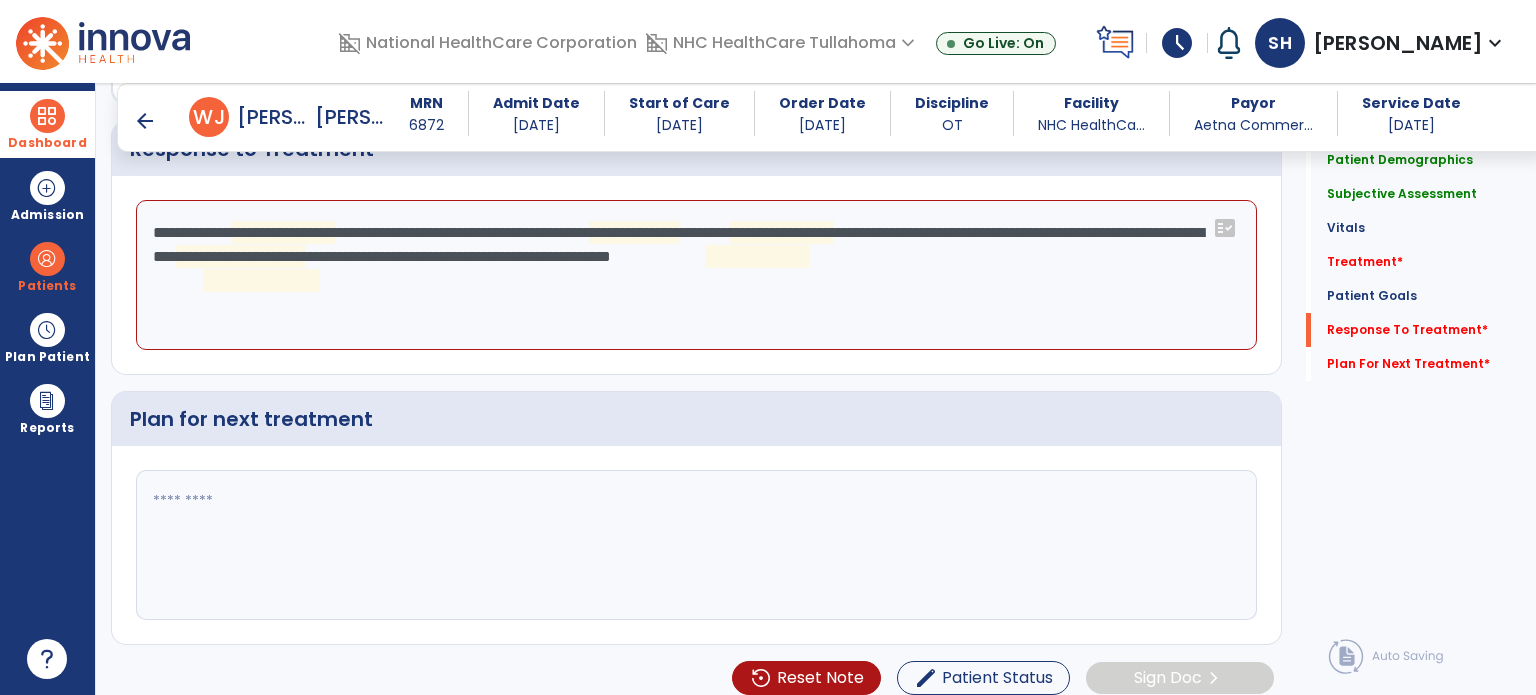scroll, scrollTop: 2864, scrollLeft: 0, axis: vertical 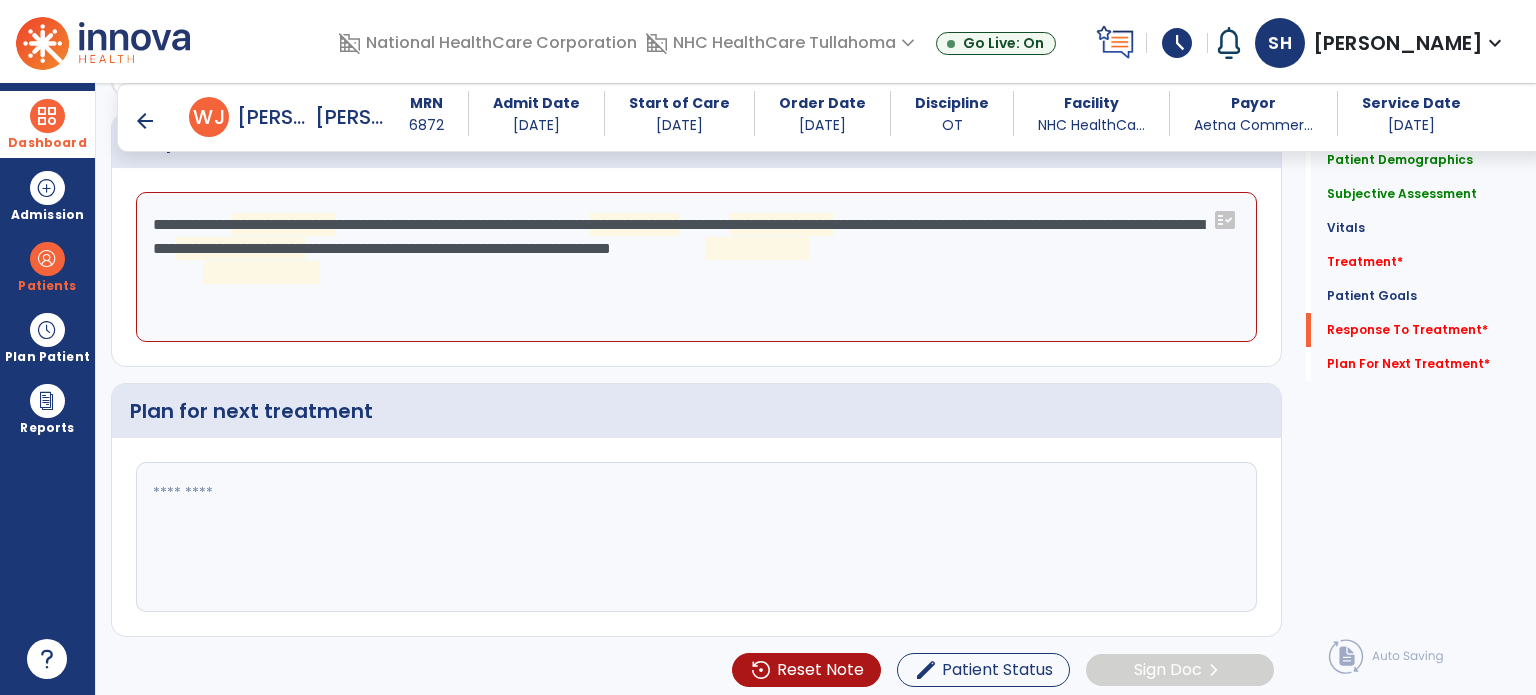 click on "**********" 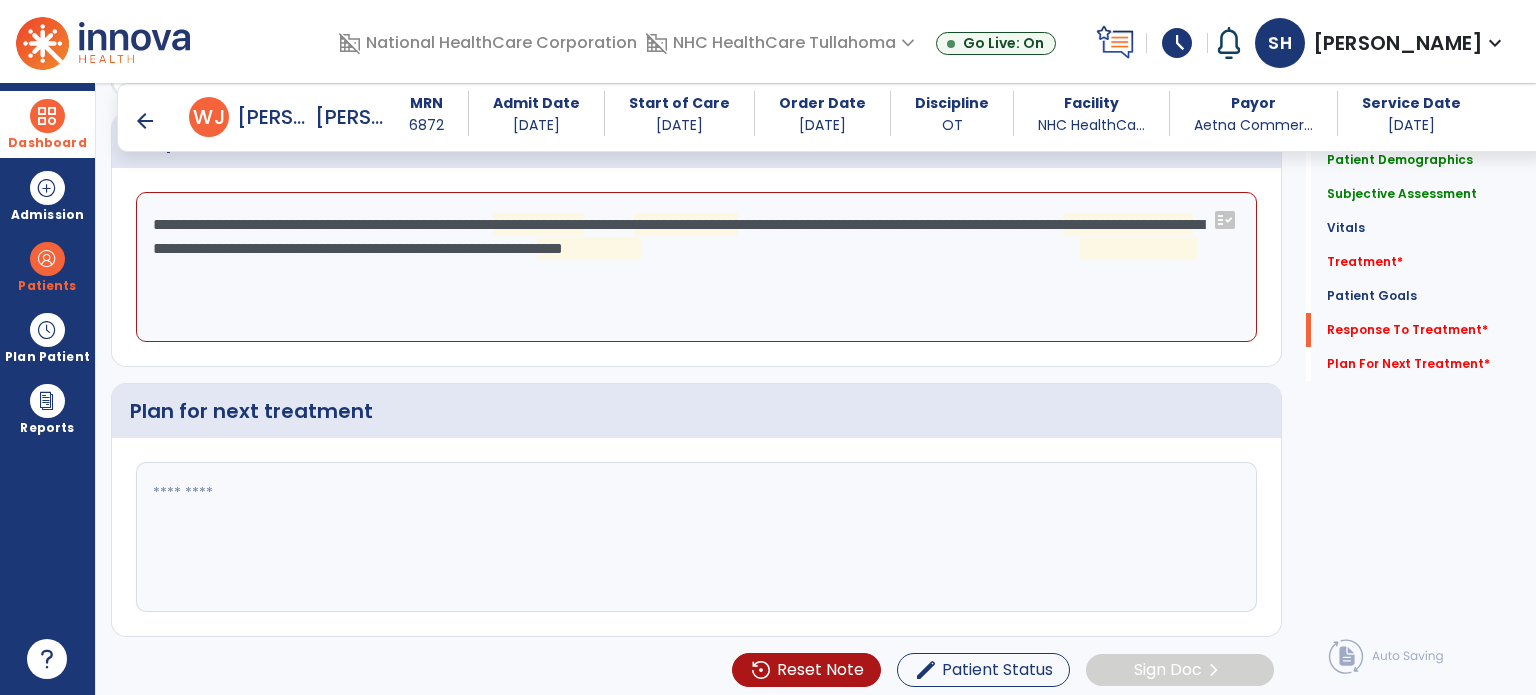 click on "**********" 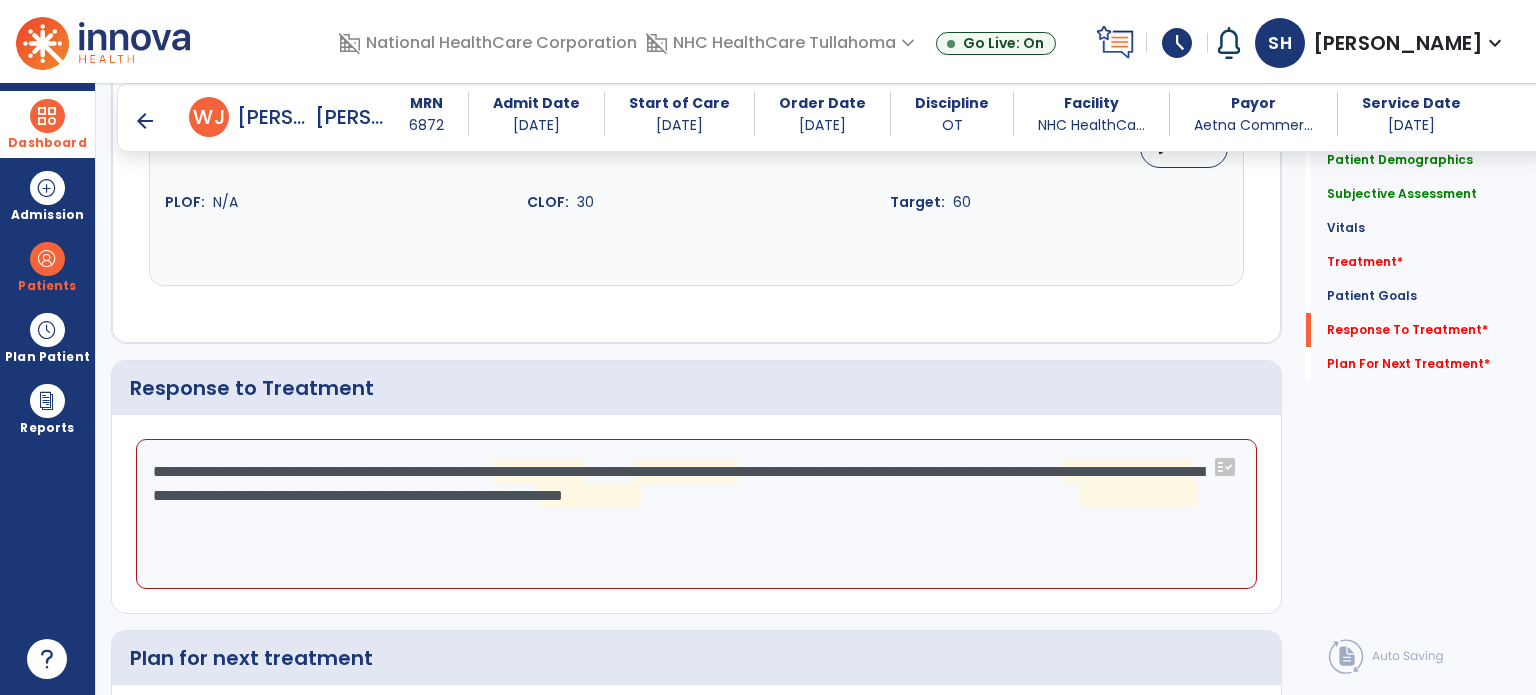 scroll, scrollTop: 2564, scrollLeft: 0, axis: vertical 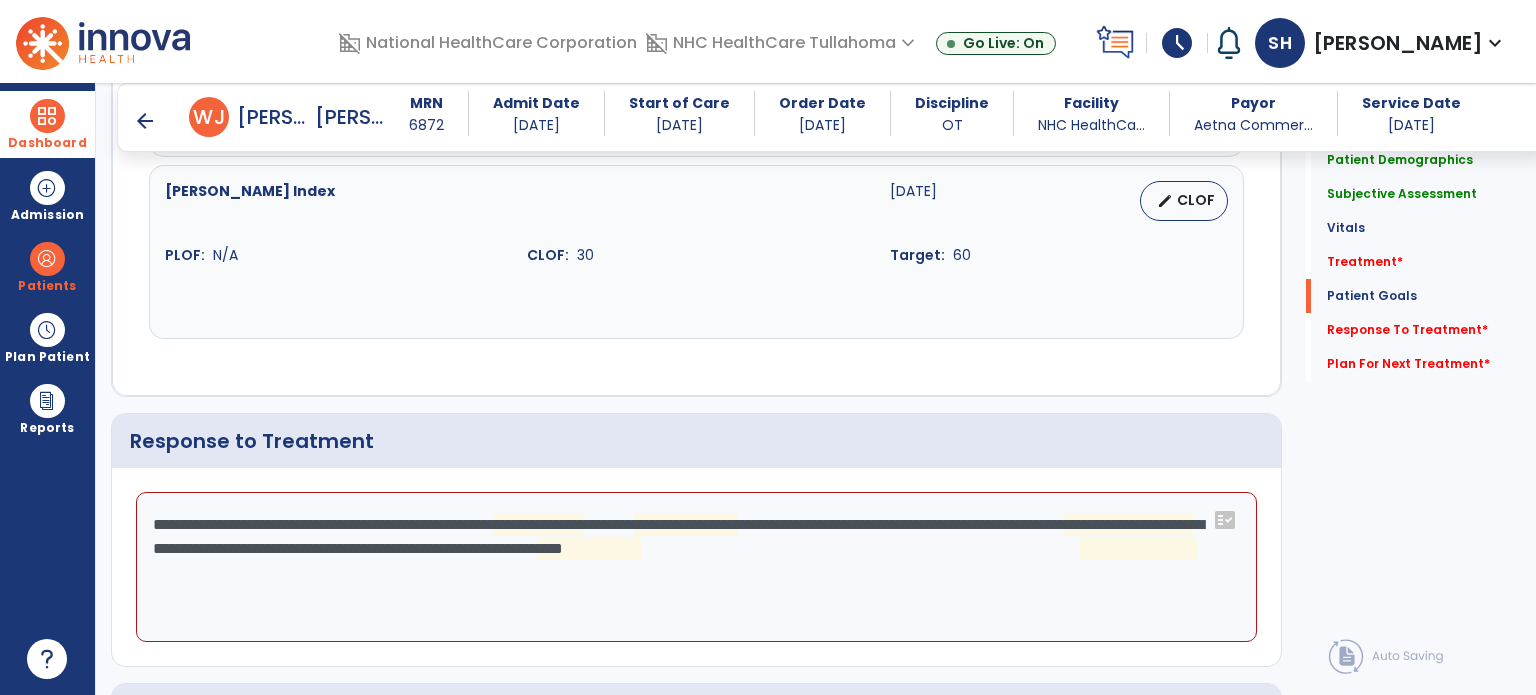click on "**********" 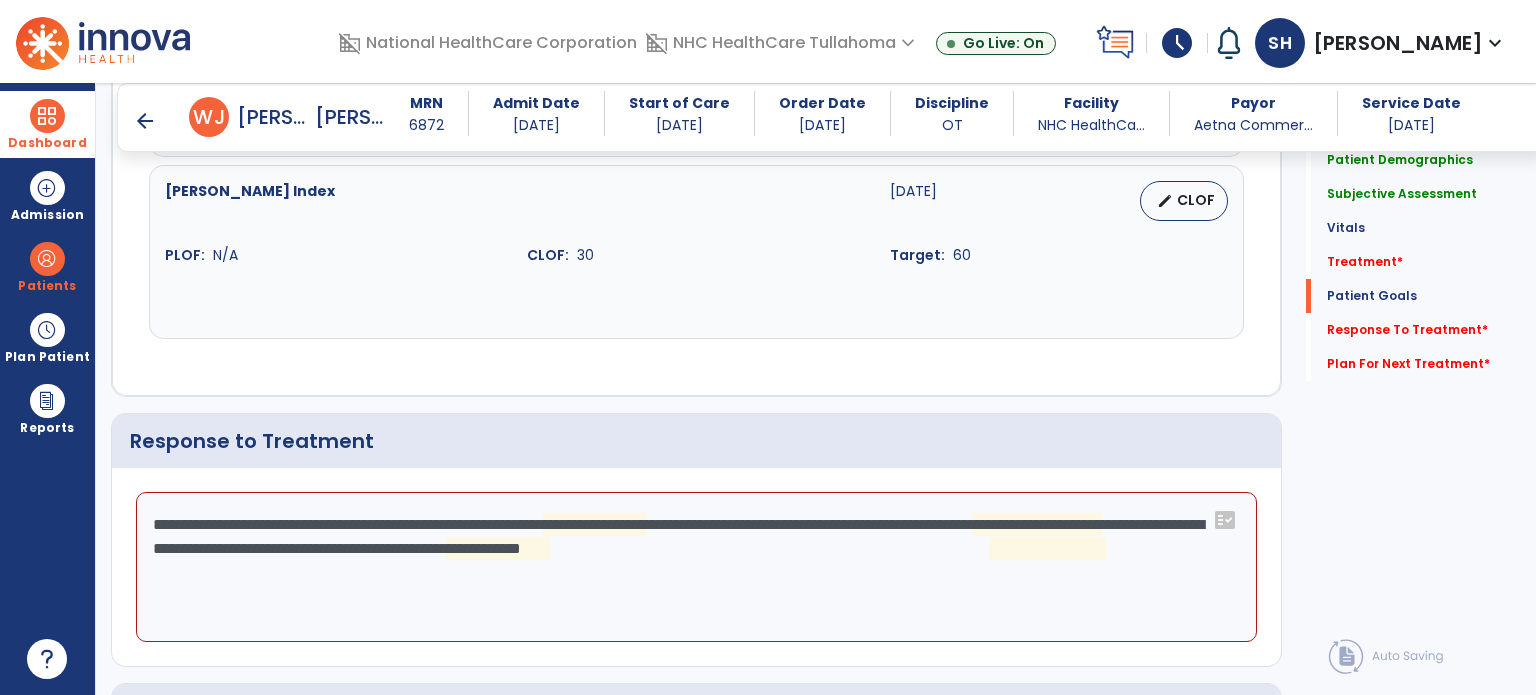 click on "**********" 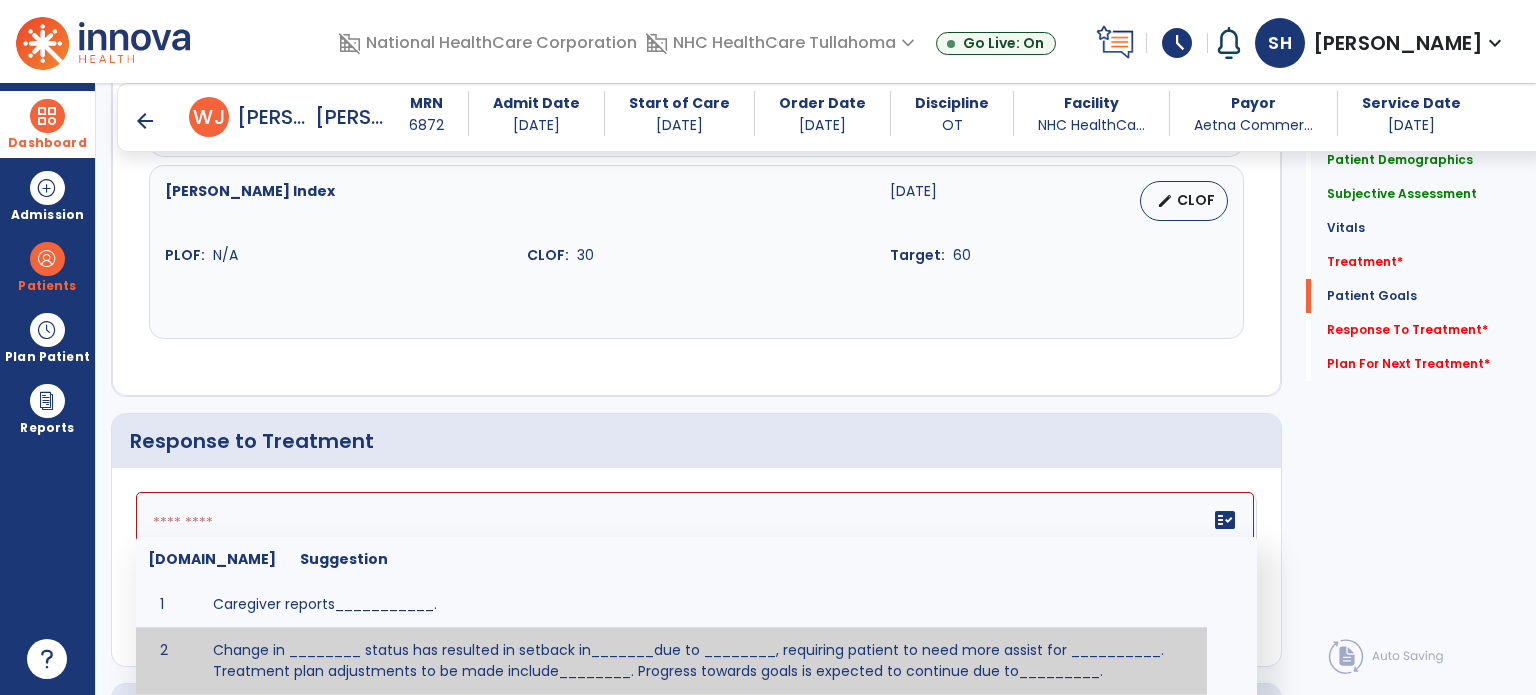 click on "fact_check  [DOMAIN_NAME] Suggestion 1 Caregiver reports___________. 2 Change in ________ status has resulted in setback in_______due to ________, requiring patient to need more assist for __________.   Treatment plan adjustments to be made include________.  Progress towards goals is expected to continue due to_________. 3 Decreased pain in __________ to [LEVEL] in response to [MODALITY/TREATMENT] allows for improvement in _________. 4 Functional gains in _______ have impacted the patient's ability to perform_________ with a reduction in assist levels to_________. 5 Functional progress this week has been significant due to__________. 6 Gains in ________ have improved the patient's ability to perform ______with decreased levels of assist to___________. 7 Improvement in ________allows patient to tolerate higher levels of challenges in_________. 8 Pain in [AREA] has decreased to [LEVEL] in response to [TREATMENT/MODALITY], allowing fore ease in completing__________. 9 10 11 12 13 14 15 16 17 18 19 20 21" 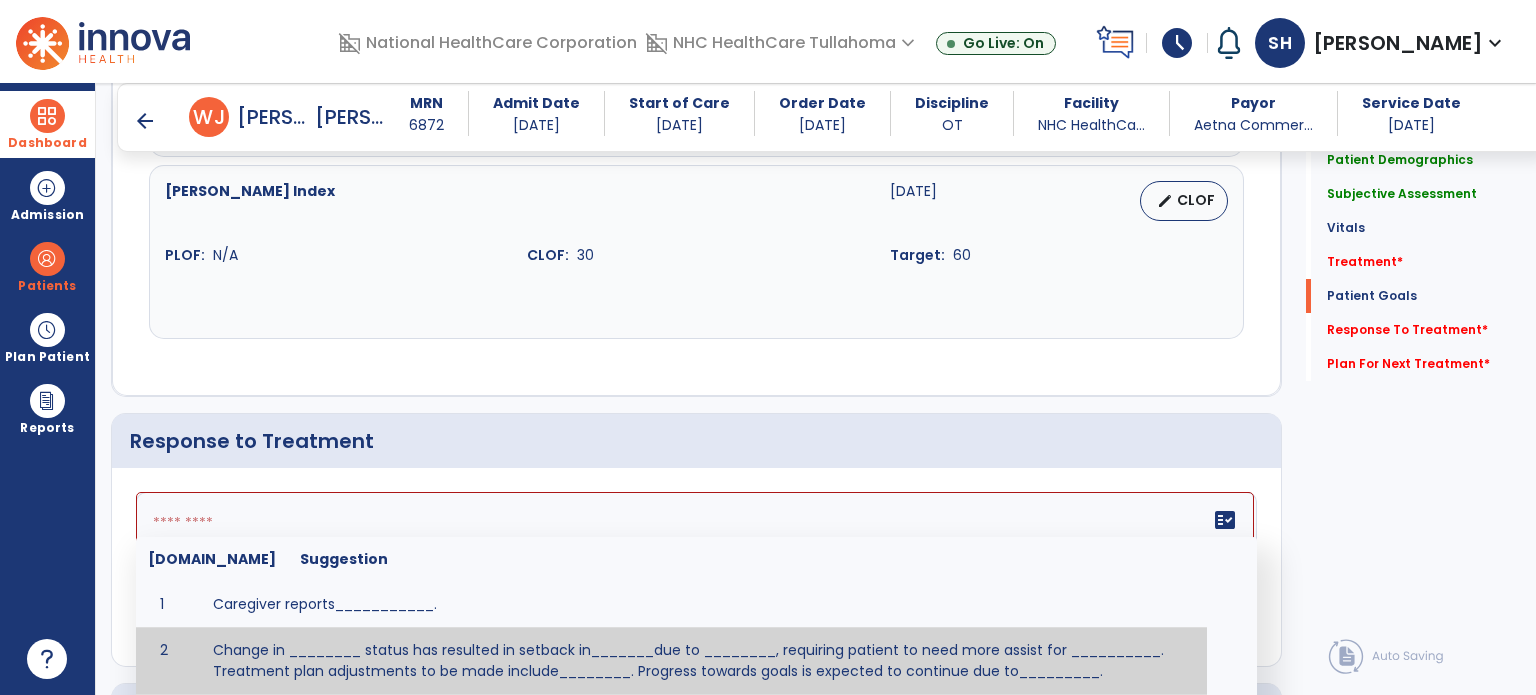 click 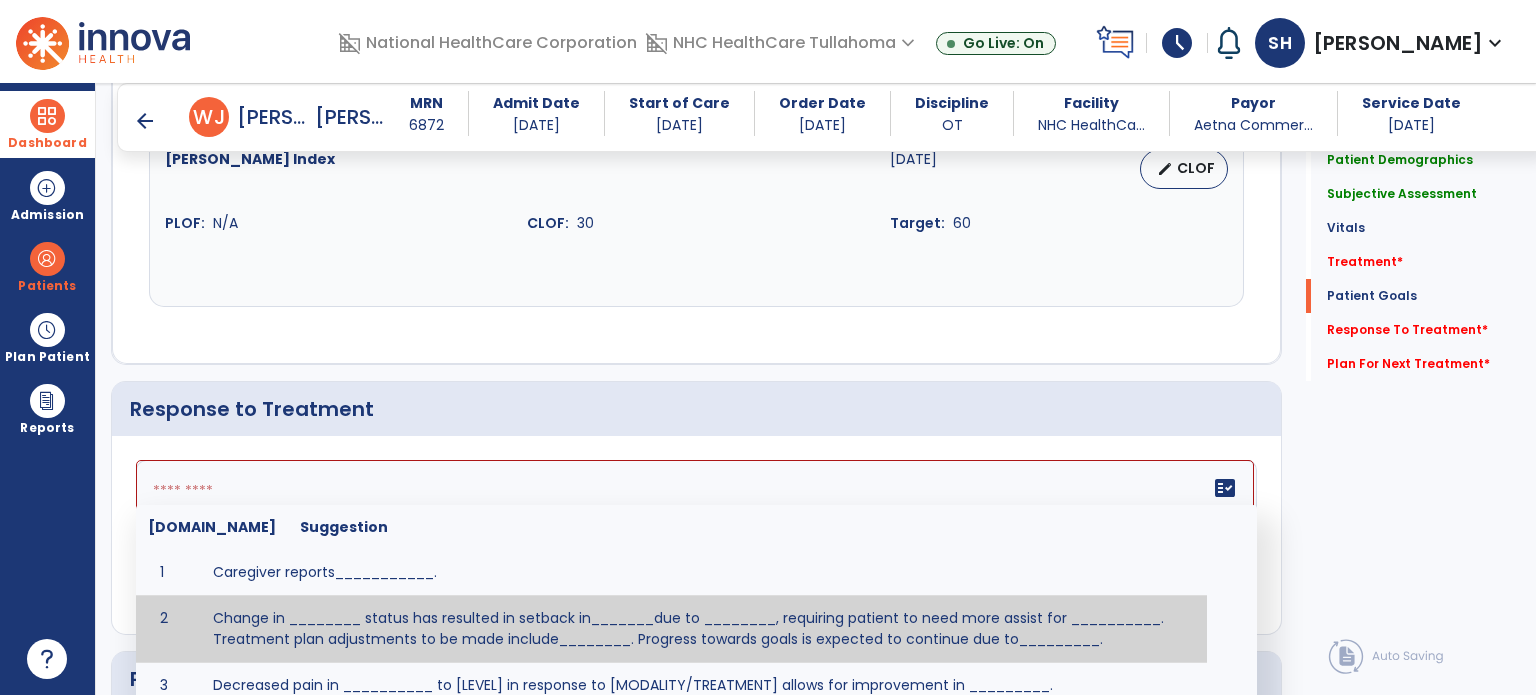 scroll, scrollTop: 2593, scrollLeft: 0, axis: vertical 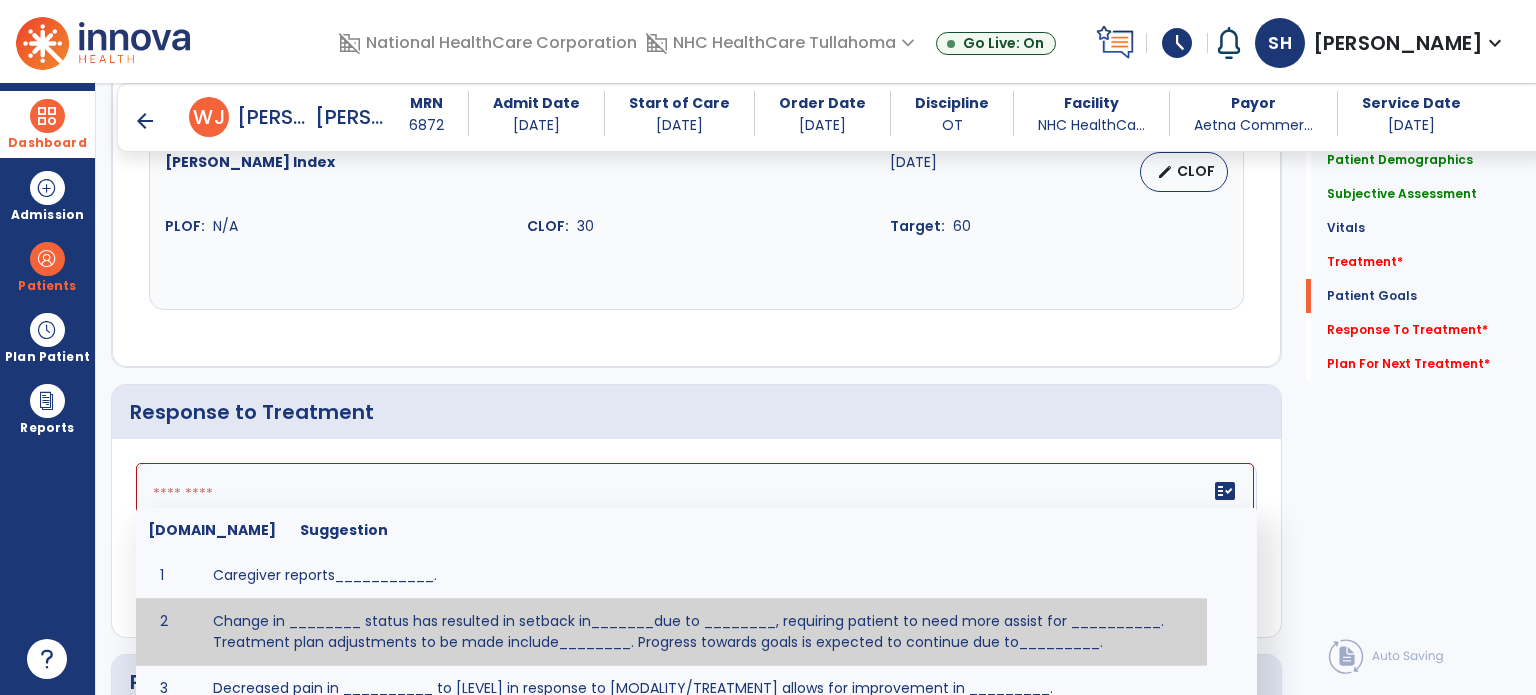 click 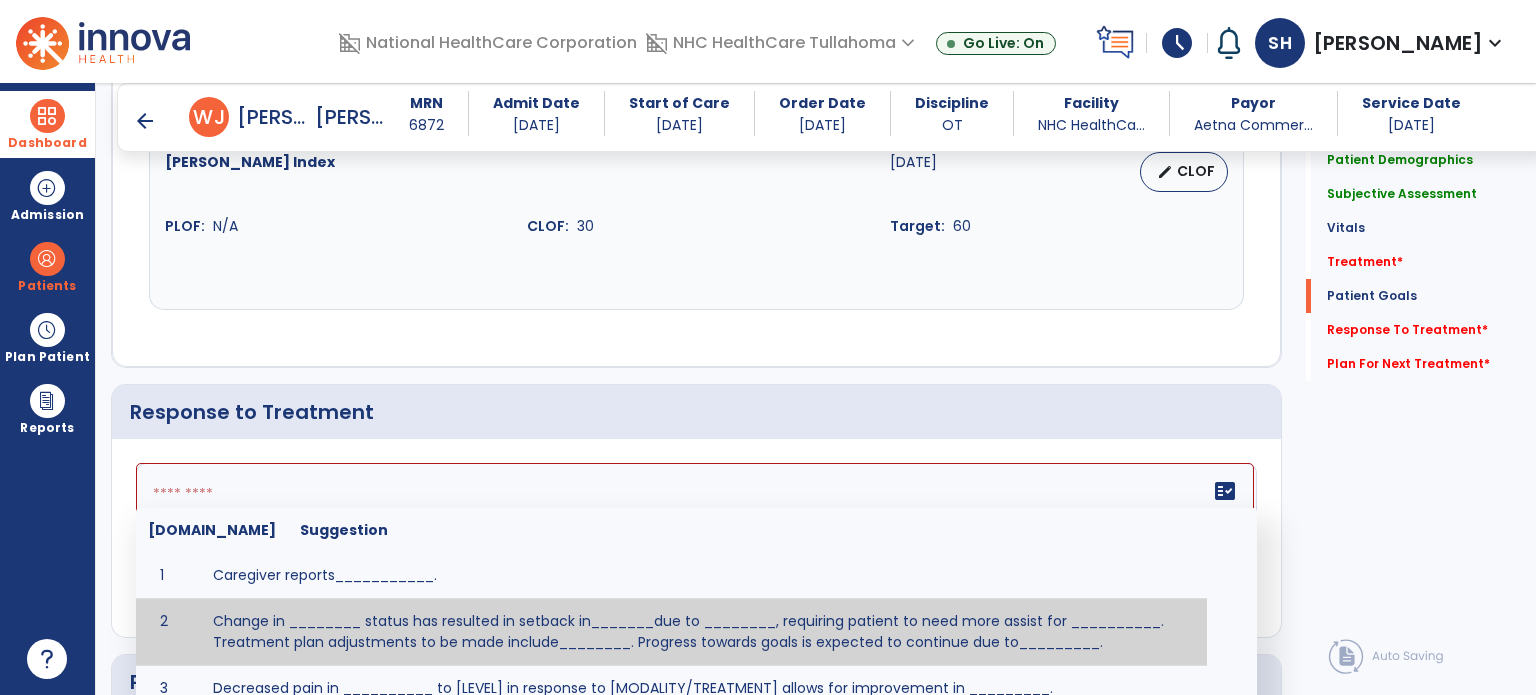 type 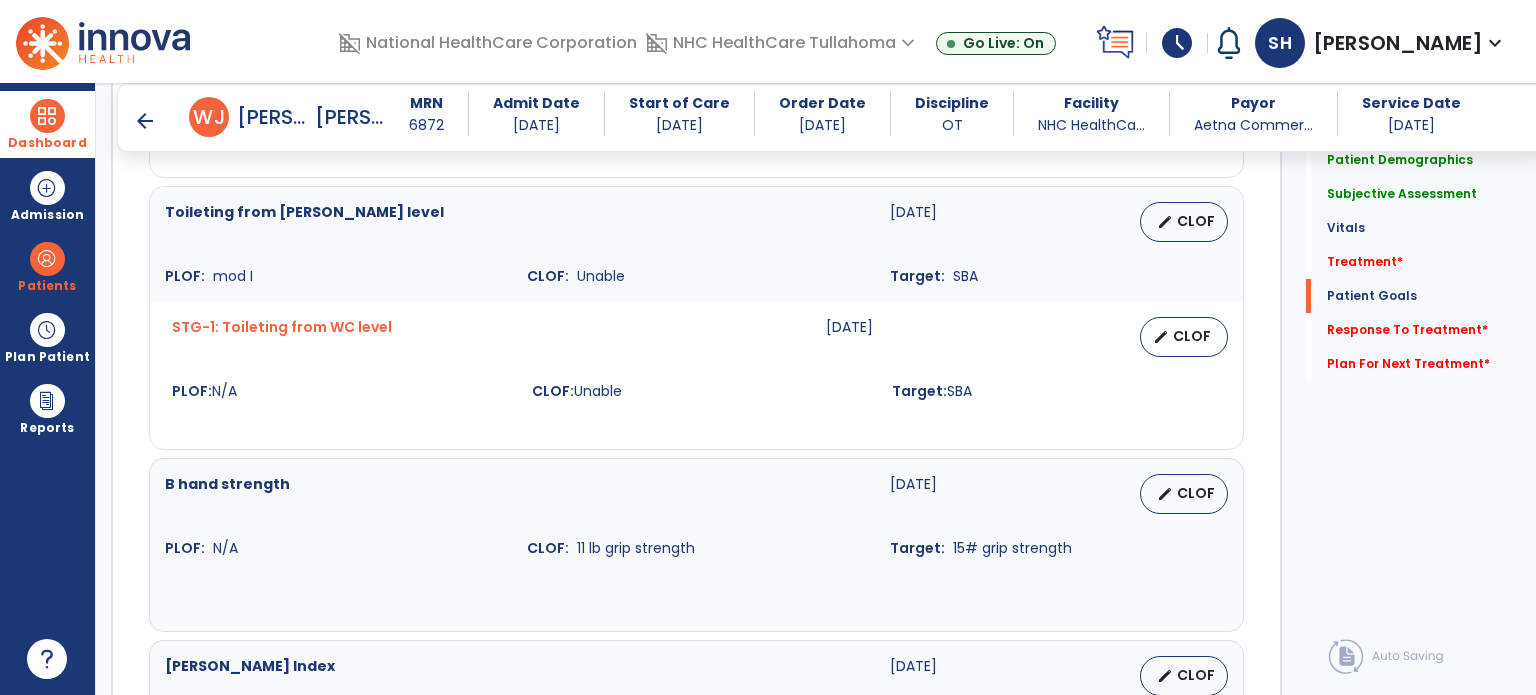 scroll, scrollTop: 1993, scrollLeft: 0, axis: vertical 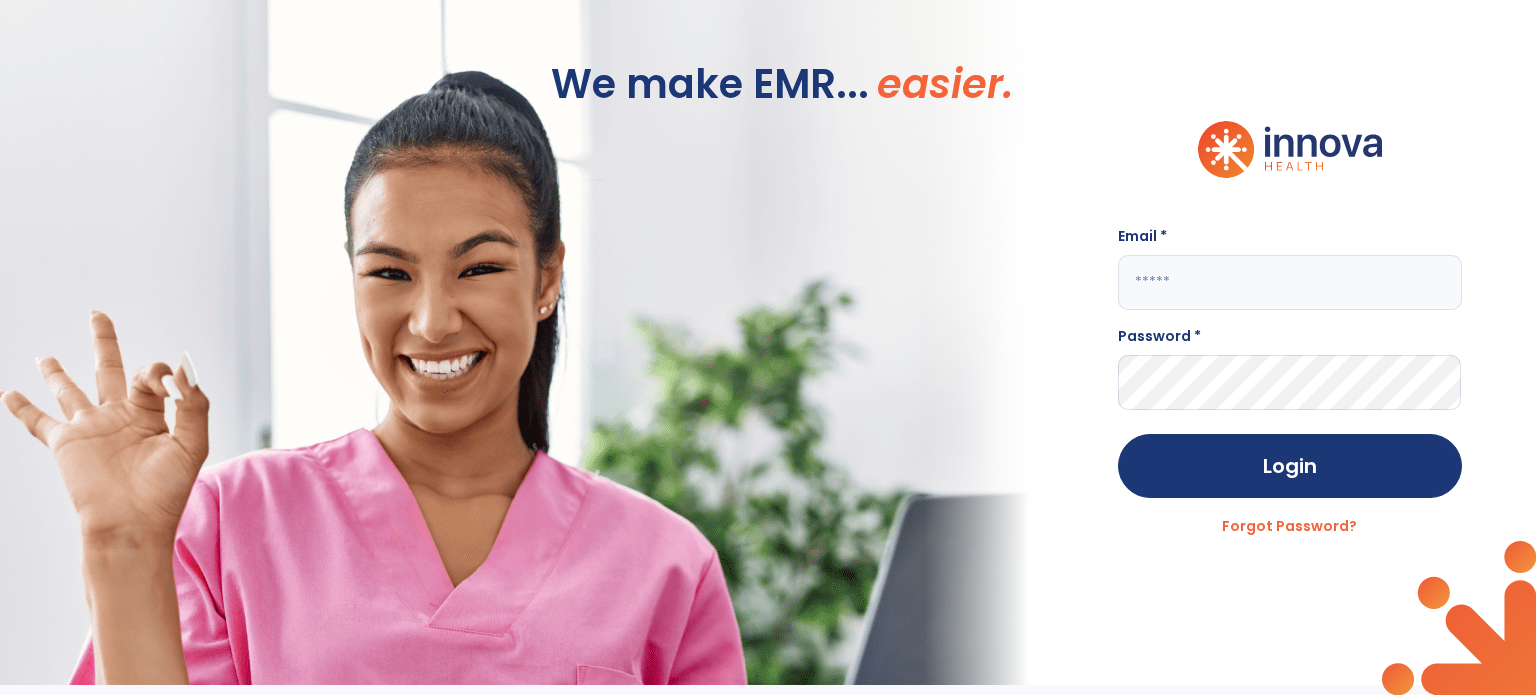 type on "**********" 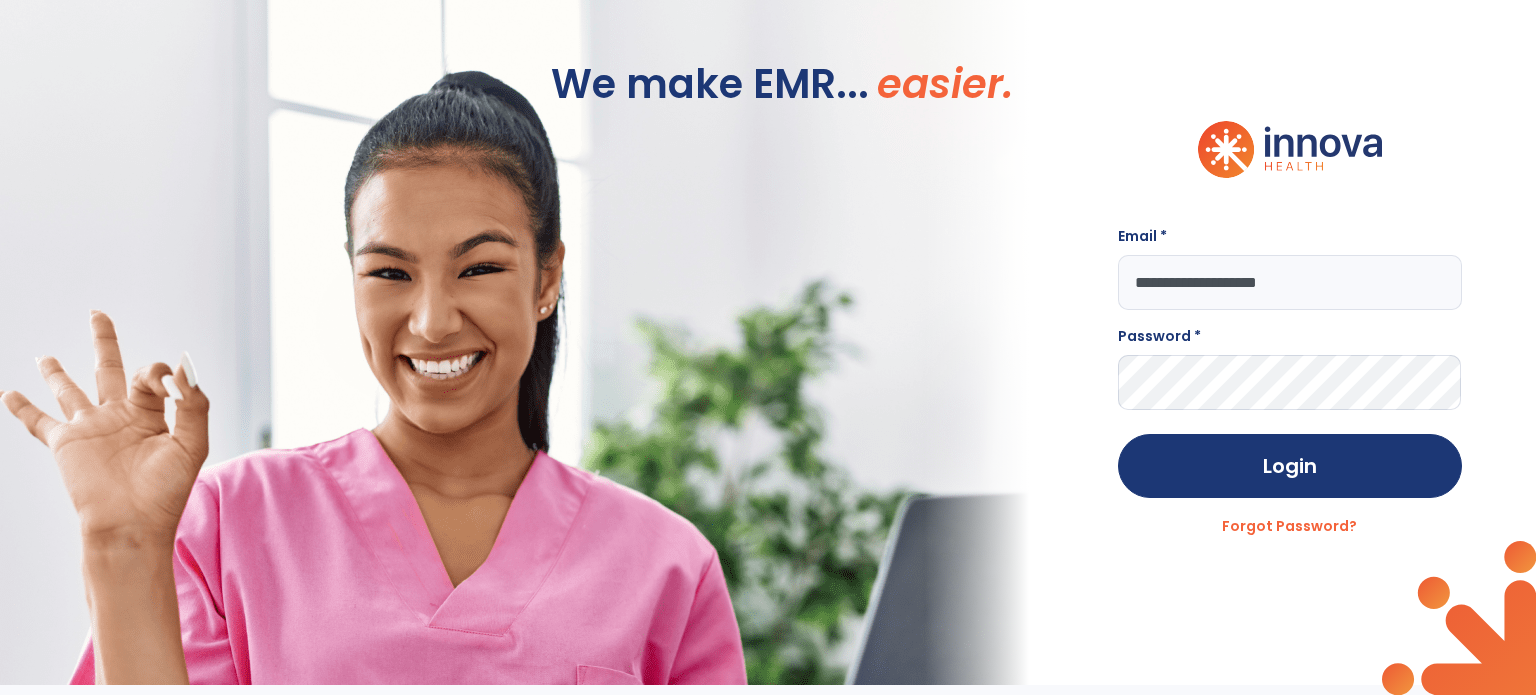 scroll, scrollTop: 0, scrollLeft: 0, axis: both 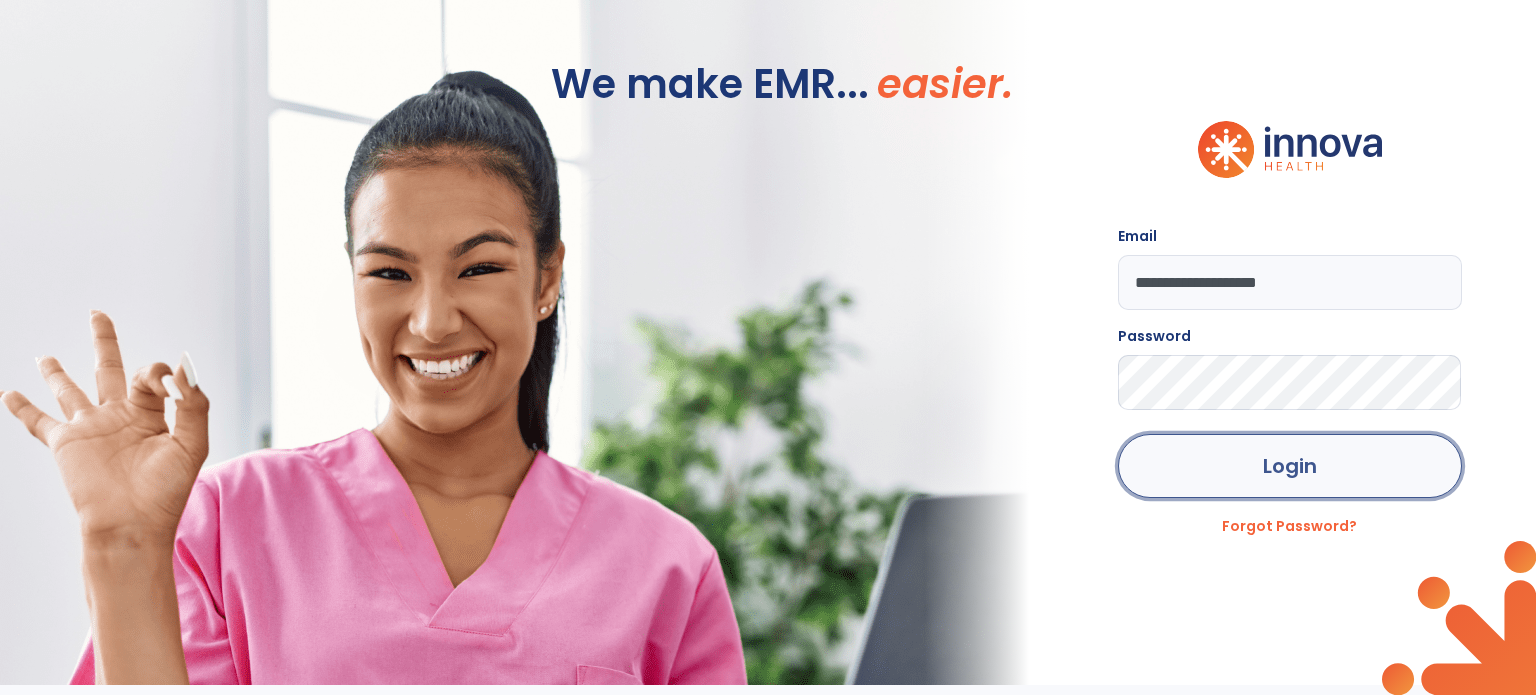 click on "Login" 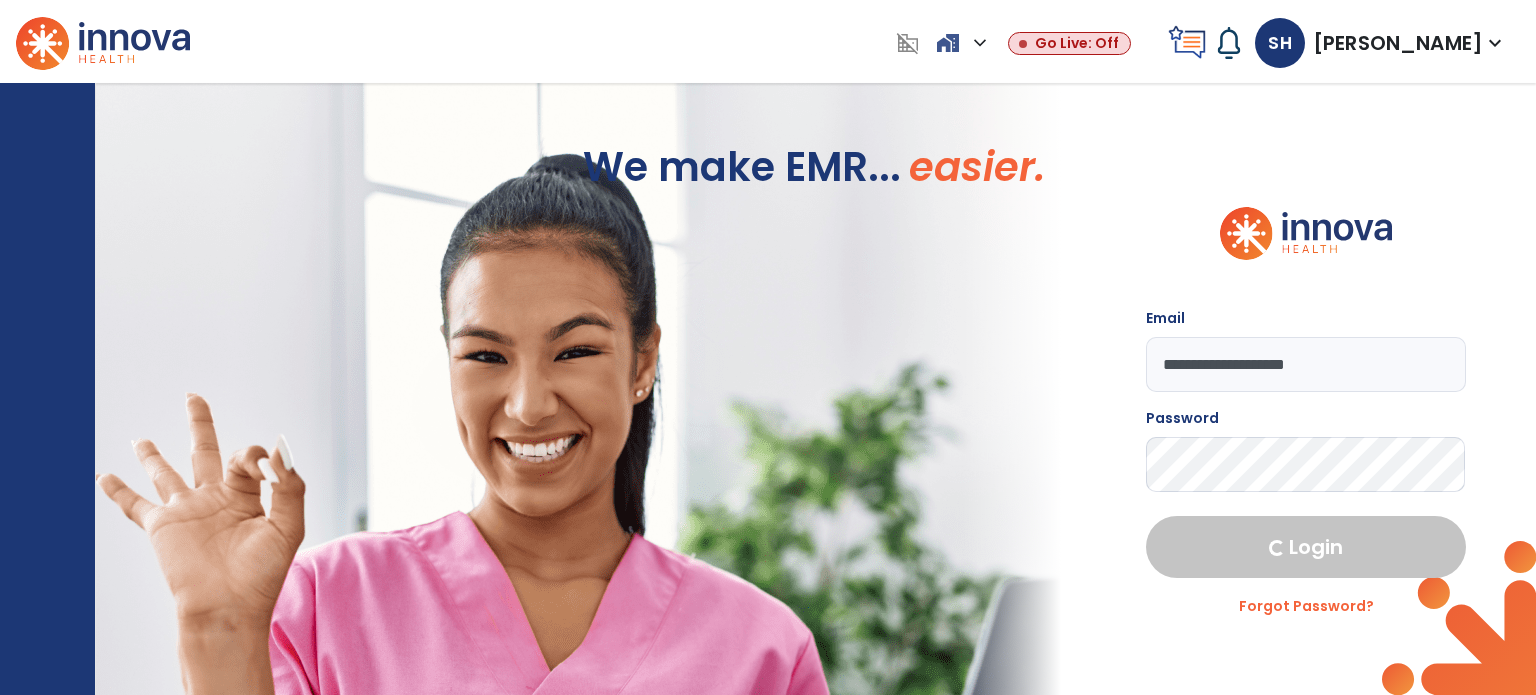 select on "****" 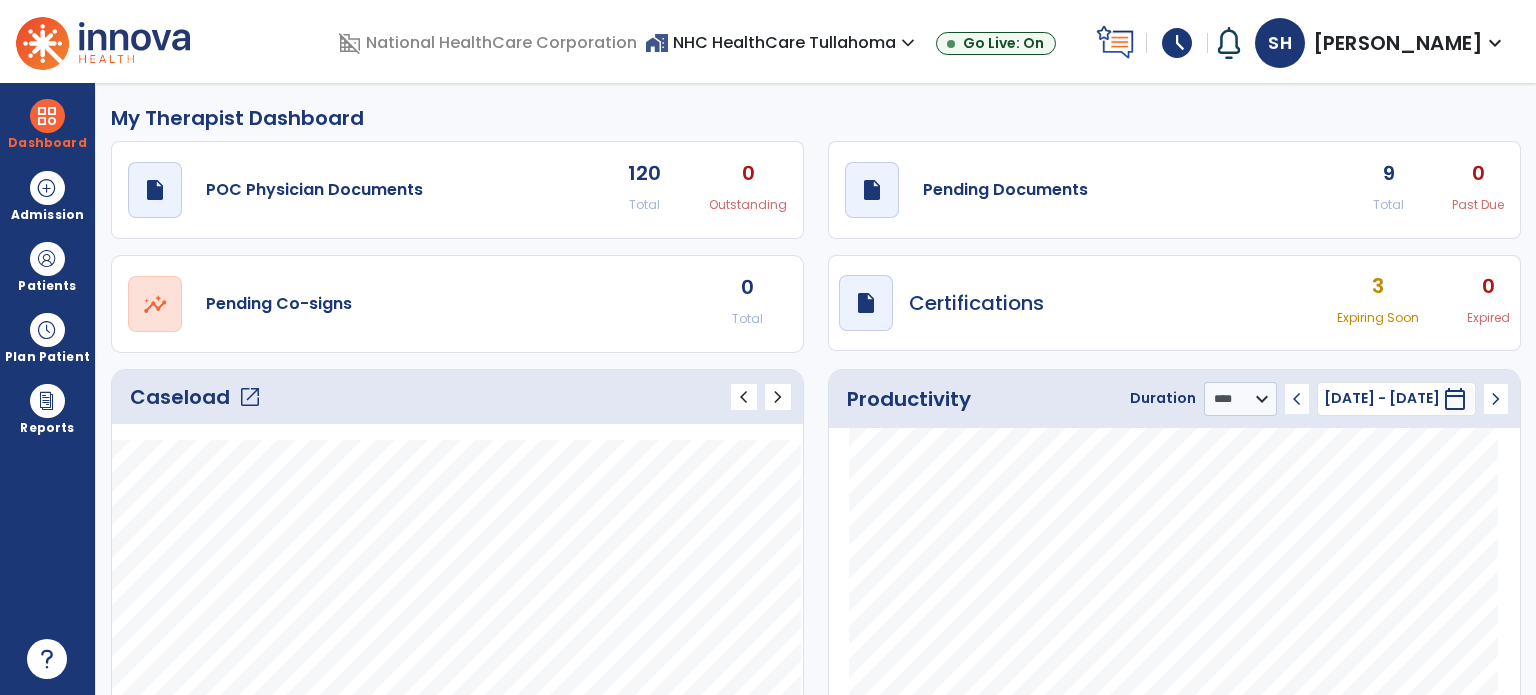 click on "open_in_new" 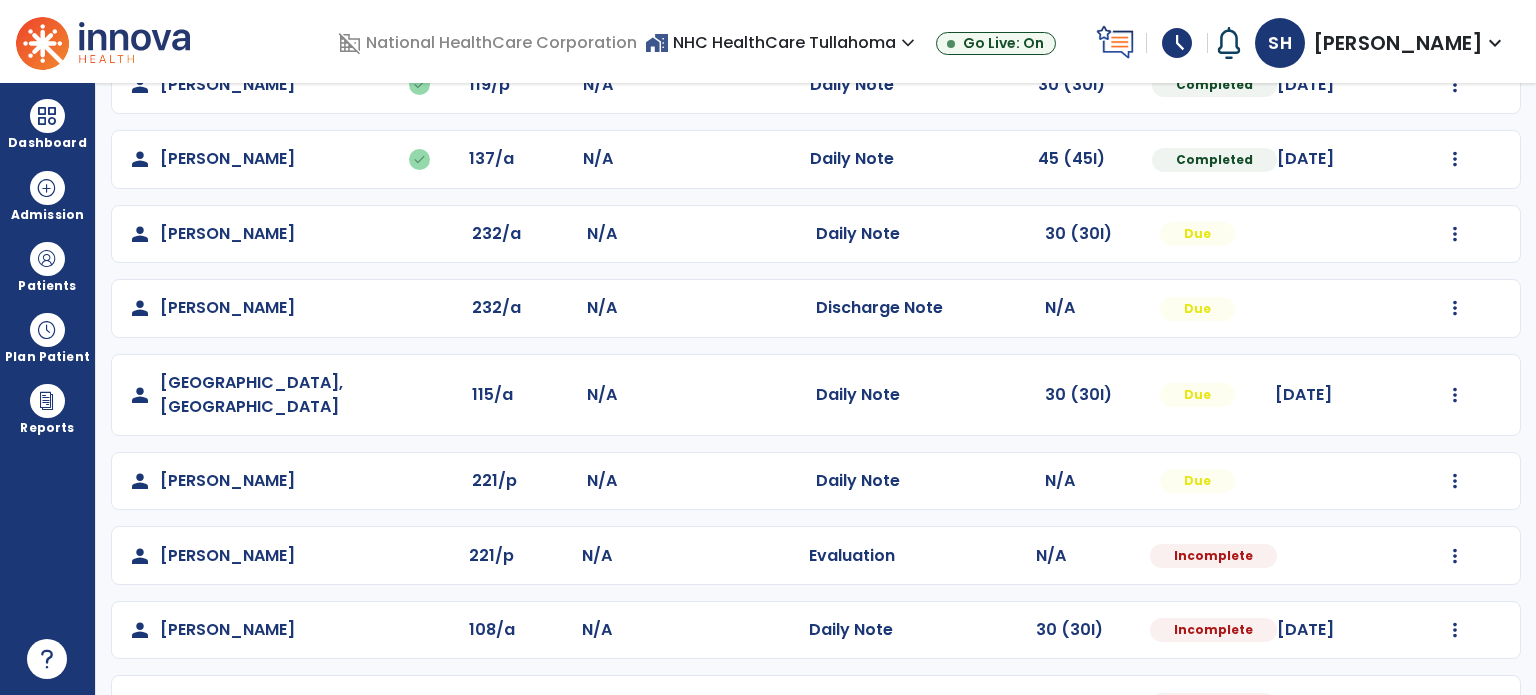 scroll, scrollTop: 541, scrollLeft: 0, axis: vertical 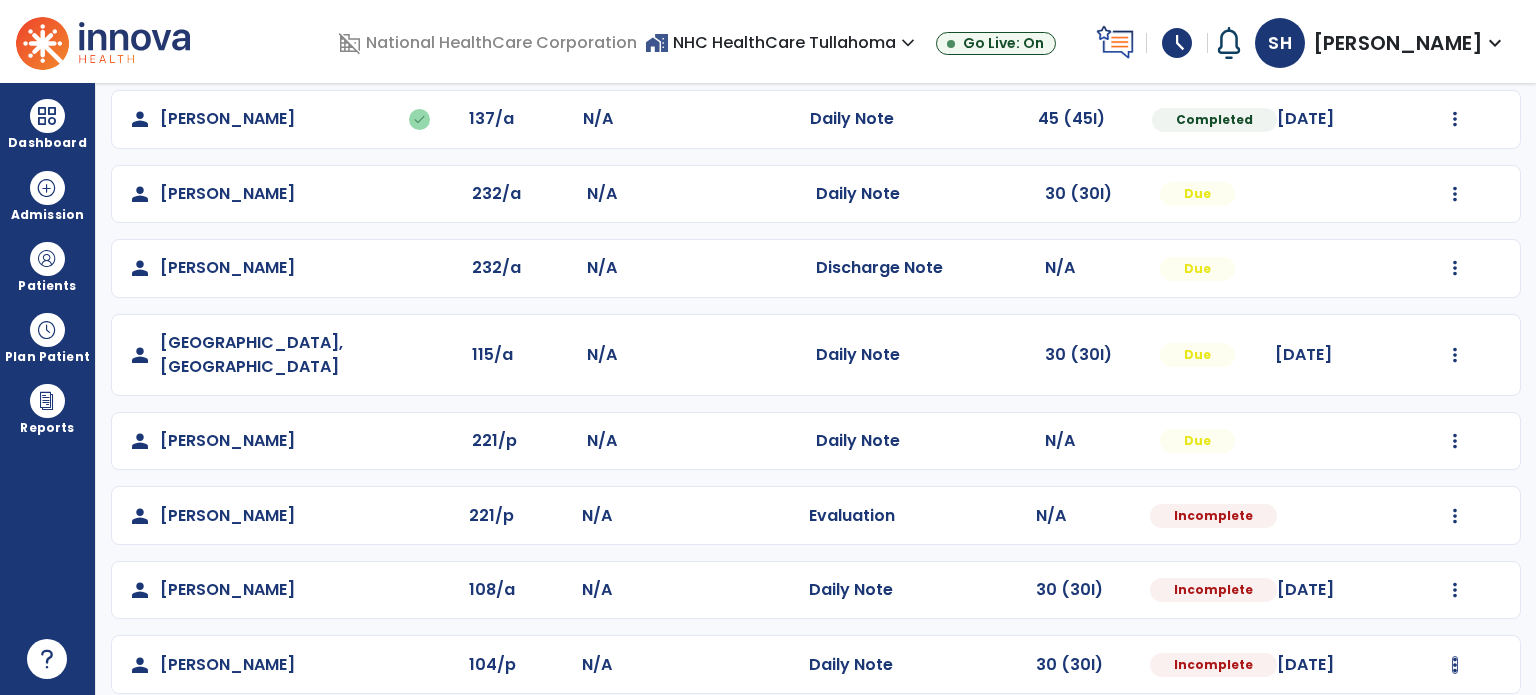 click at bounding box center [1455, -253] 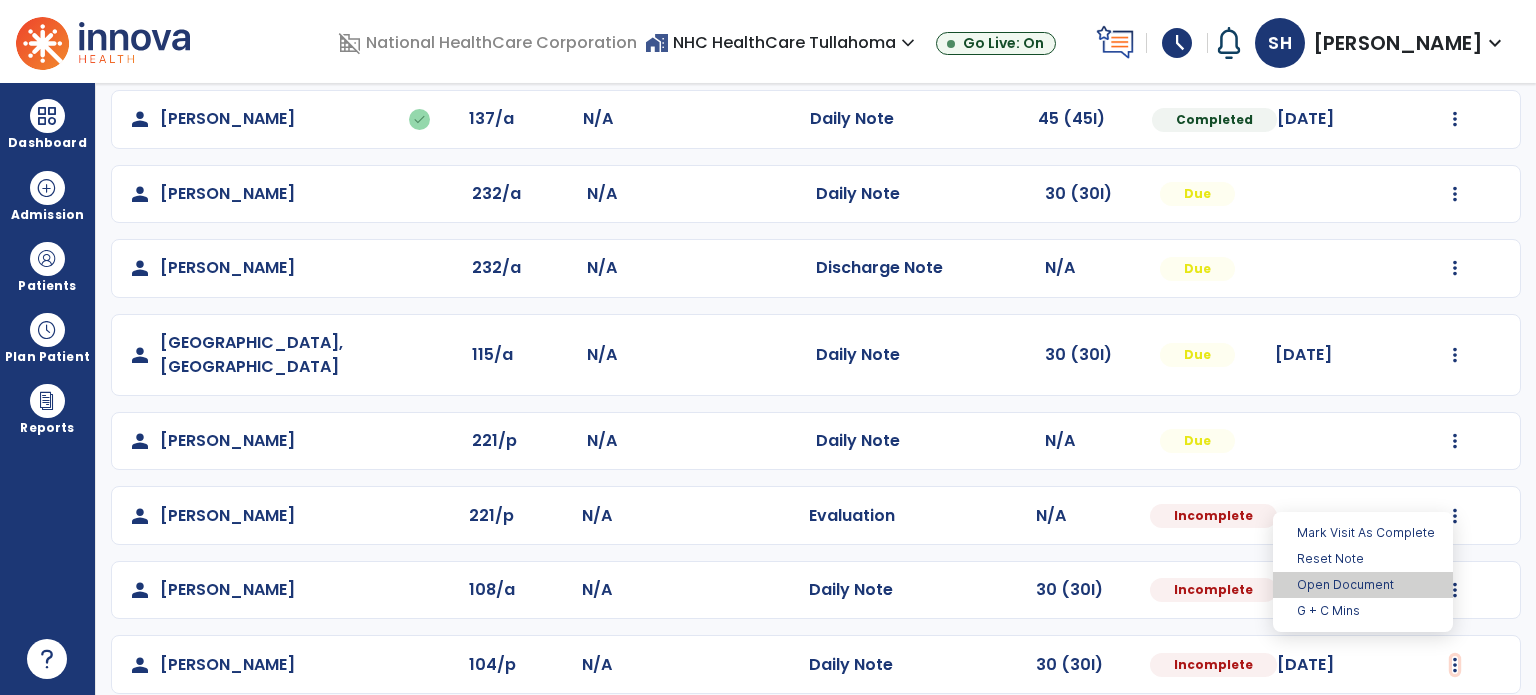 click on "Open Document" at bounding box center (1363, 585) 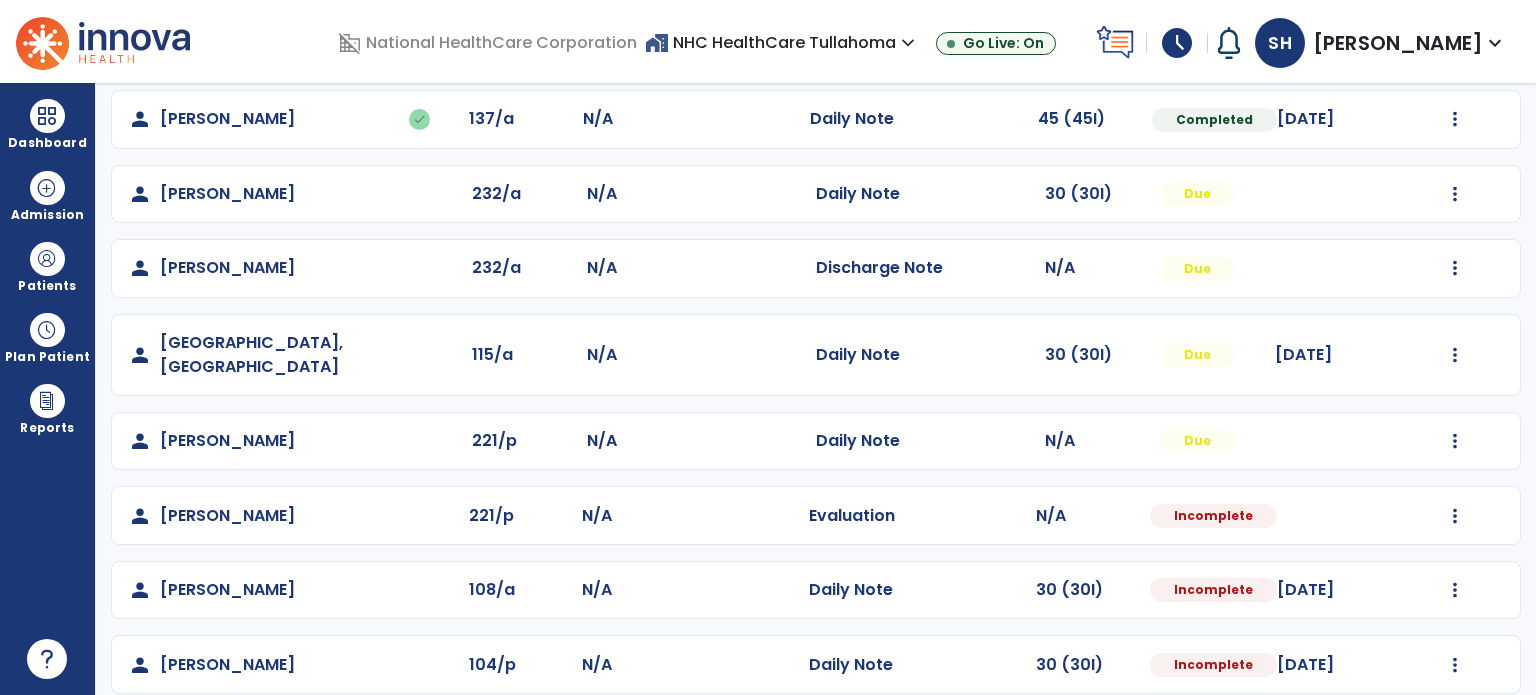 select on "*" 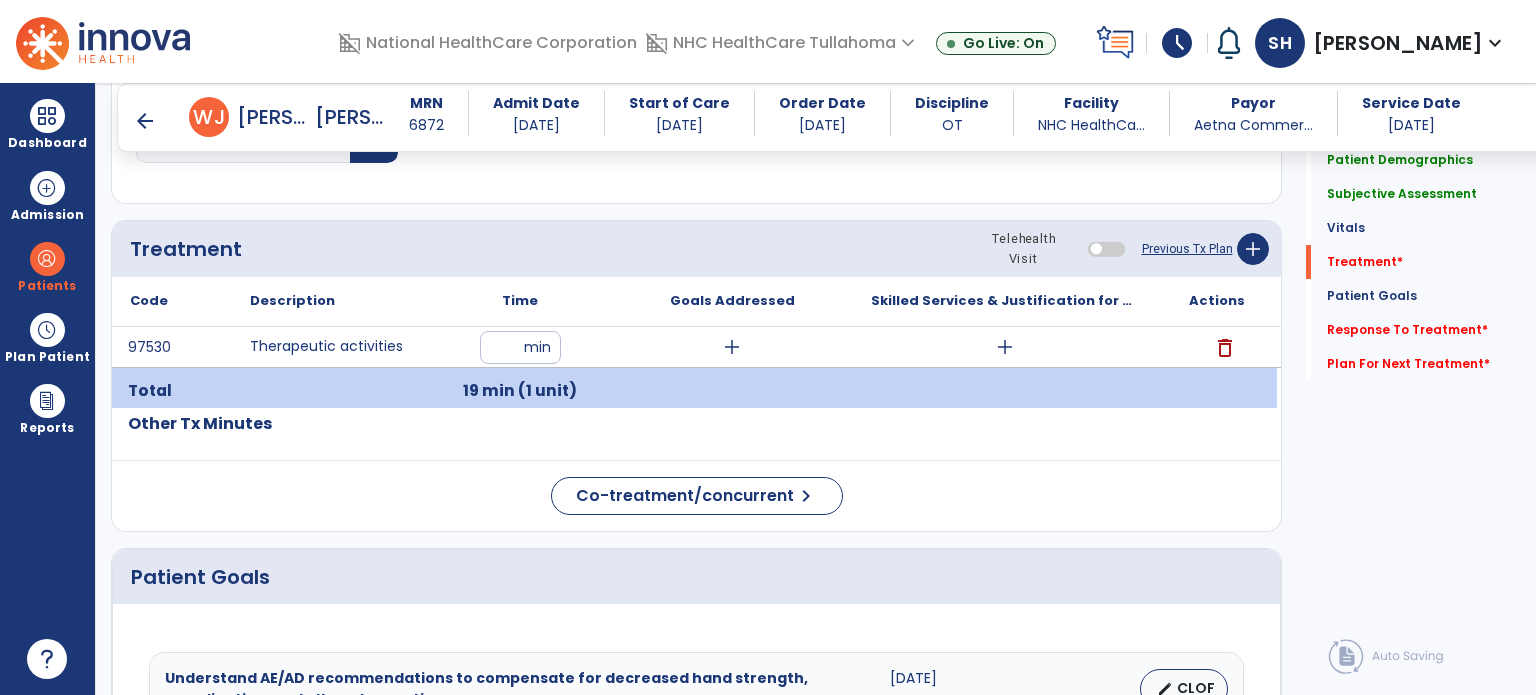 scroll, scrollTop: 1348, scrollLeft: 0, axis: vertical 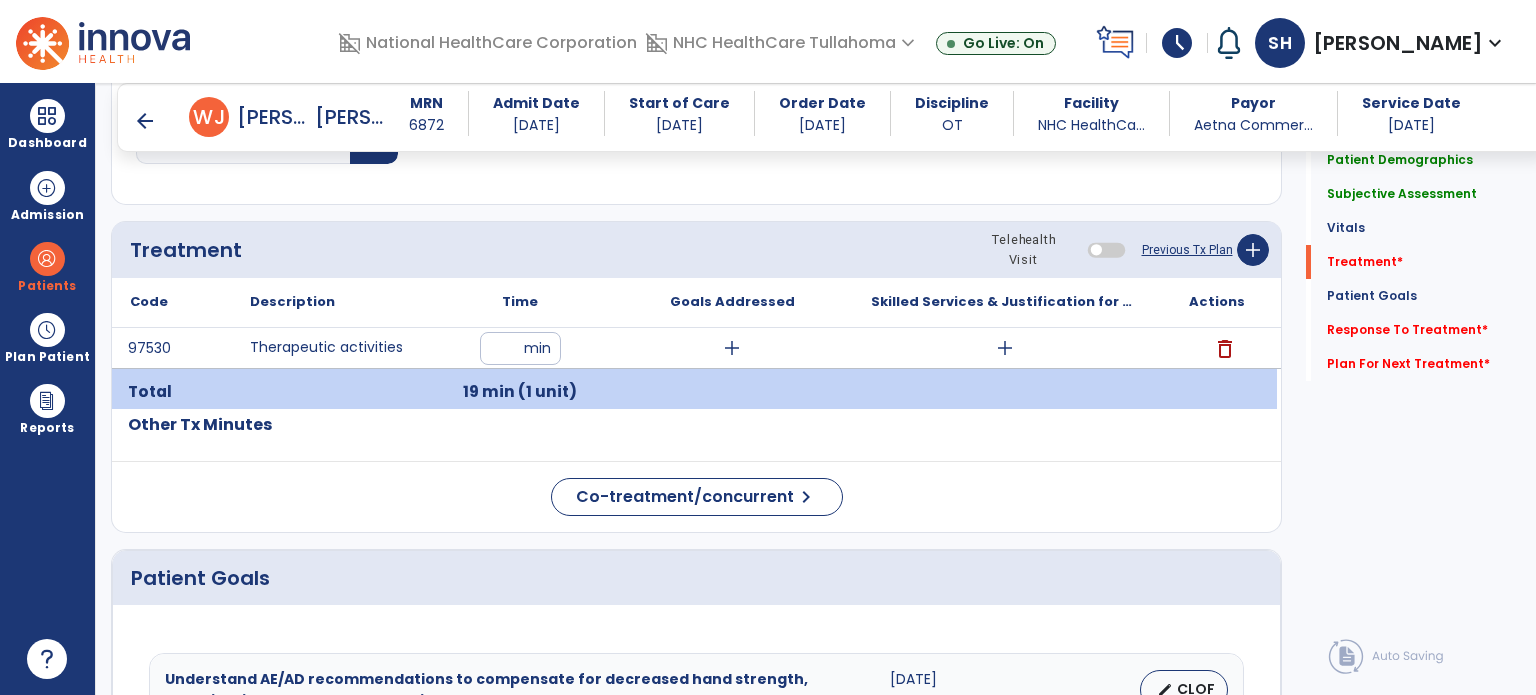 click on "add" at bounding box center [1005, 348] 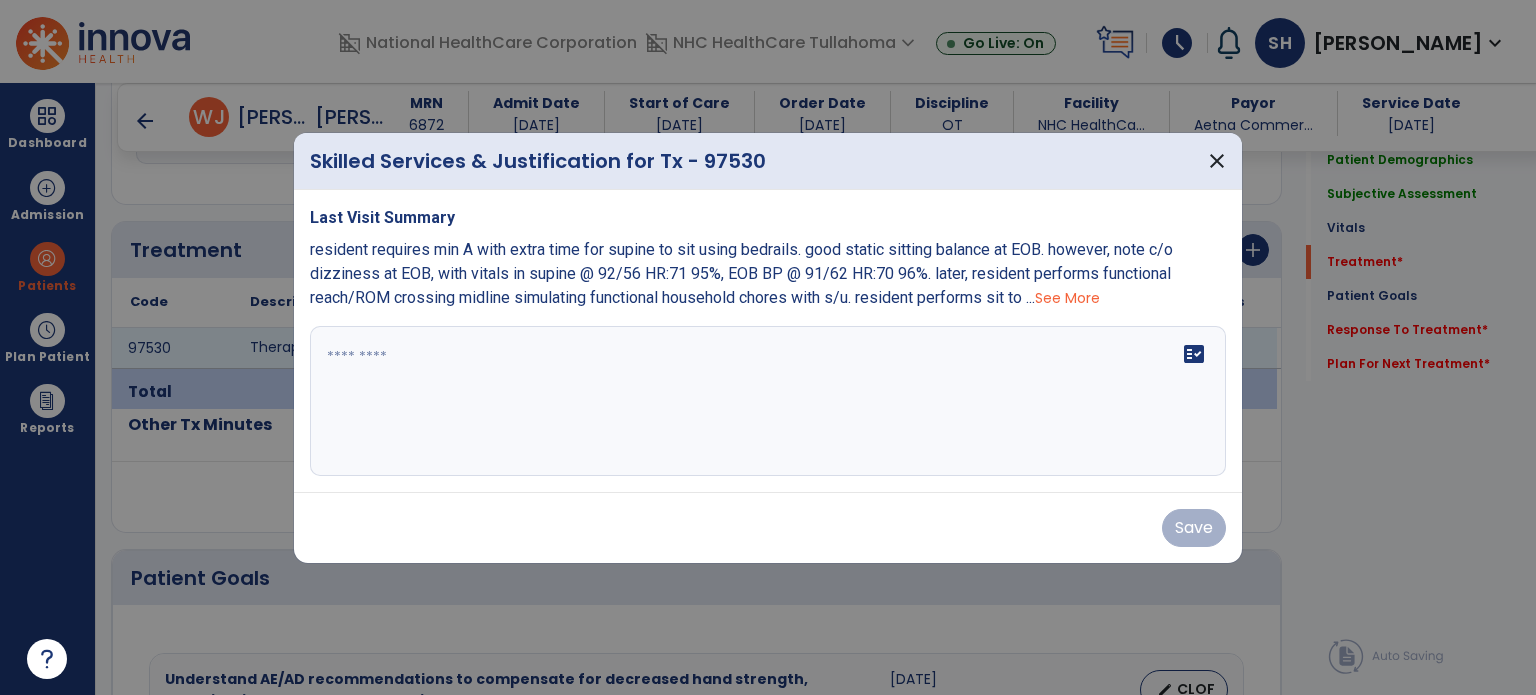click on "fact_check" at bounding box center (768, 401) 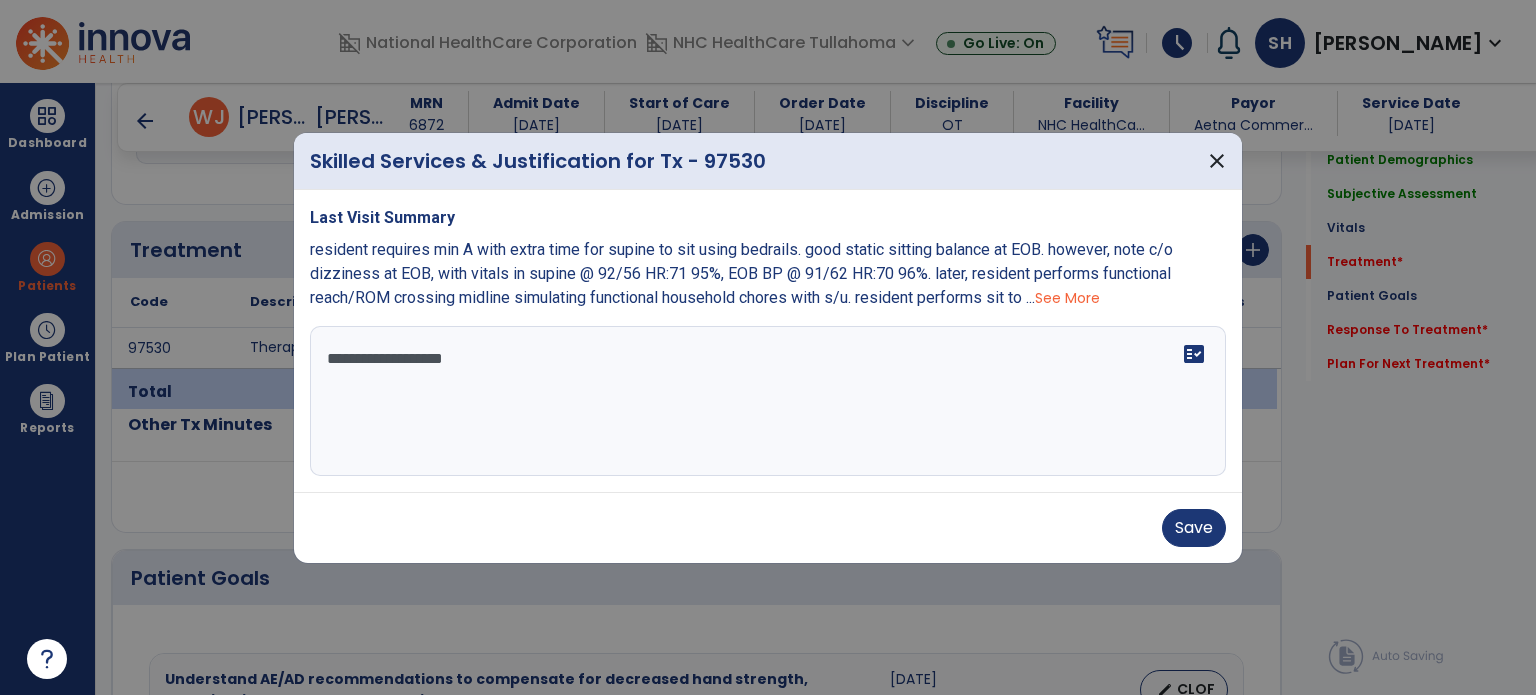 click on "See More" at bounding box center [1067, 298] 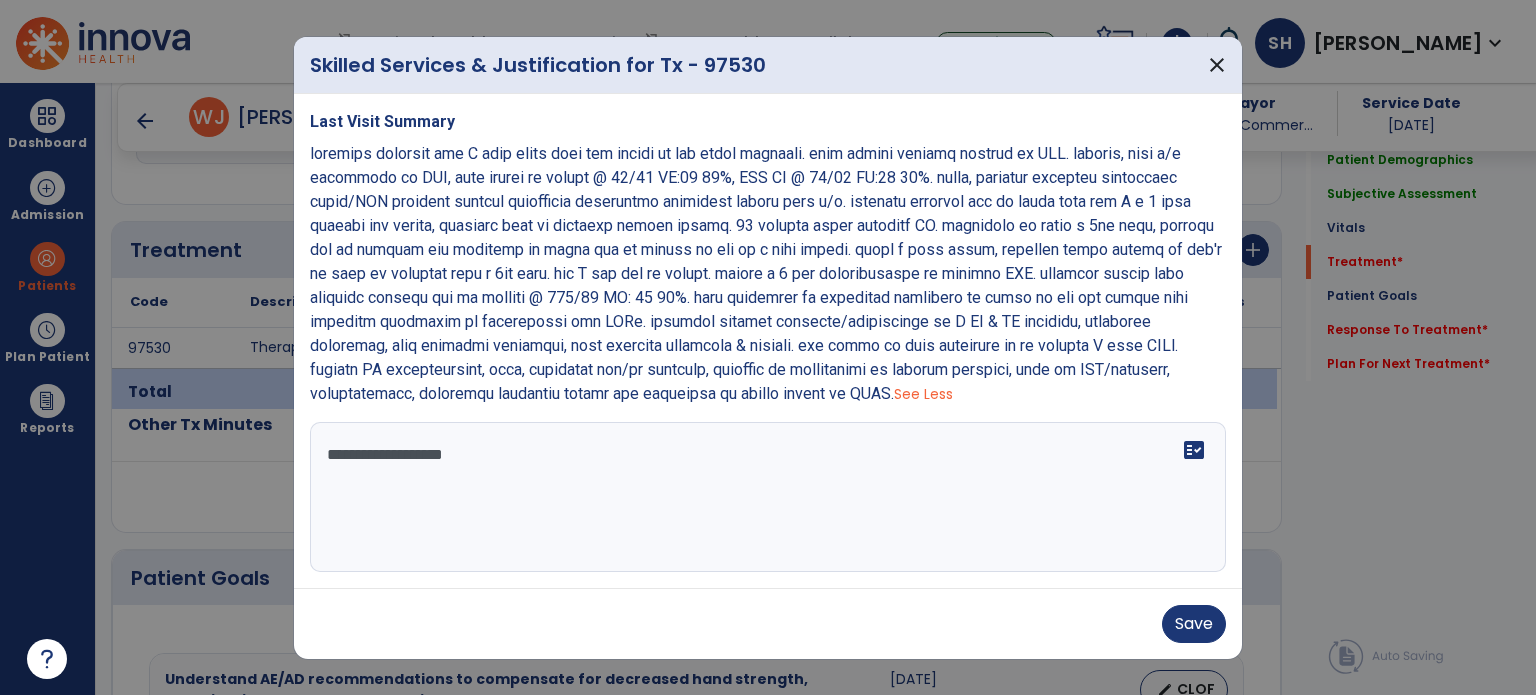 click at bounding box center (766, 273) 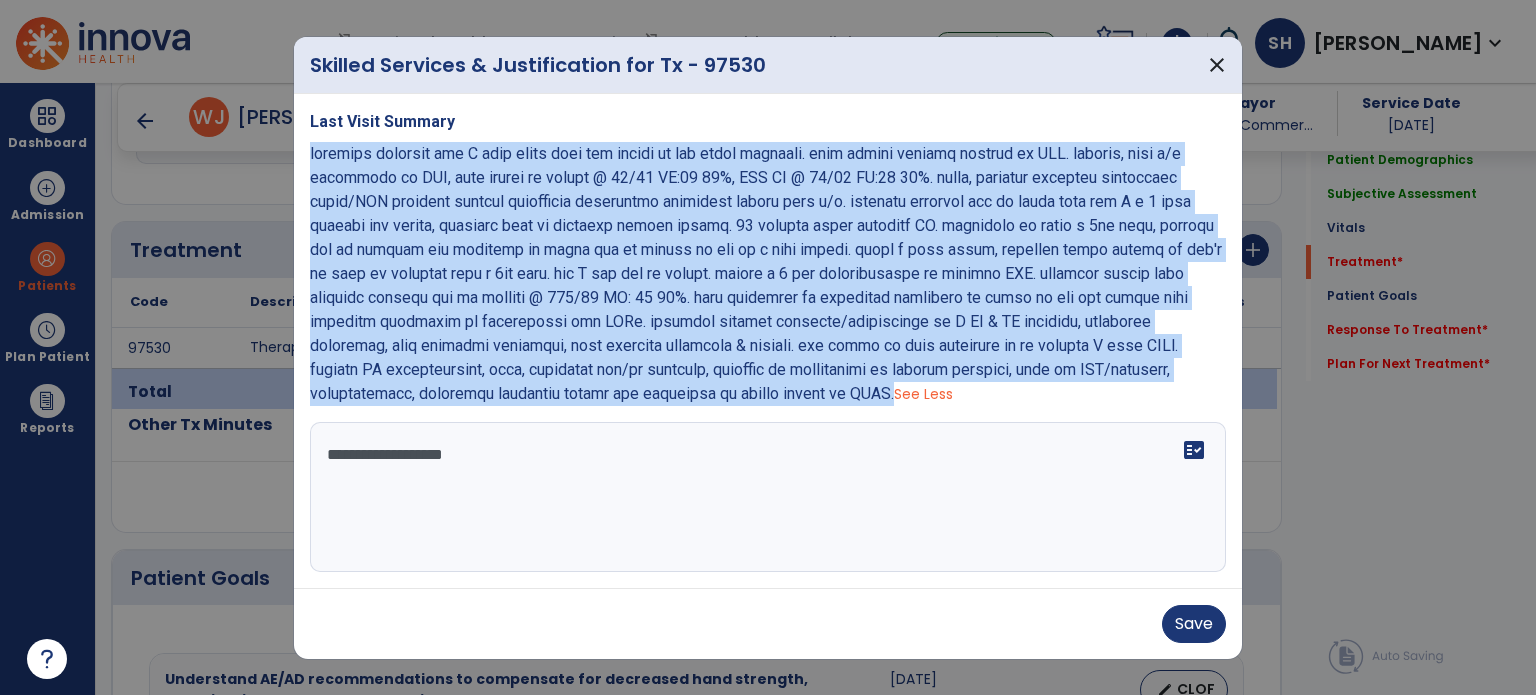 drag, startPoint x: 312, startPoint y: 156, endPoint x: 765, endPoint y: 395, distance: 512.1816 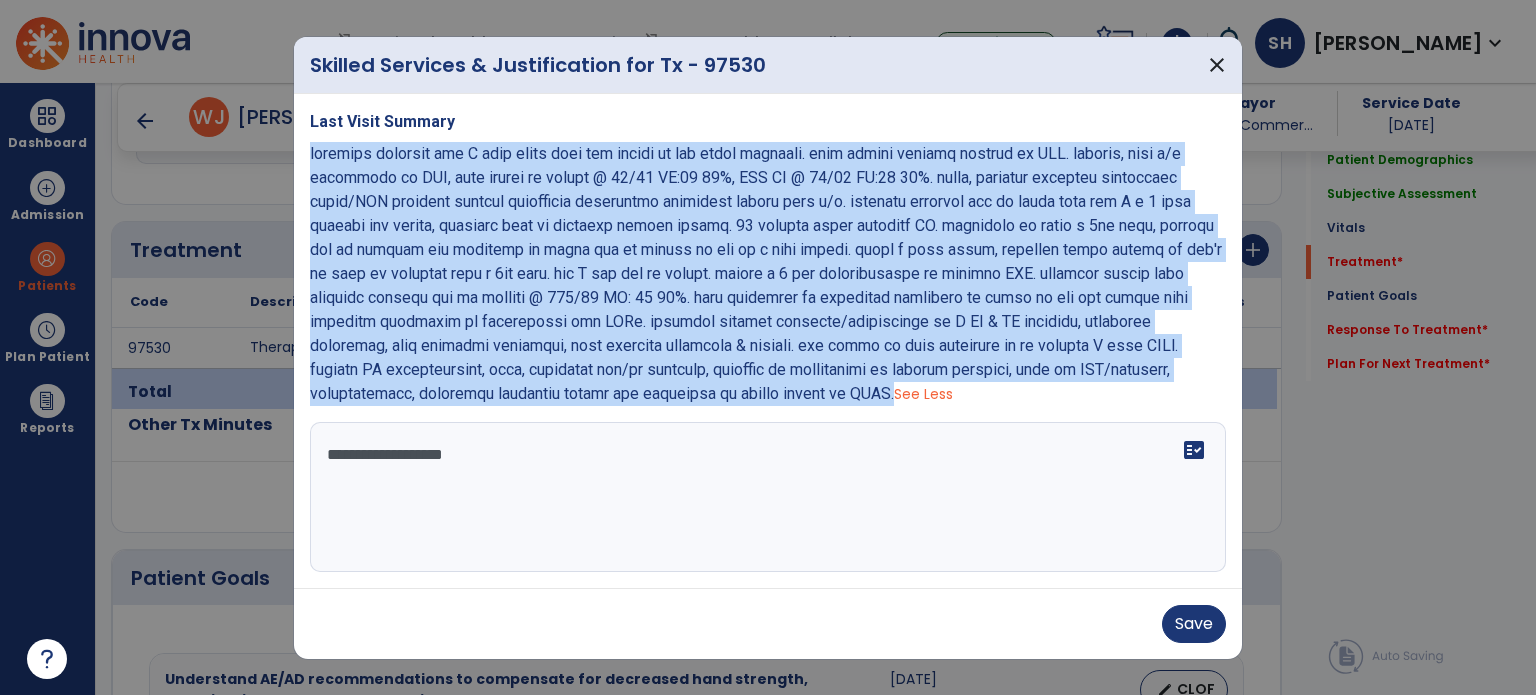 copy on "resident requires min A with extra time for supine to sit using bedrails. good static sitting balance at EOB. however, note c/o dizziness at EOB, with vitals in supine @ 92/56 HR:71 95%, EOB BP @ 91/62 HR:70 96%. later, resident performs functional reach/ROM crossing midline simulating functional household chores with s/u. resident performs sit to stand with mod A x 2 from regular bed height, resident able to tolerate stance approx. 30 seconds using platform RW. attempted to stand a 2nd time, however due to fatigue and buckling of knees she is unable to get to a full stance. after a rest break, resident still unsure if she'd be able to complete task a 3rd time. mod A for sit to supine. assist x 2 for repositioning up towards HOB. resident vitals post activity towards end of session @ 105/68 HR: 77 97%. this treatment is medically necessary in order to aid and assist with improved transfers in preparation for ADLs. resident current deficits/impairments in B UE & LE strength, decreased sensation, poor activi..." 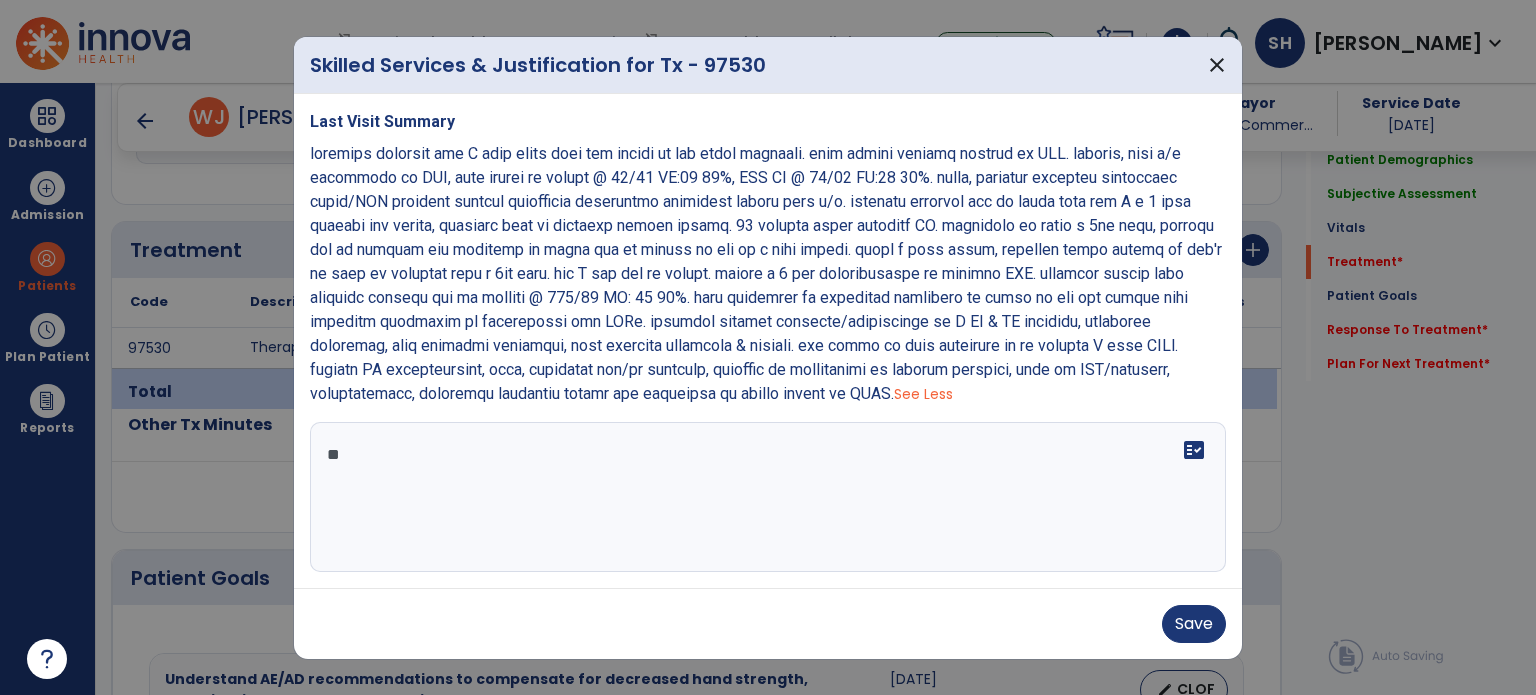 type on "*" 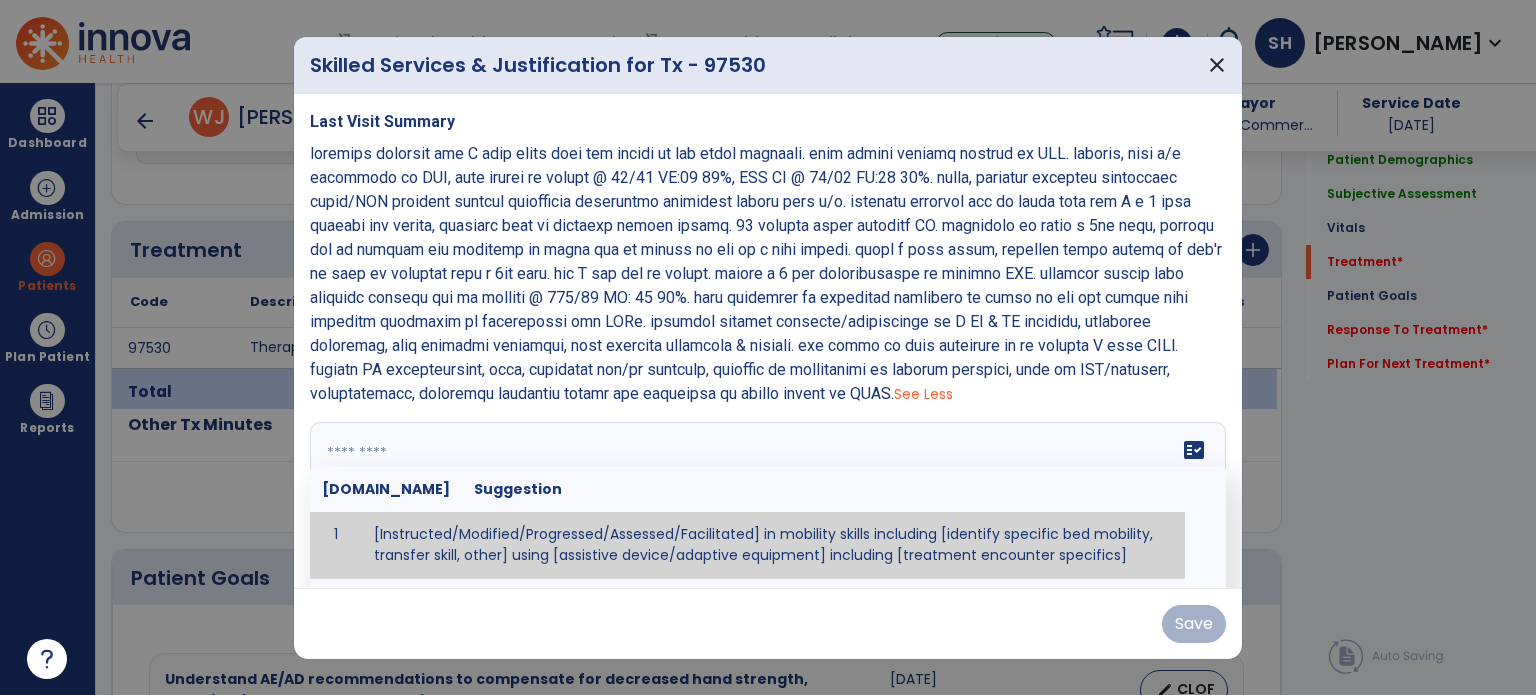 paste on "**********" 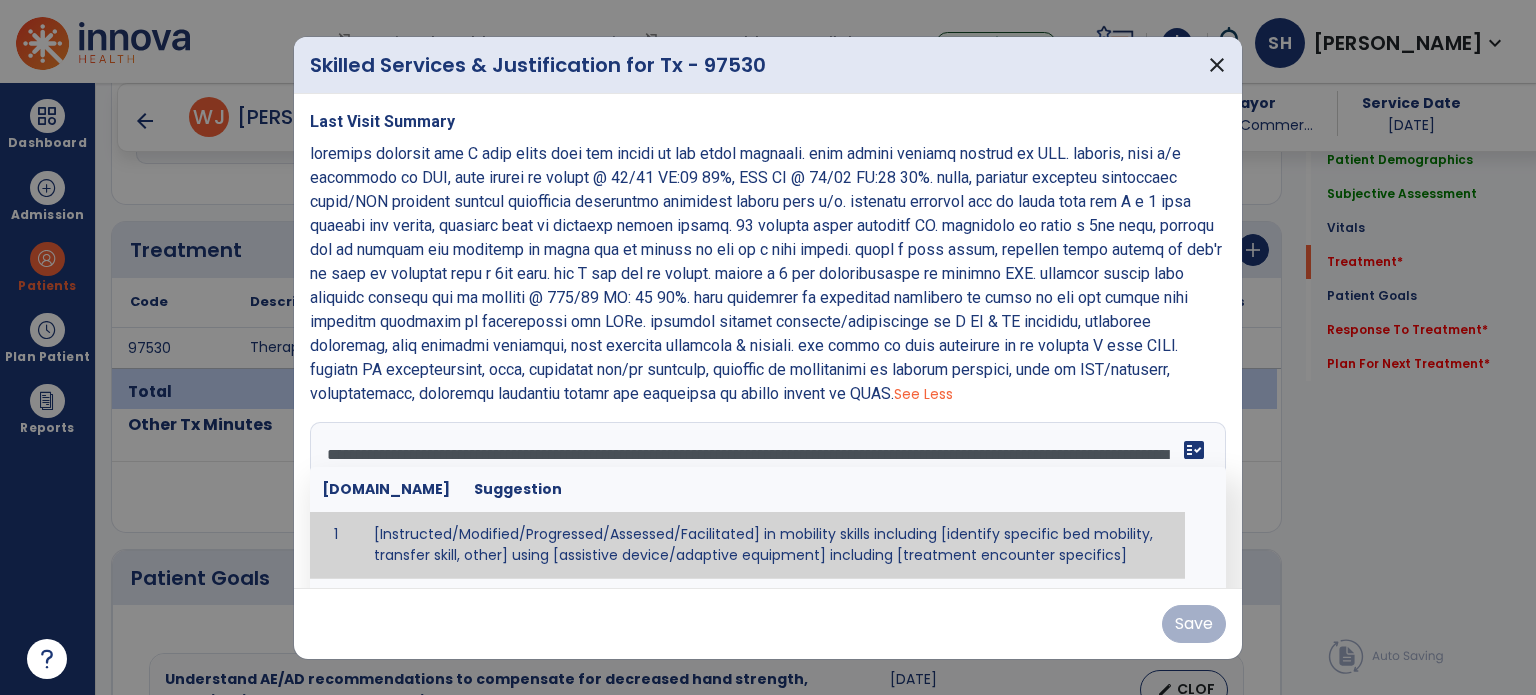 scroll, scrollTop: 183, scrollLeft: 0, axis: vertical 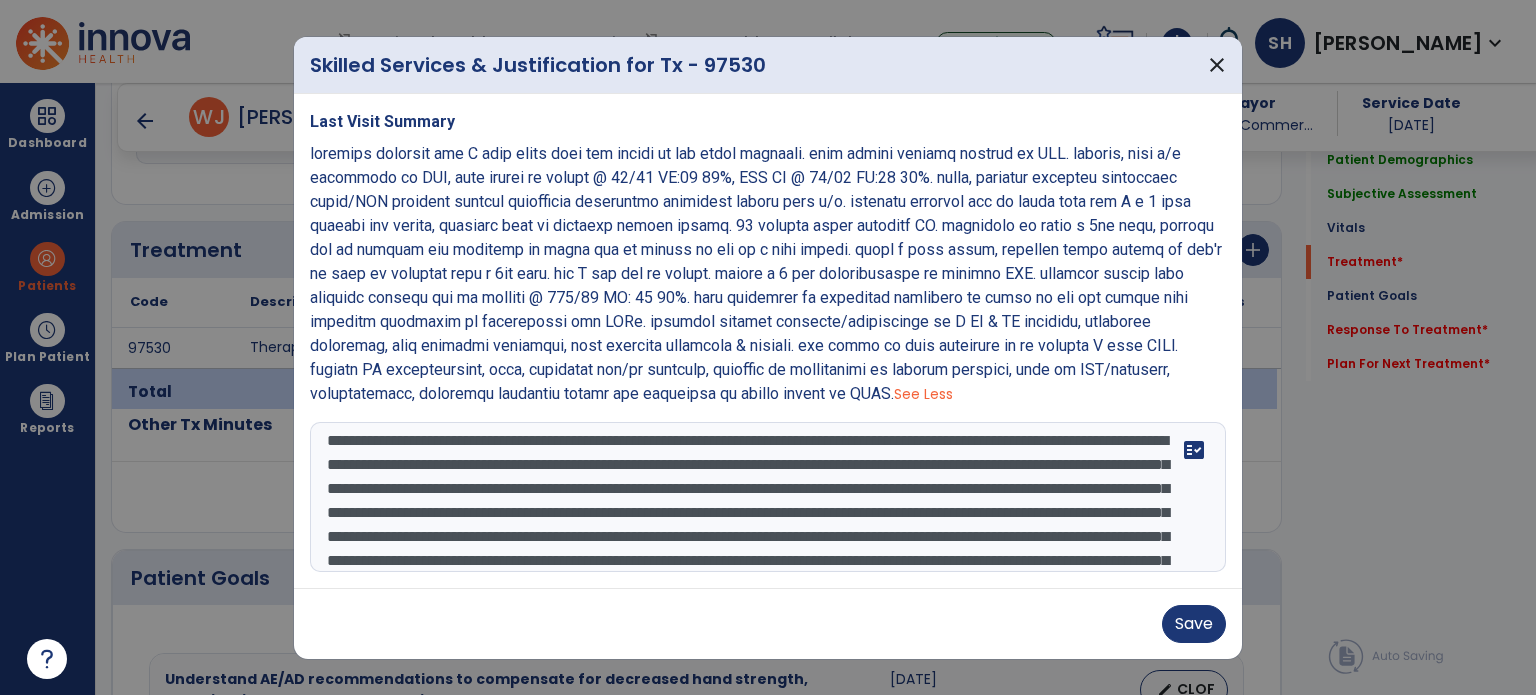 click at bounding box center (768, 497) 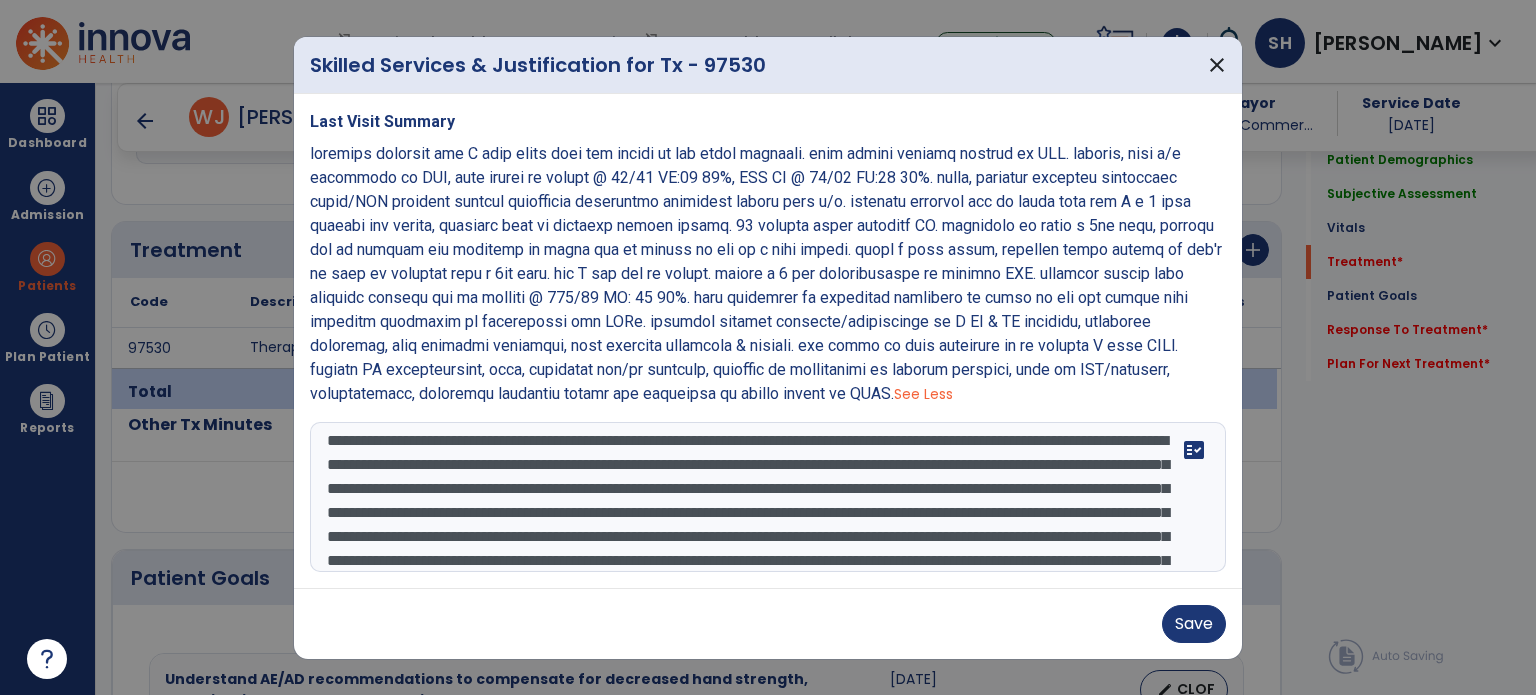 click at bounding box center (768, 497) 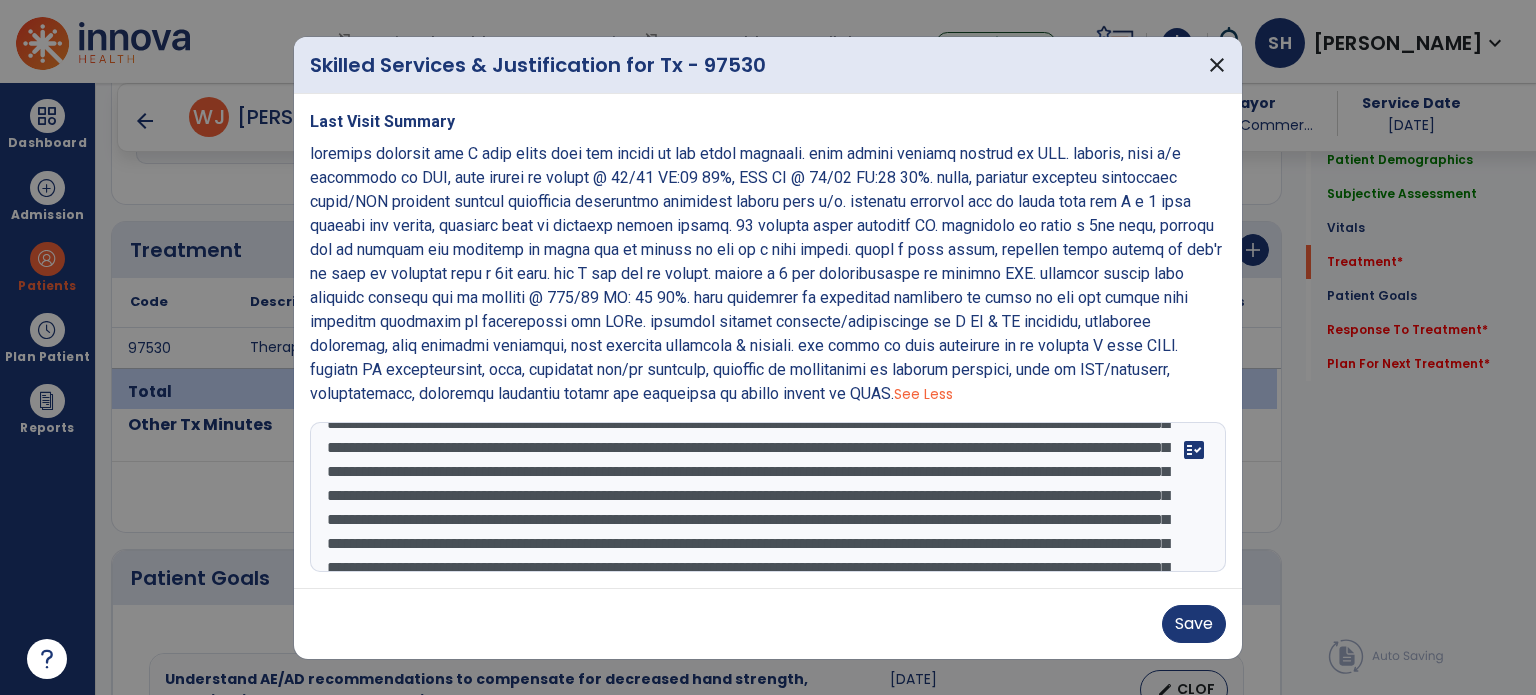 scroll, scrollTop: 93, scrollLeft: 0, axis: vertical 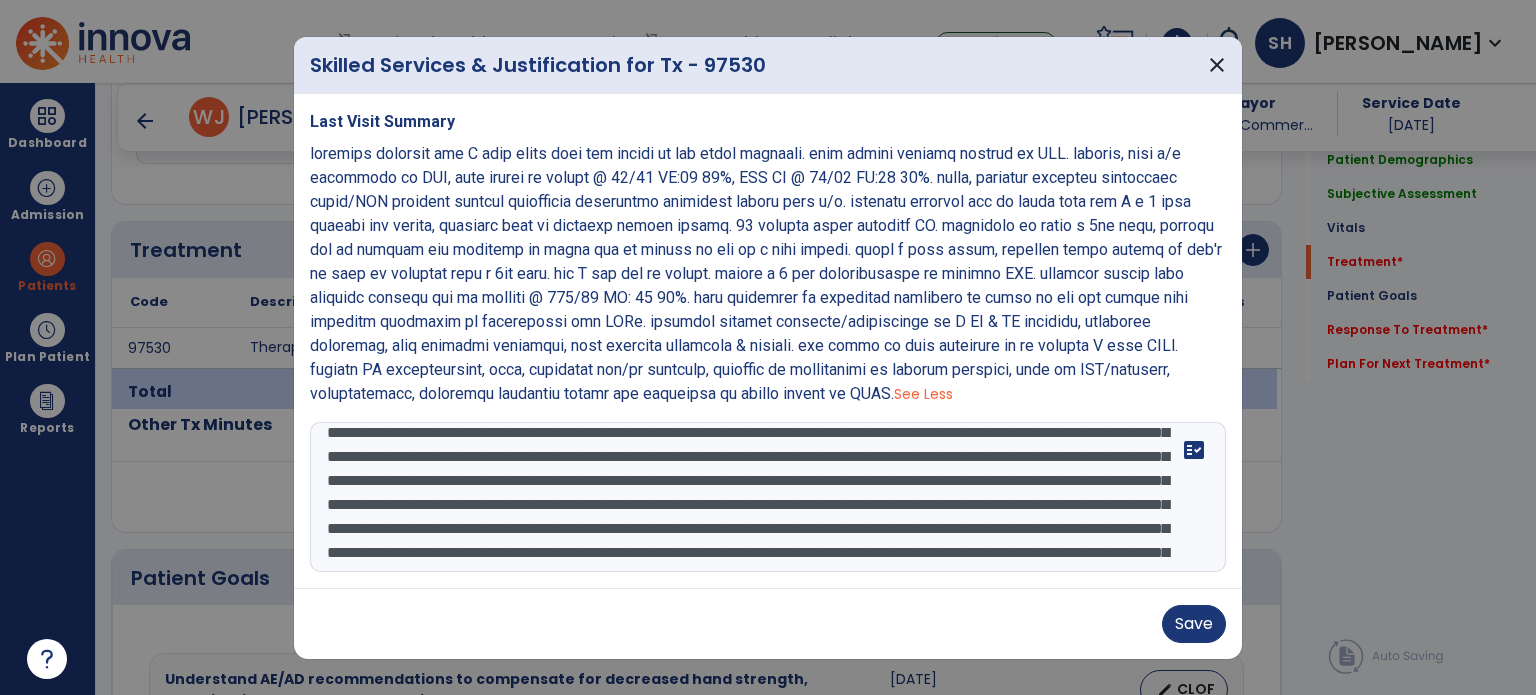 click at bounding box center [768, 497] 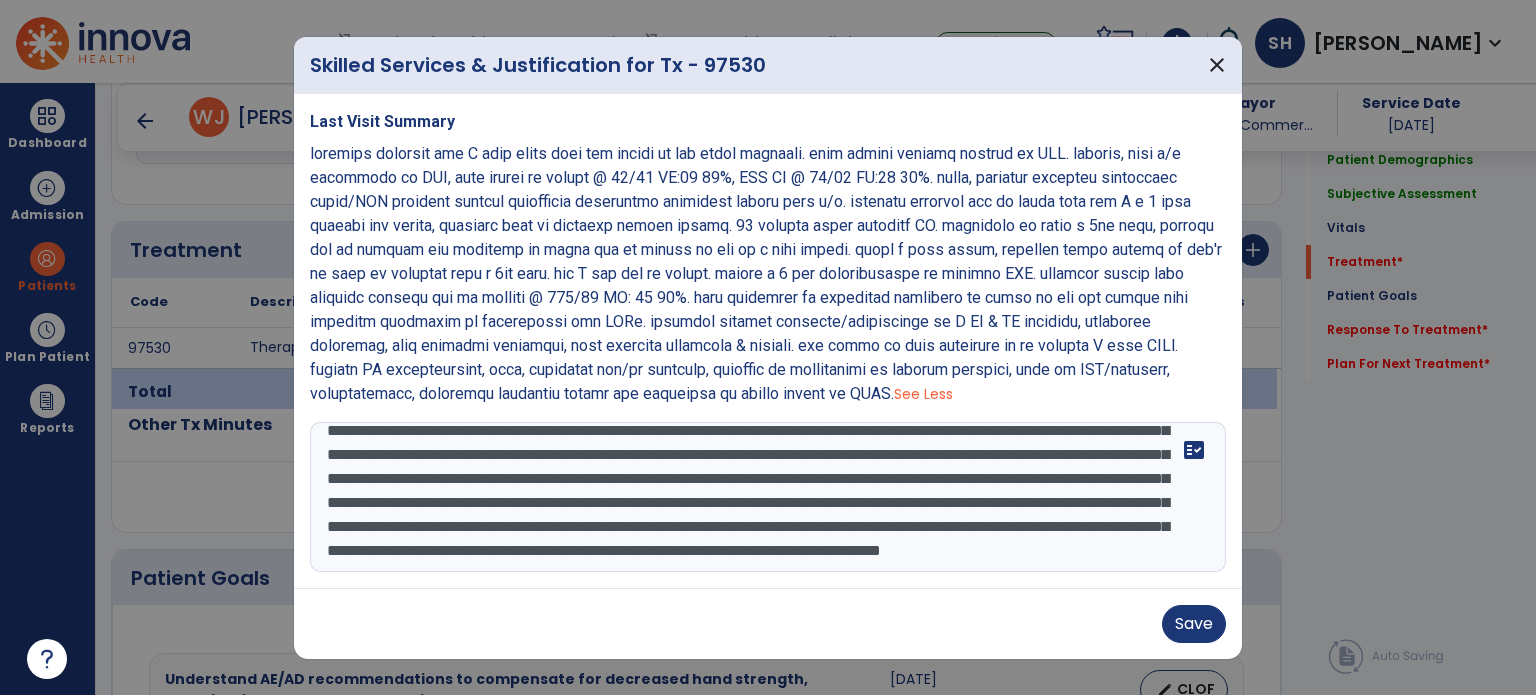scroll, scrollTop: 92, scrollLeft: 0, axis: vertical 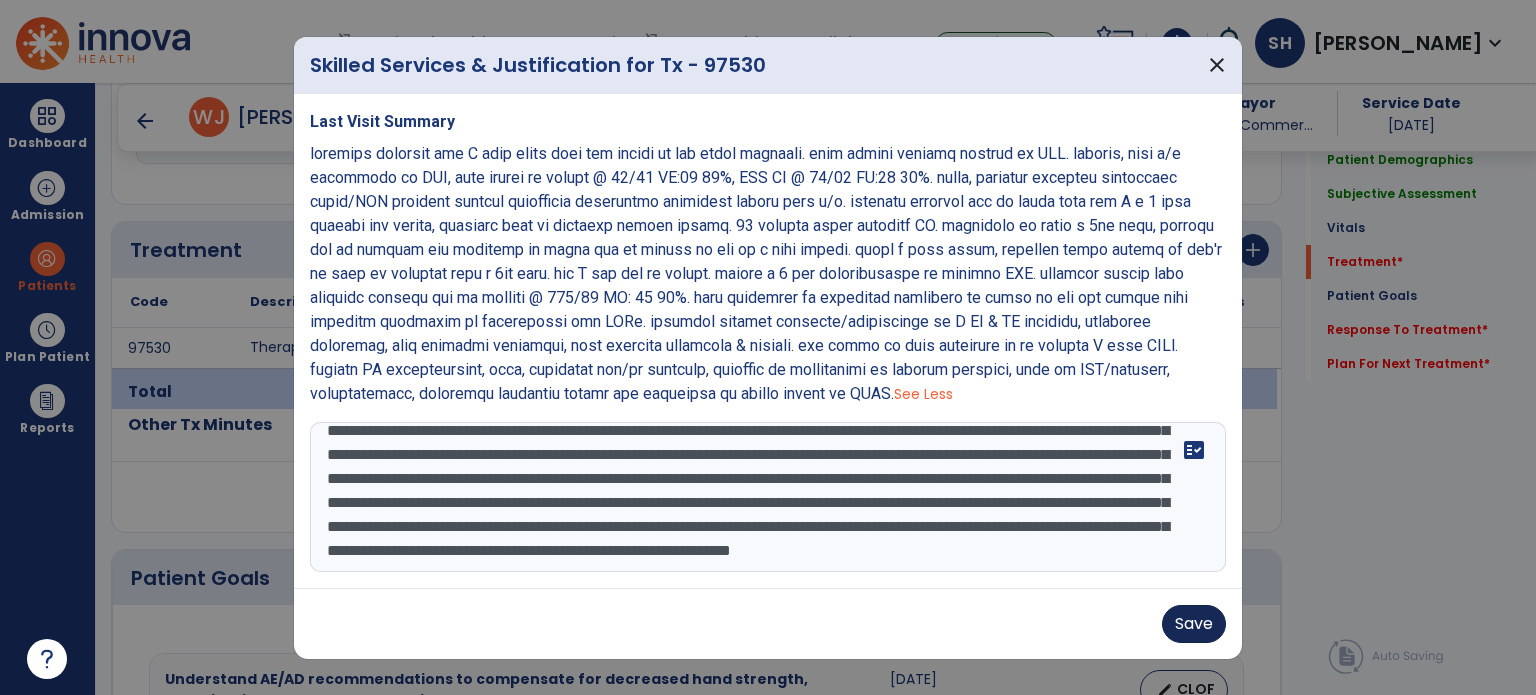 type on "**********" 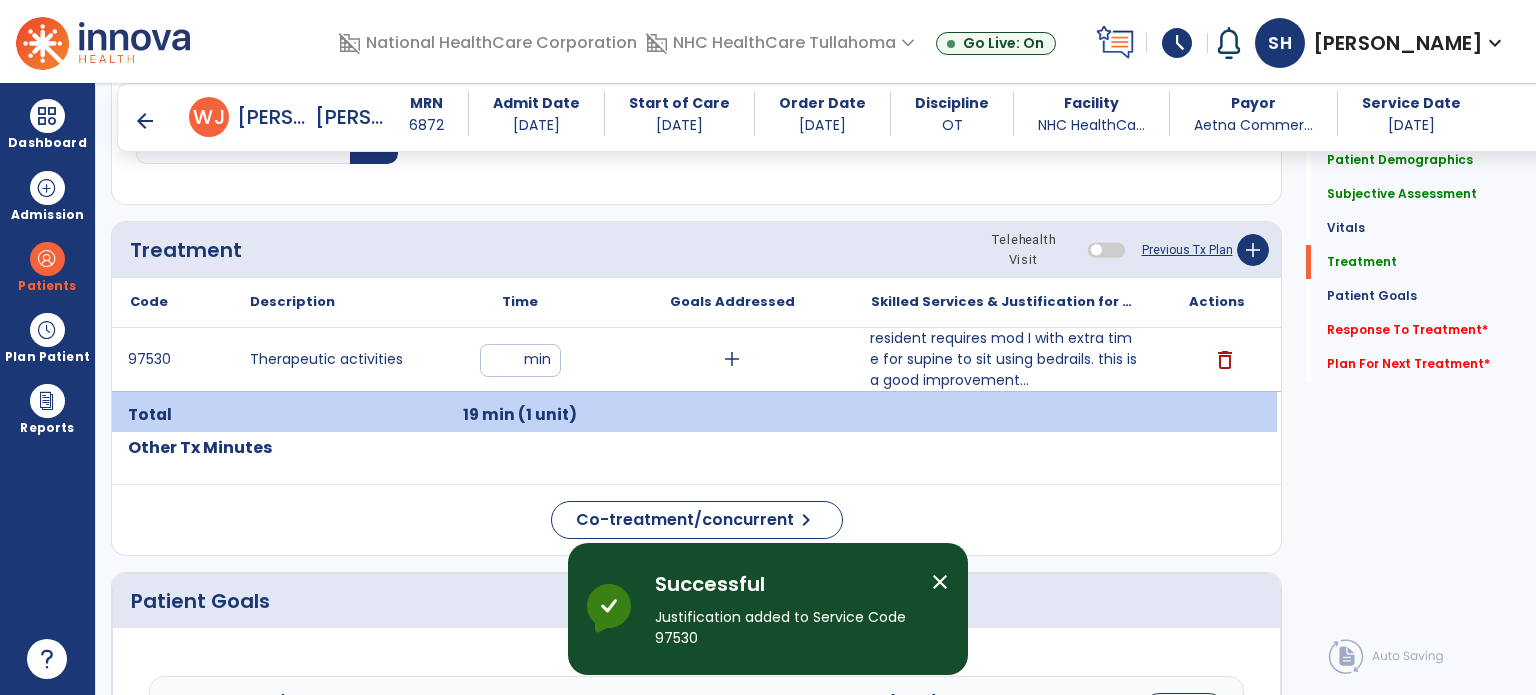 click on "**" at bounding box center [520, 360] 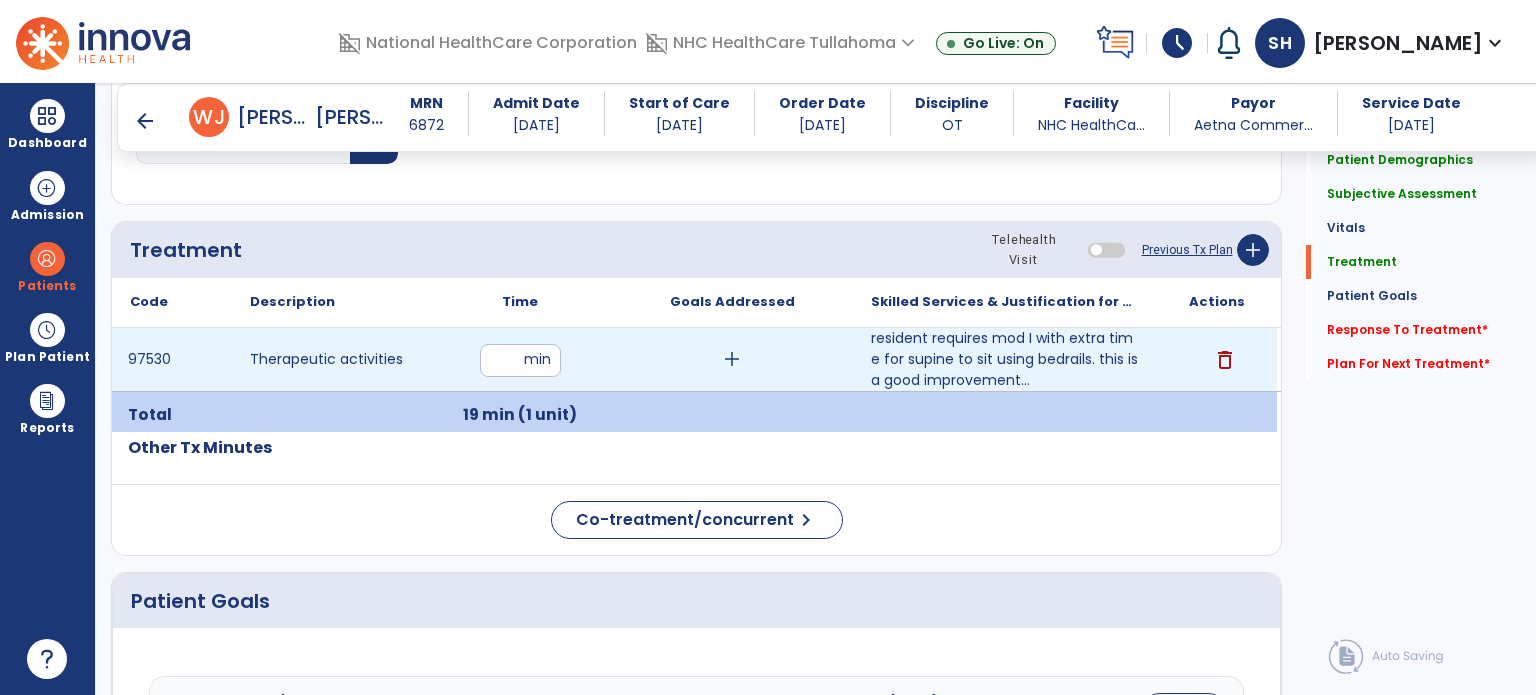 type on "*" 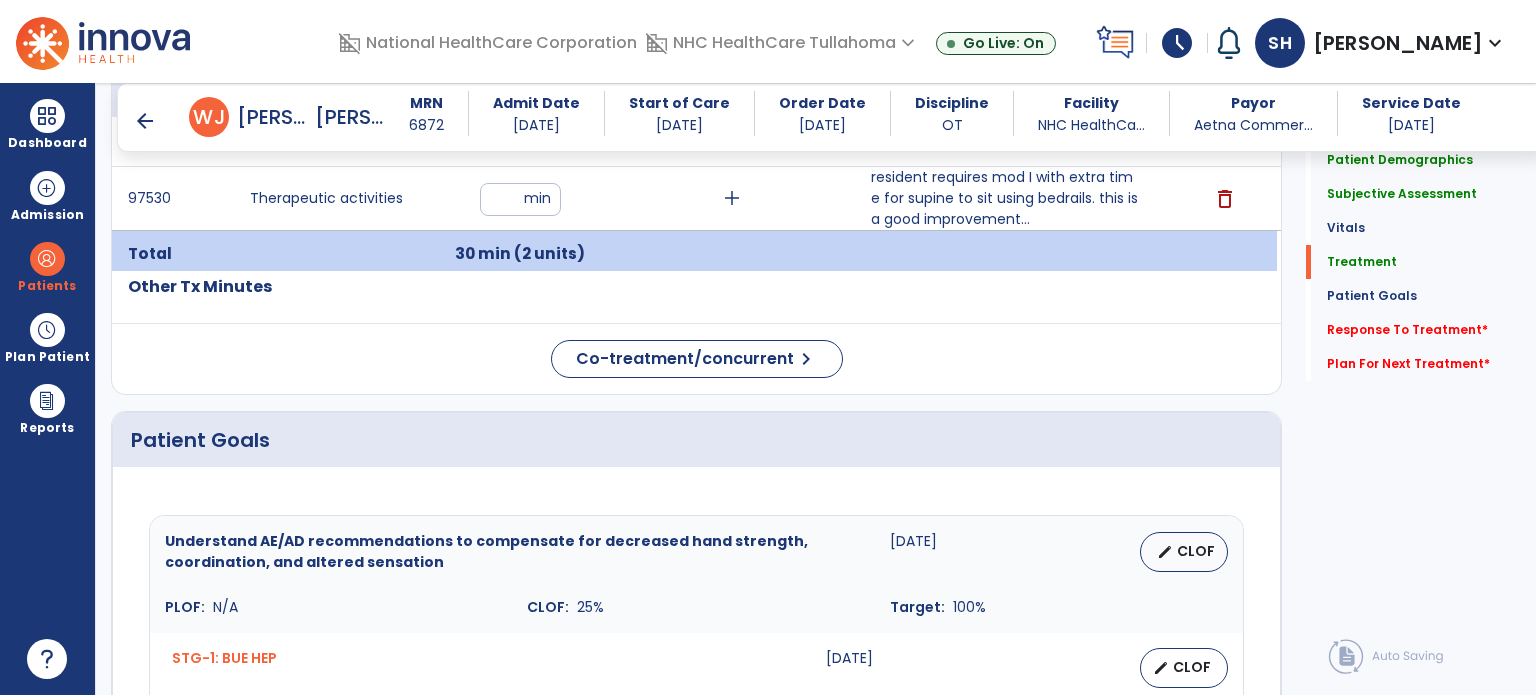 scroll, scrollTop: 1508, scrollLeft: 0, axis: vertical 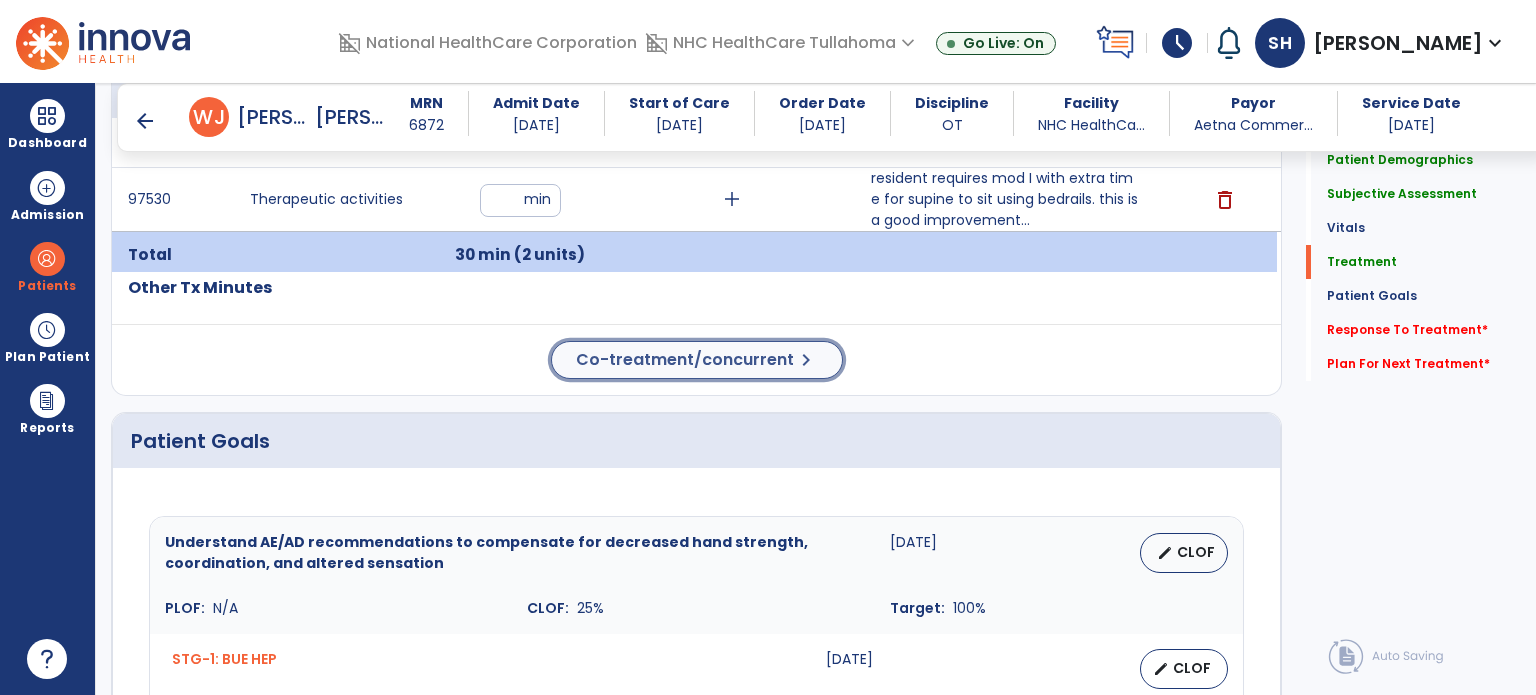 click on "Co-treatment/concurrent" 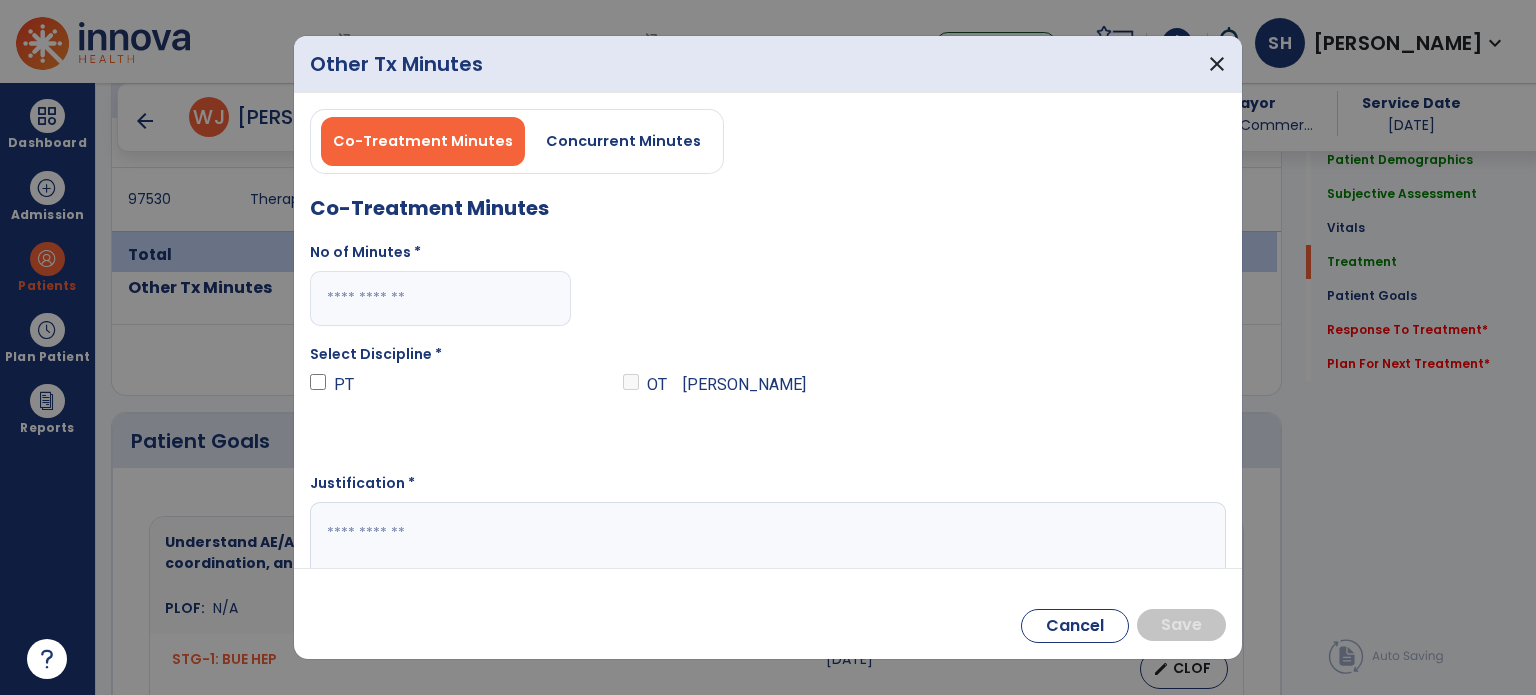 click at bounding box center [440, 298] 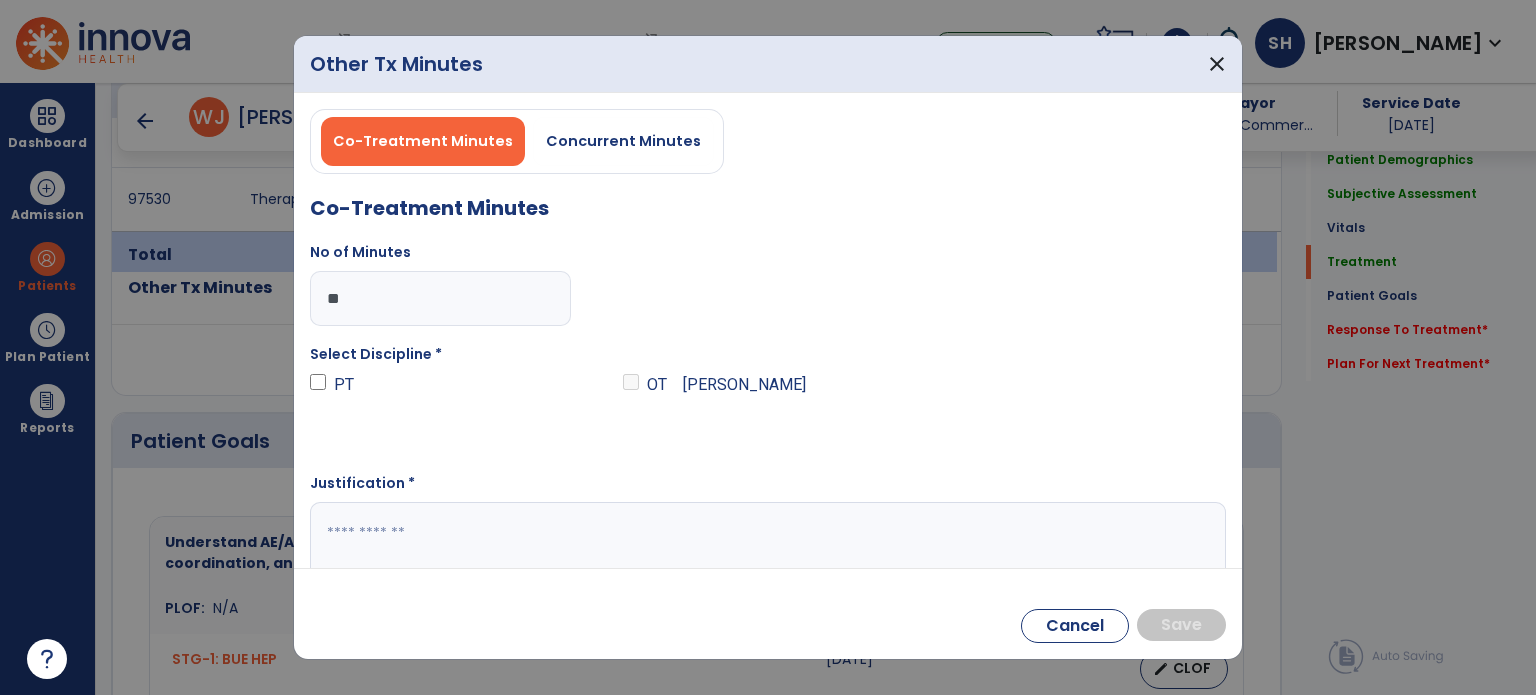 type on "**" 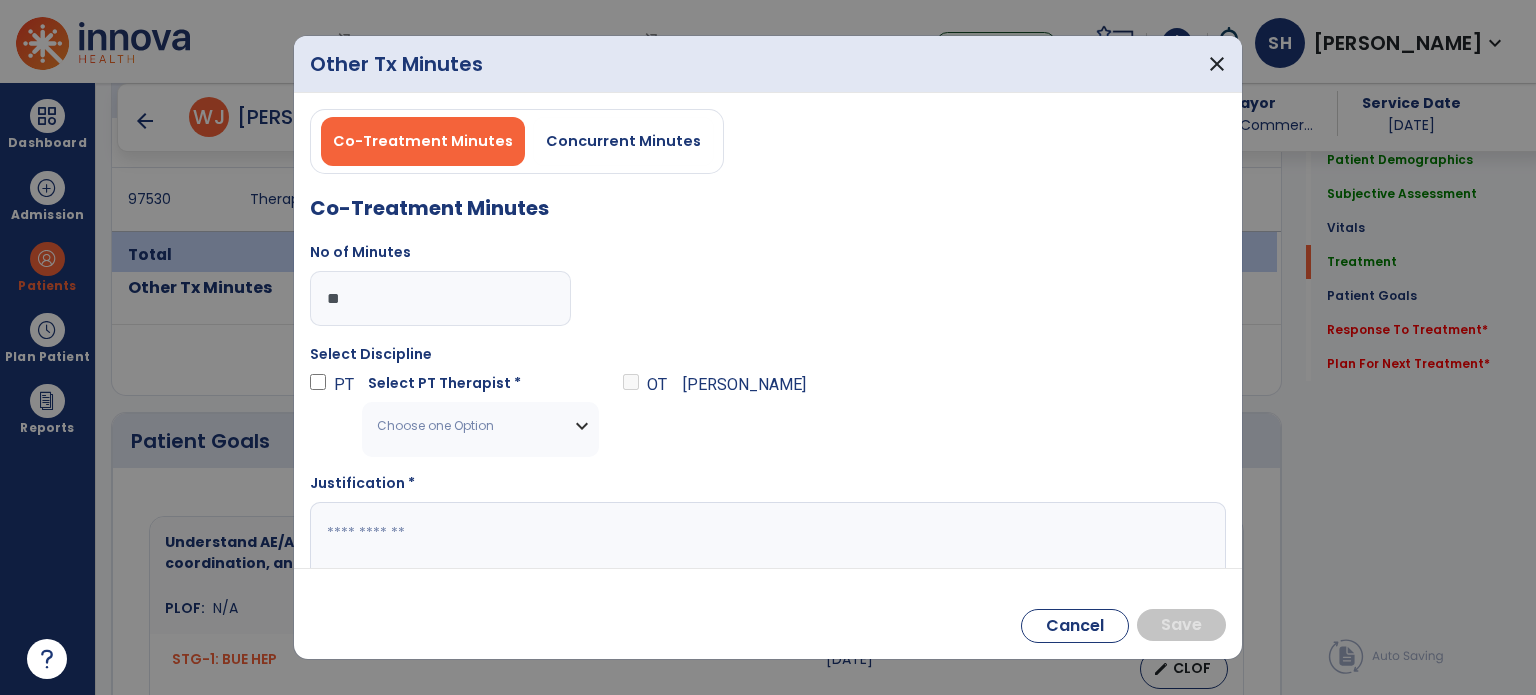click on "Choose one Option" at bounding box center [468, 426] 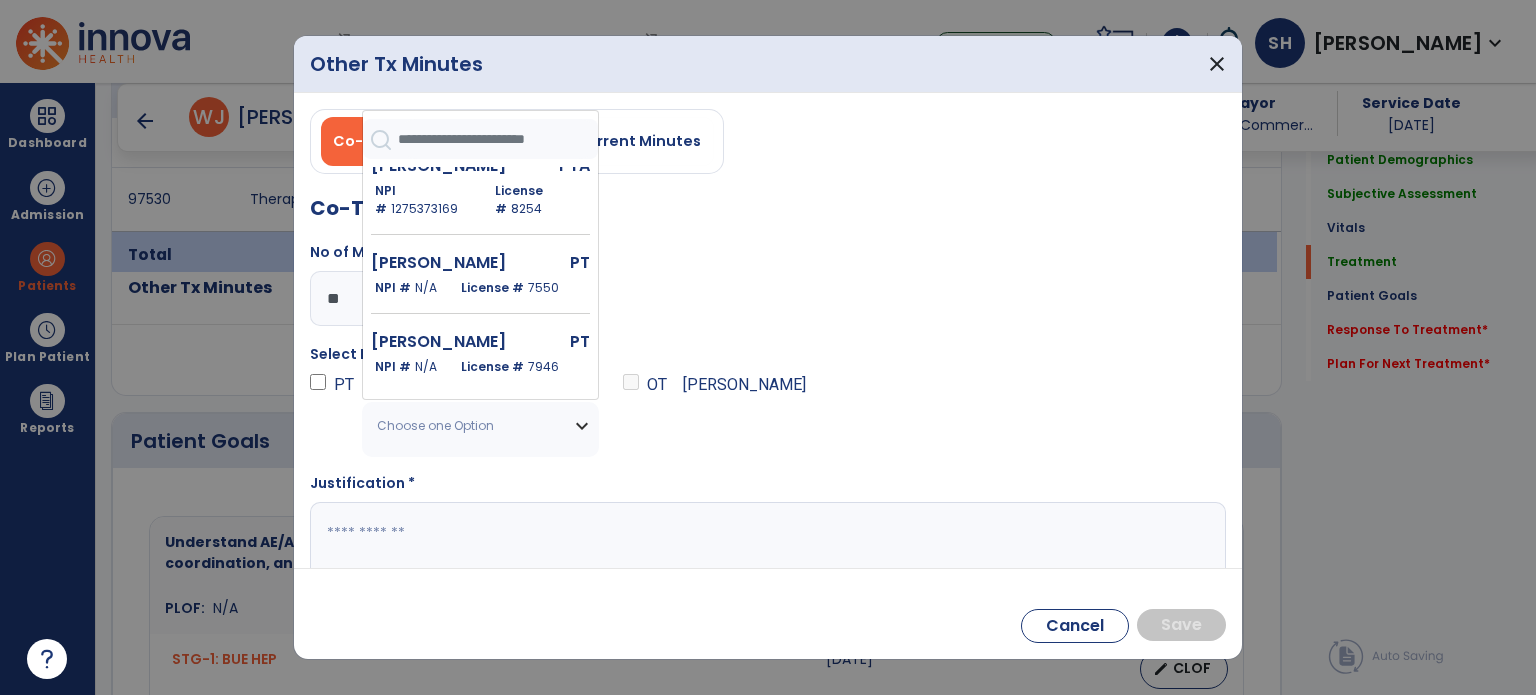 scroll, scrollTop: 1403, scrollLeft: 0, axis: vertical 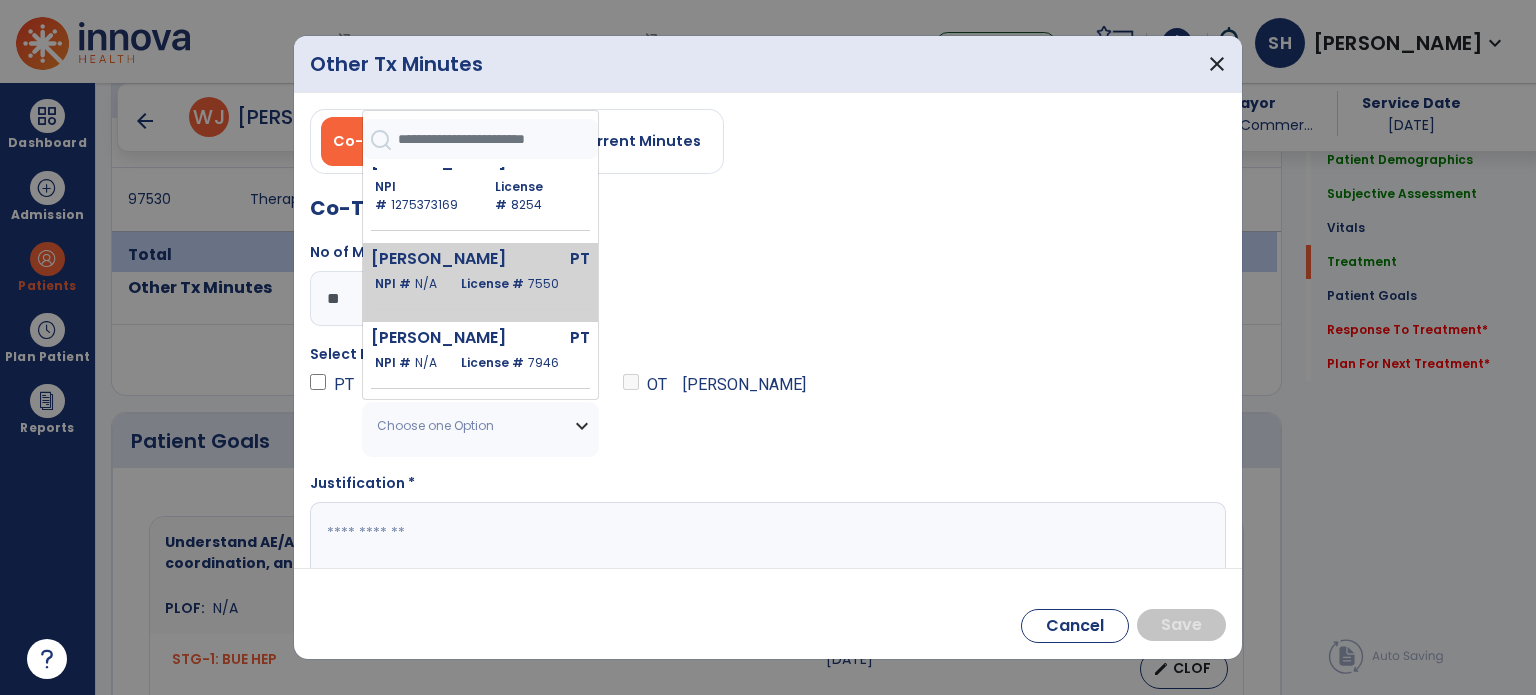 click on "[PERSON_NAME]   PT   NPI #  N/A   License #  7550" at bounding box center [480, 282] 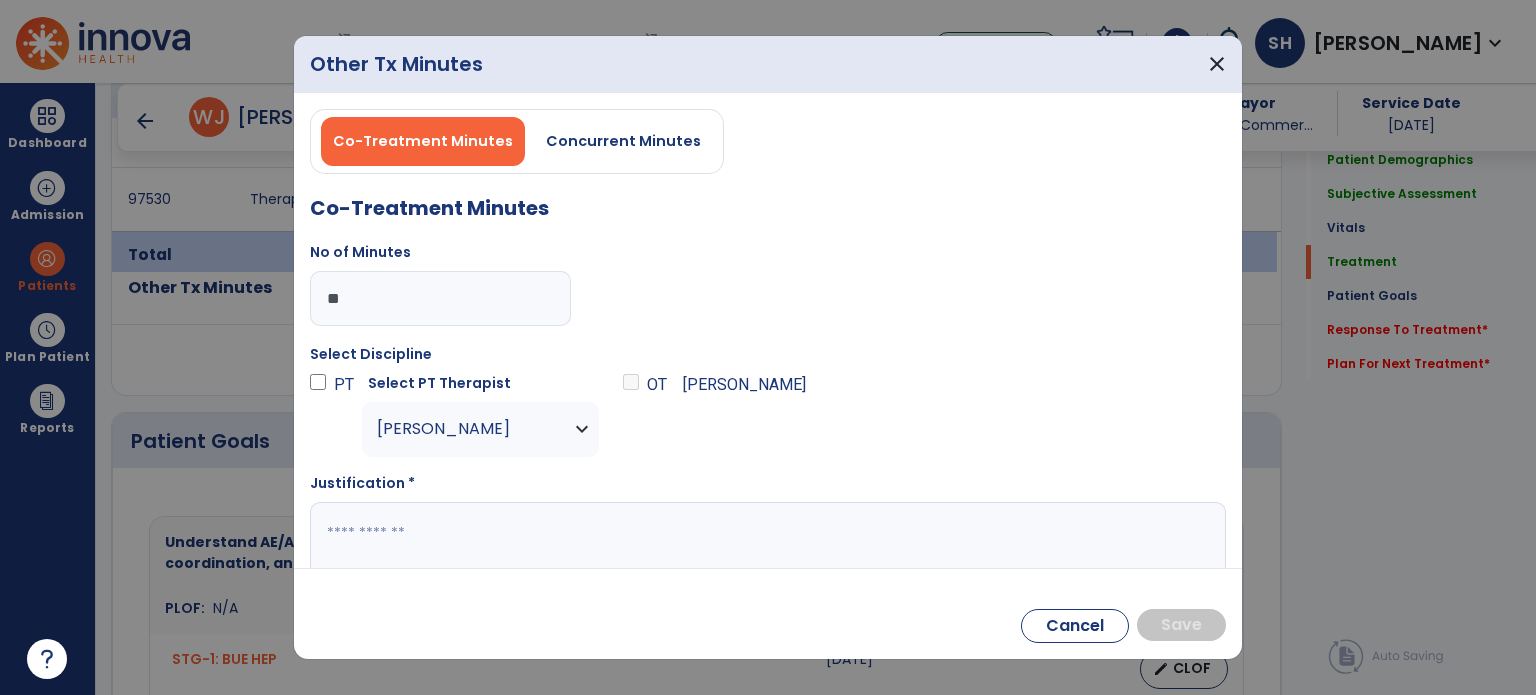 click on "Cancel Save" at bounding box center (768, 613) 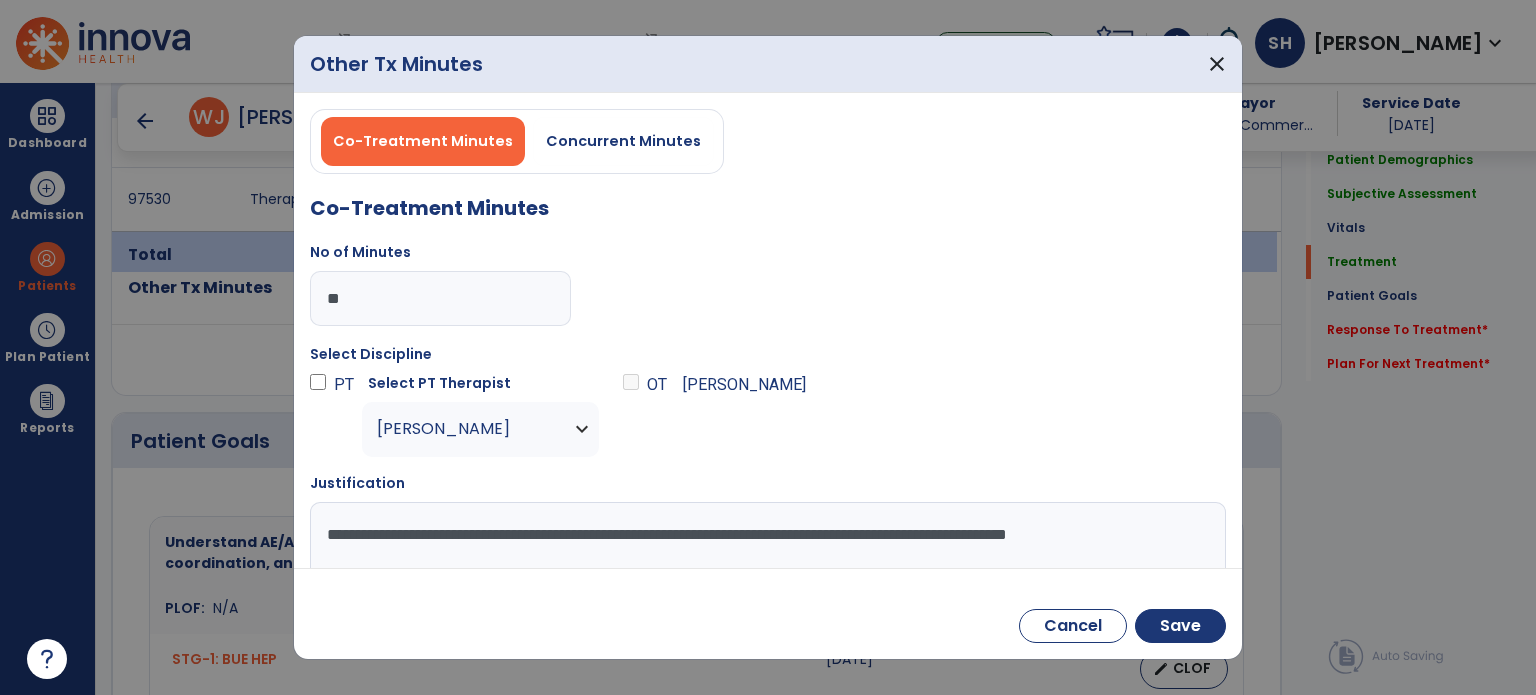 scroll, scrollTop: 1, scrollLeft: 0, axis: vertical 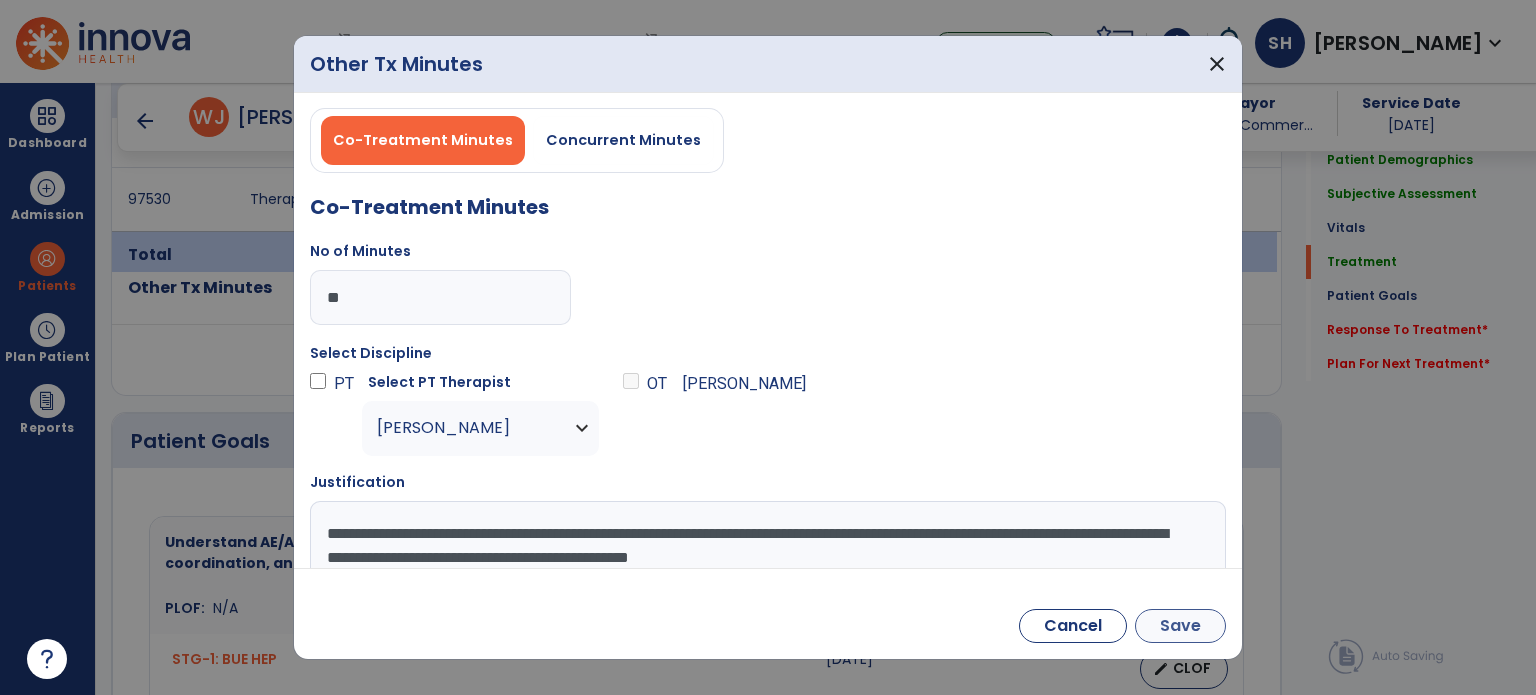 type on "**********" 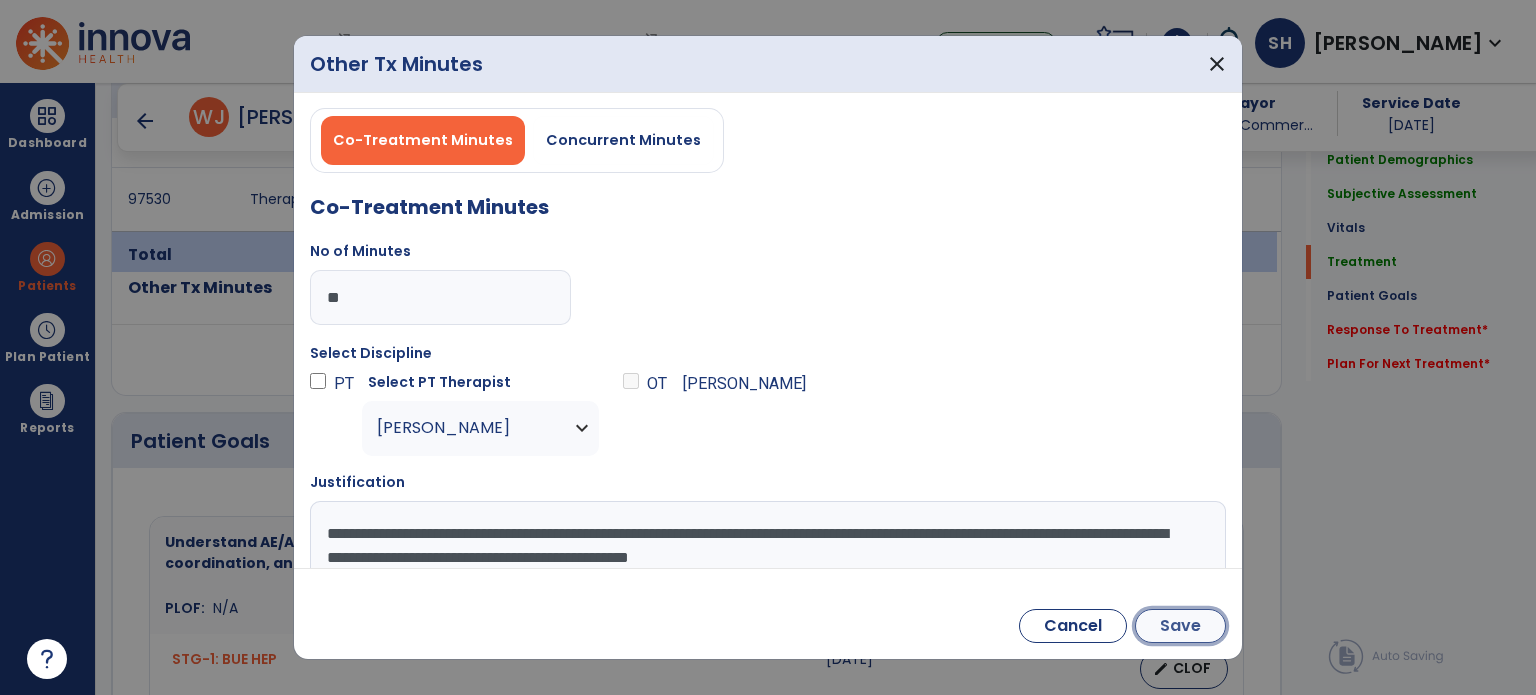 click on "Save" at bounding box center [1180, 626] 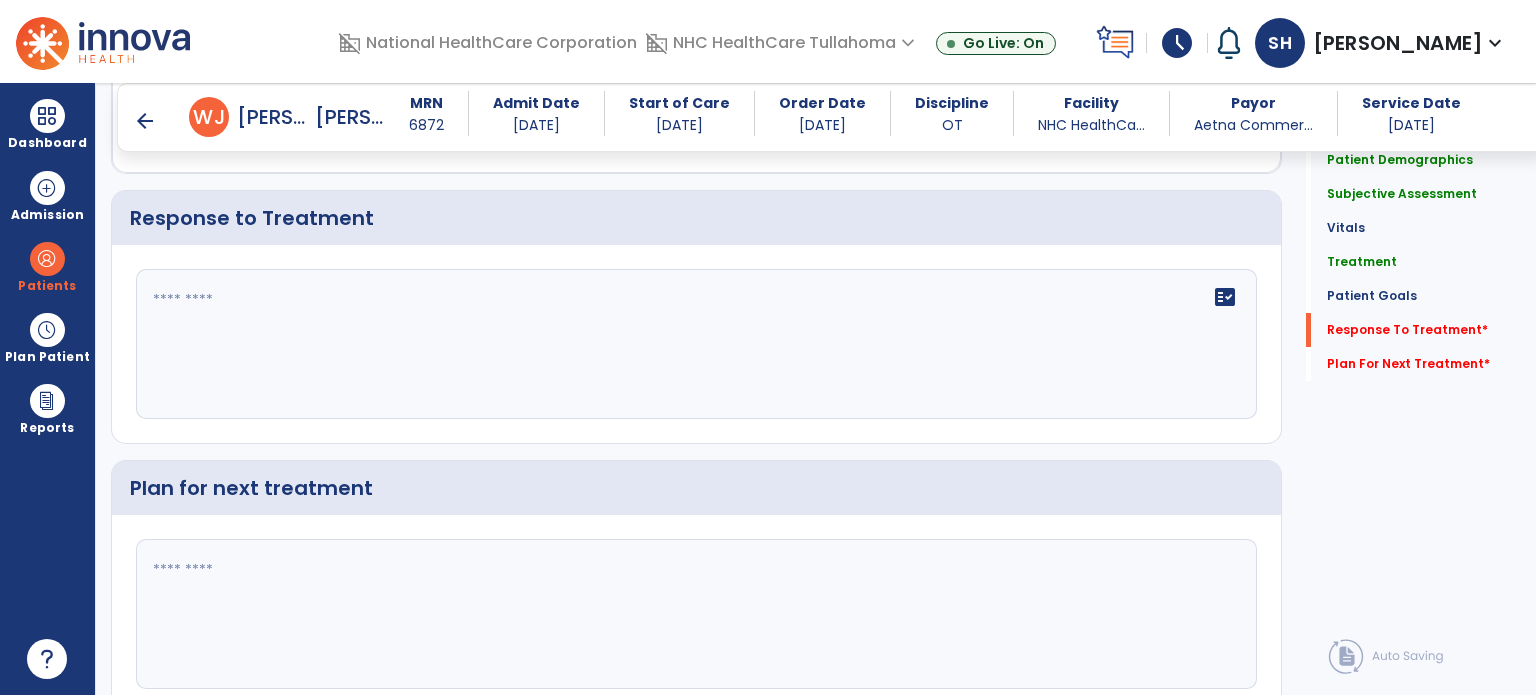 scroll, scrollTop: 2973, scrollLeft: 0, axis: vertical 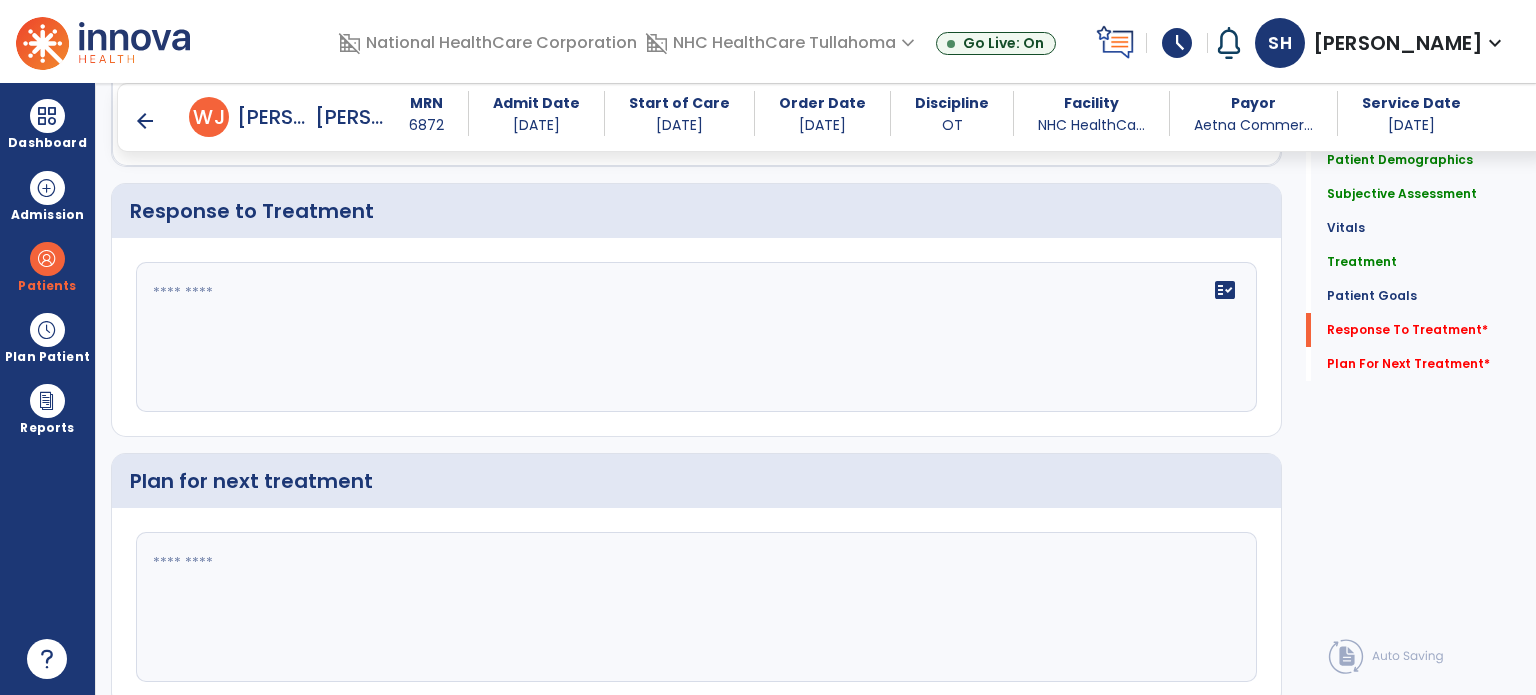 click on "fact_check" 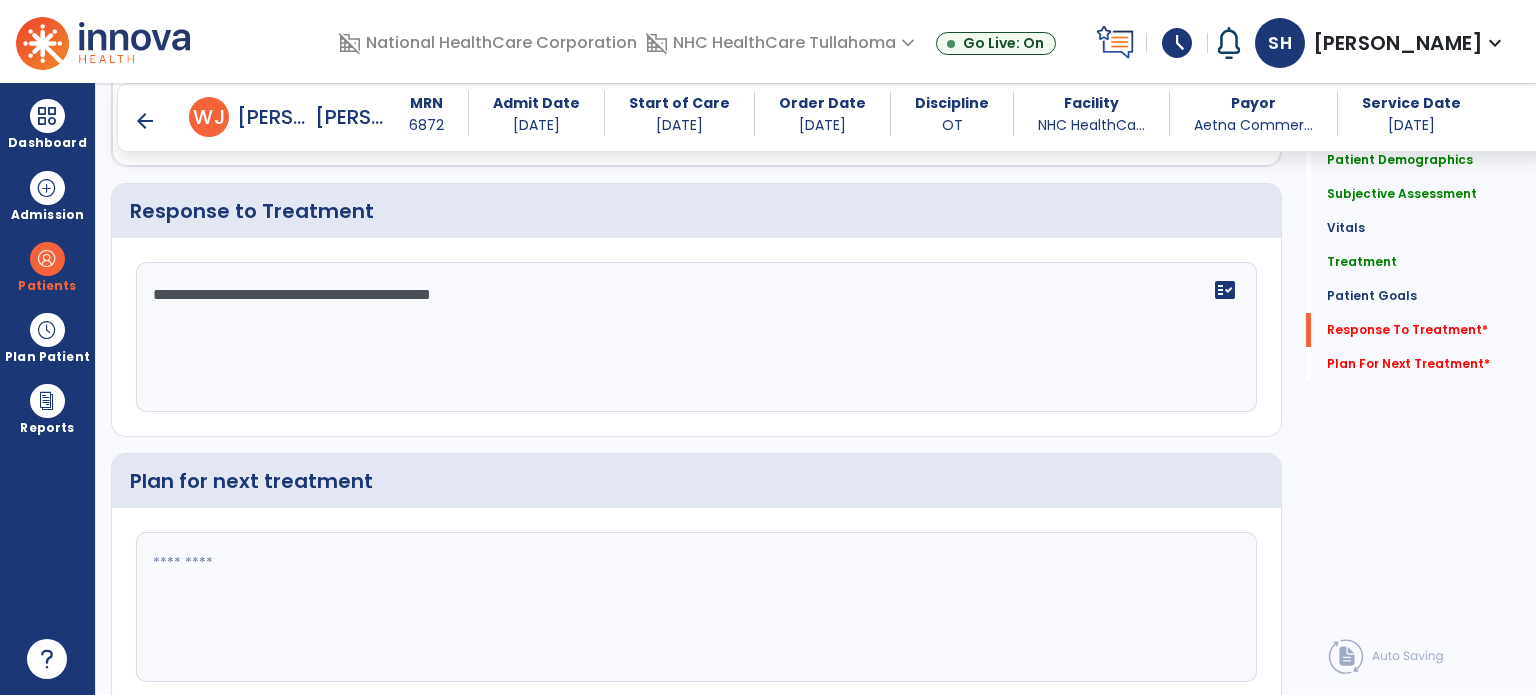 type on "**********" 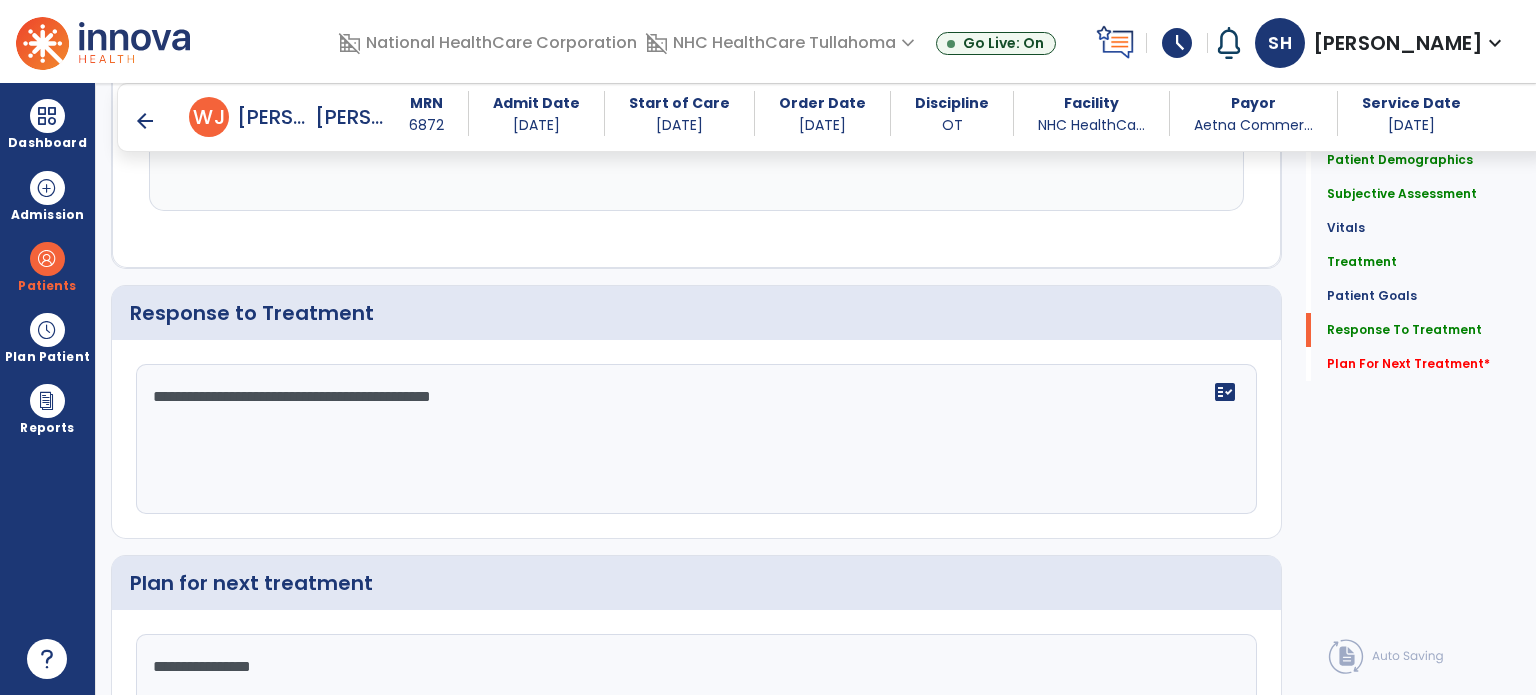scroll, scrollTop: 2974, scrollLeft: 0, axis: vertical 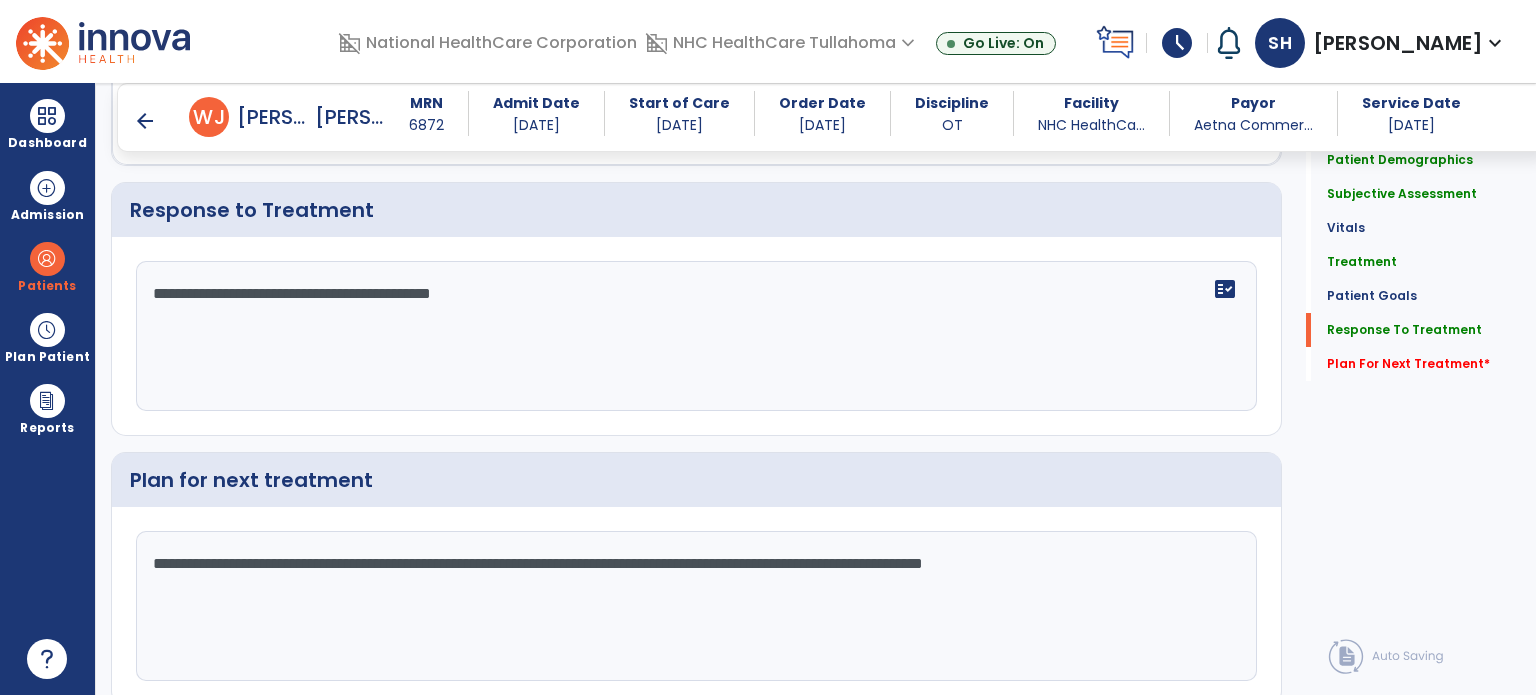 click on "**********" 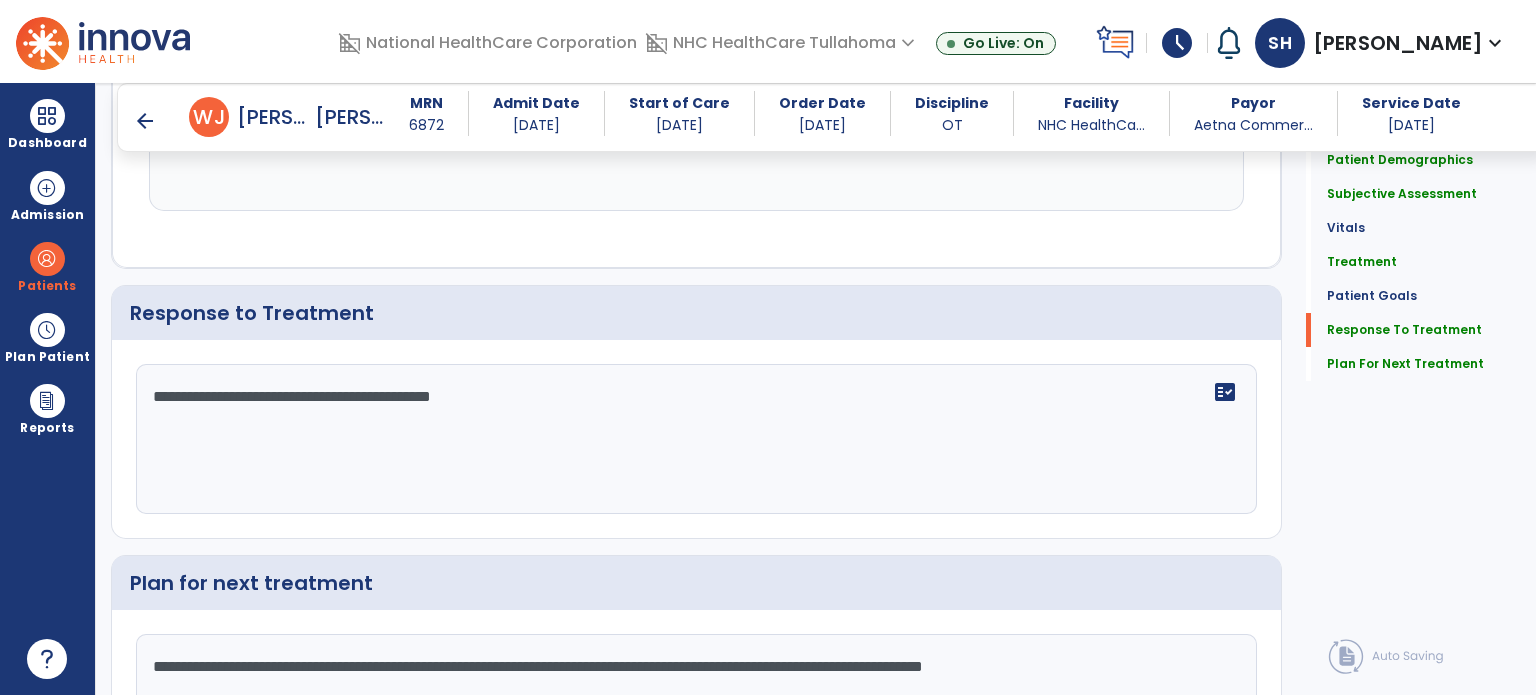 scroll, scrollTop: 2974, scrollLeft: 0, axis: vertical 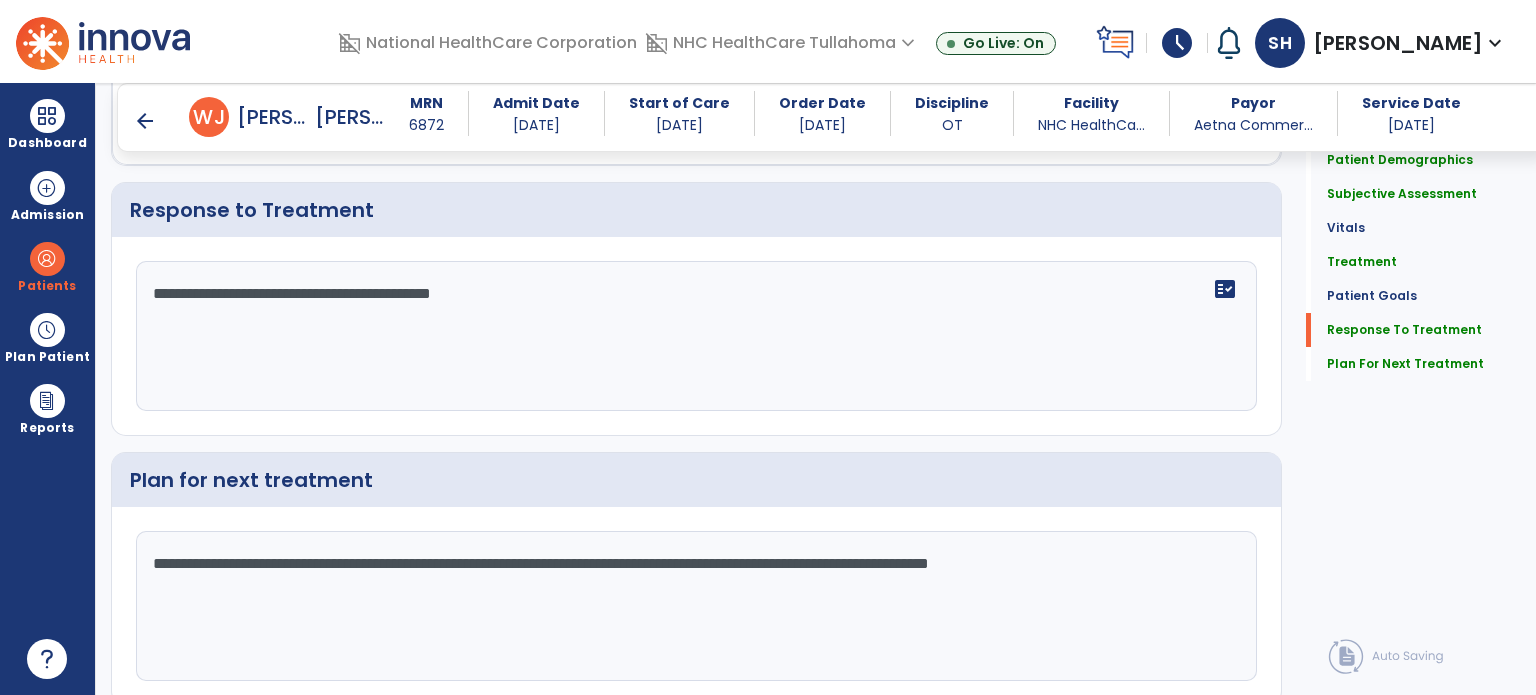 type on "**********" 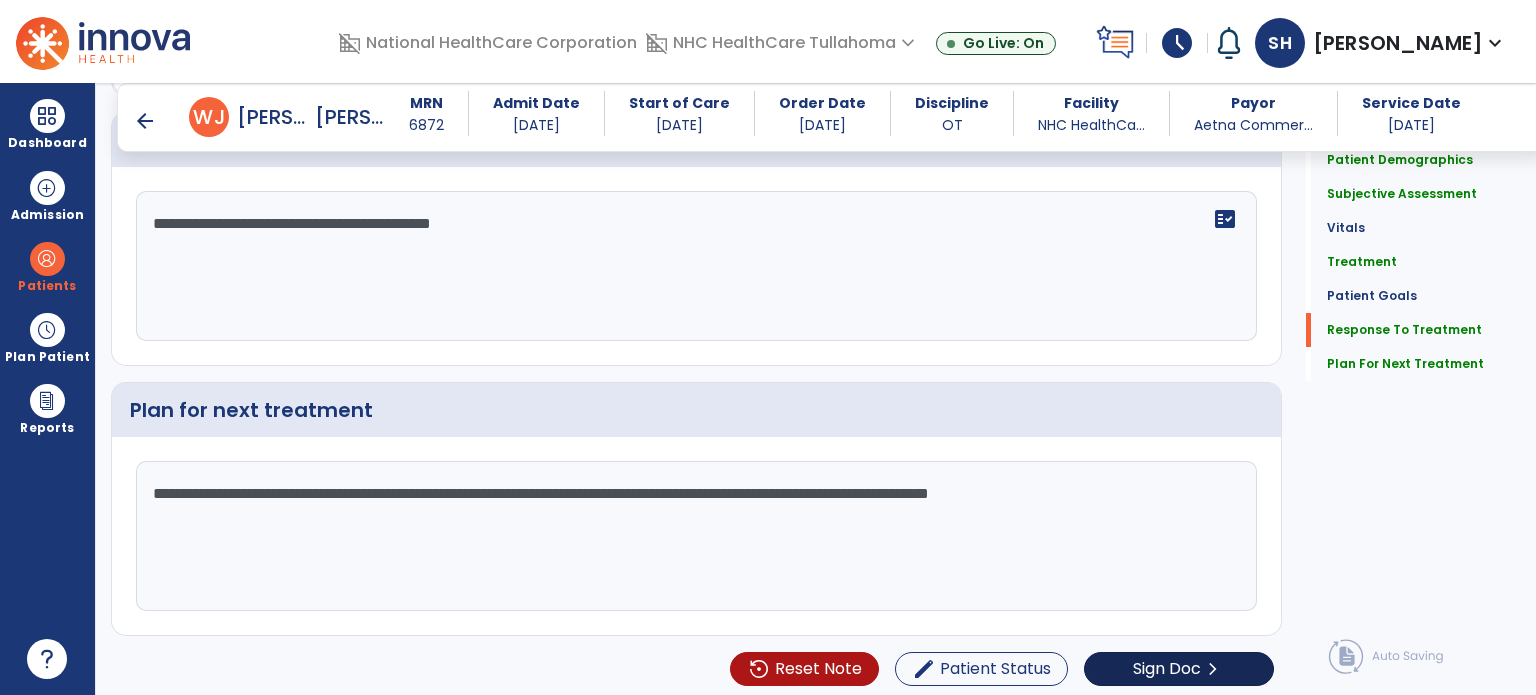 type on "**********" 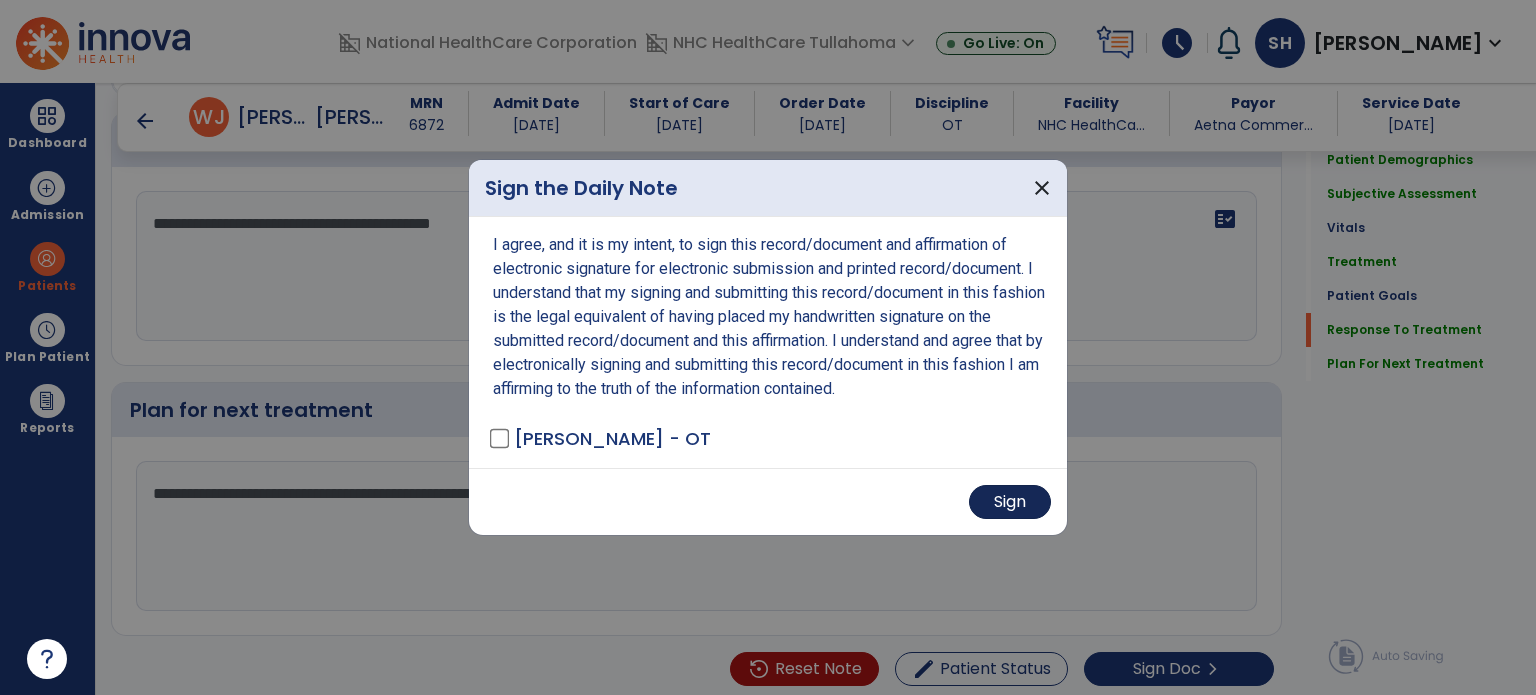 click on "Sign" at bounding box center (1010, 502) 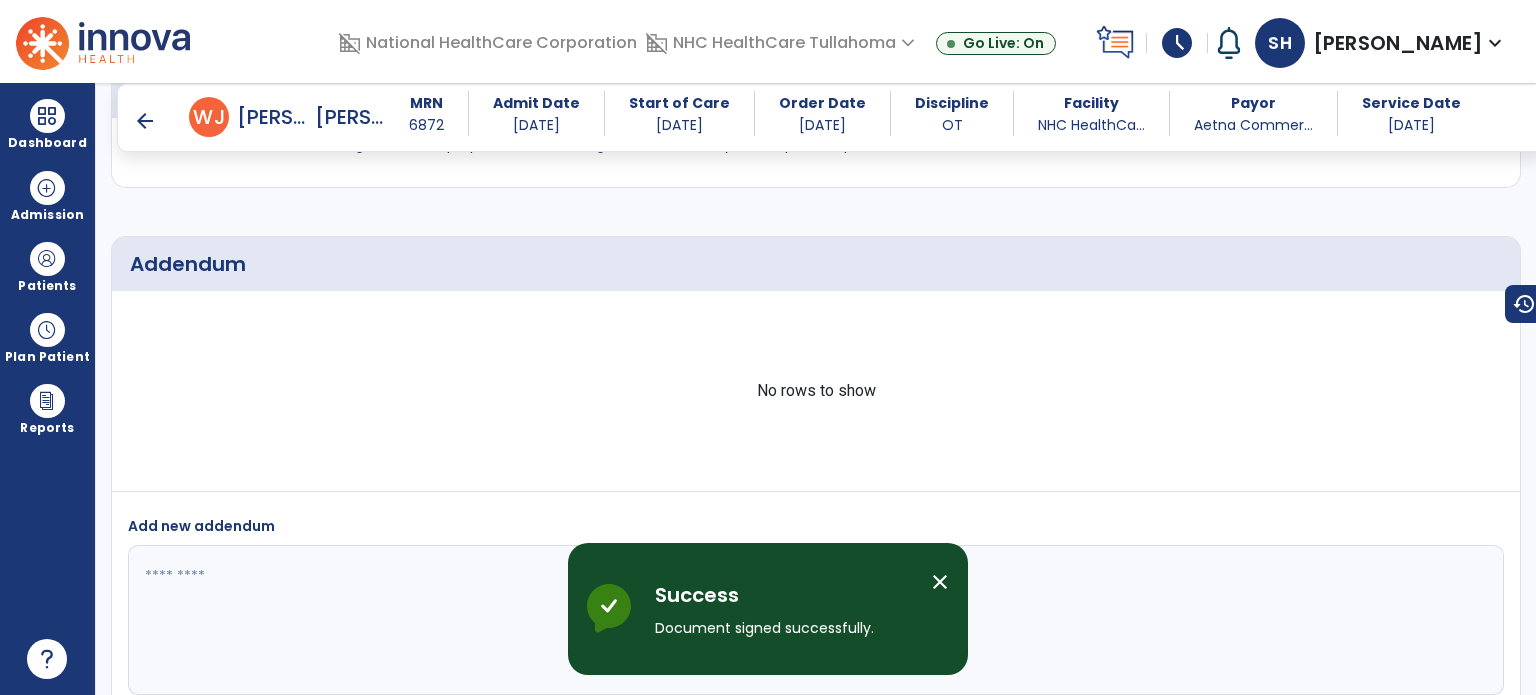 scroll, scrollTop: 4054, scrollLeft: 0, axis: vertical 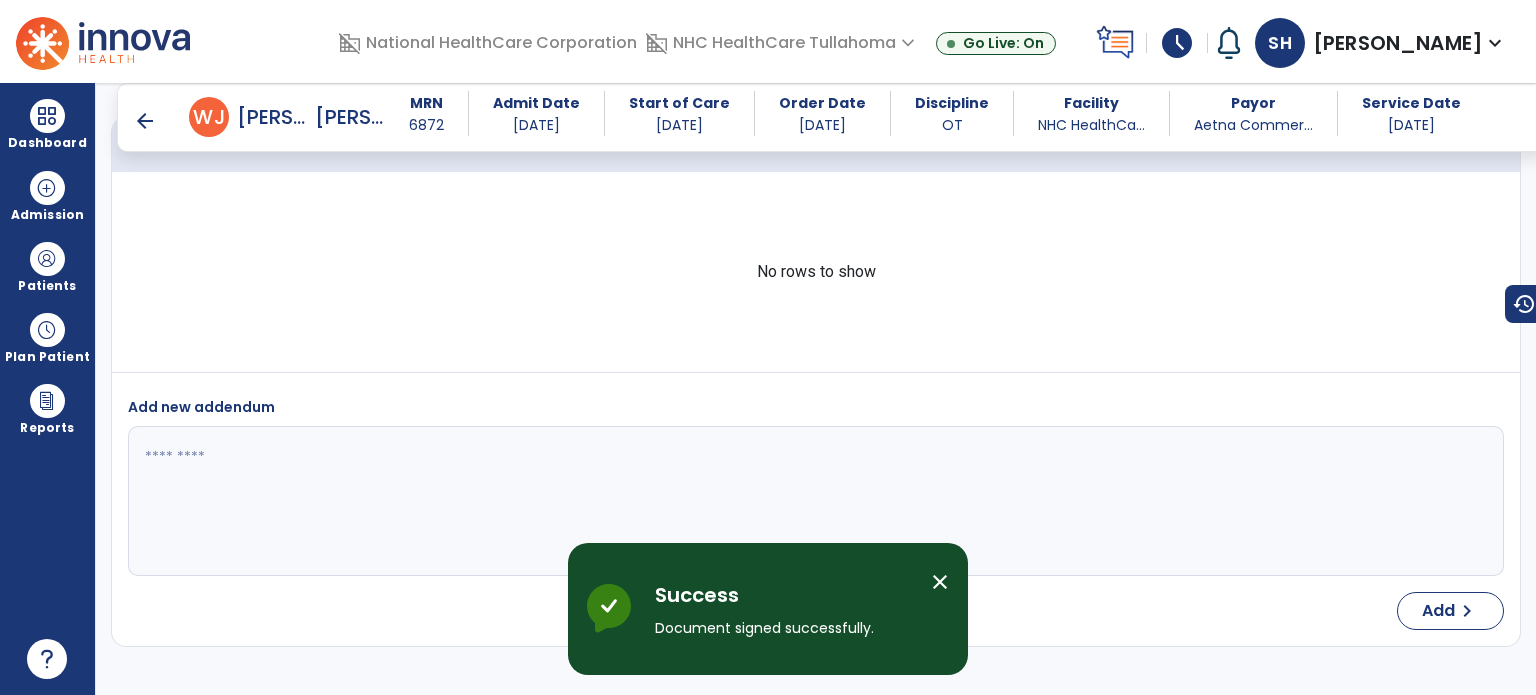 click on "arrow_back" at bounding box center (145, 121) 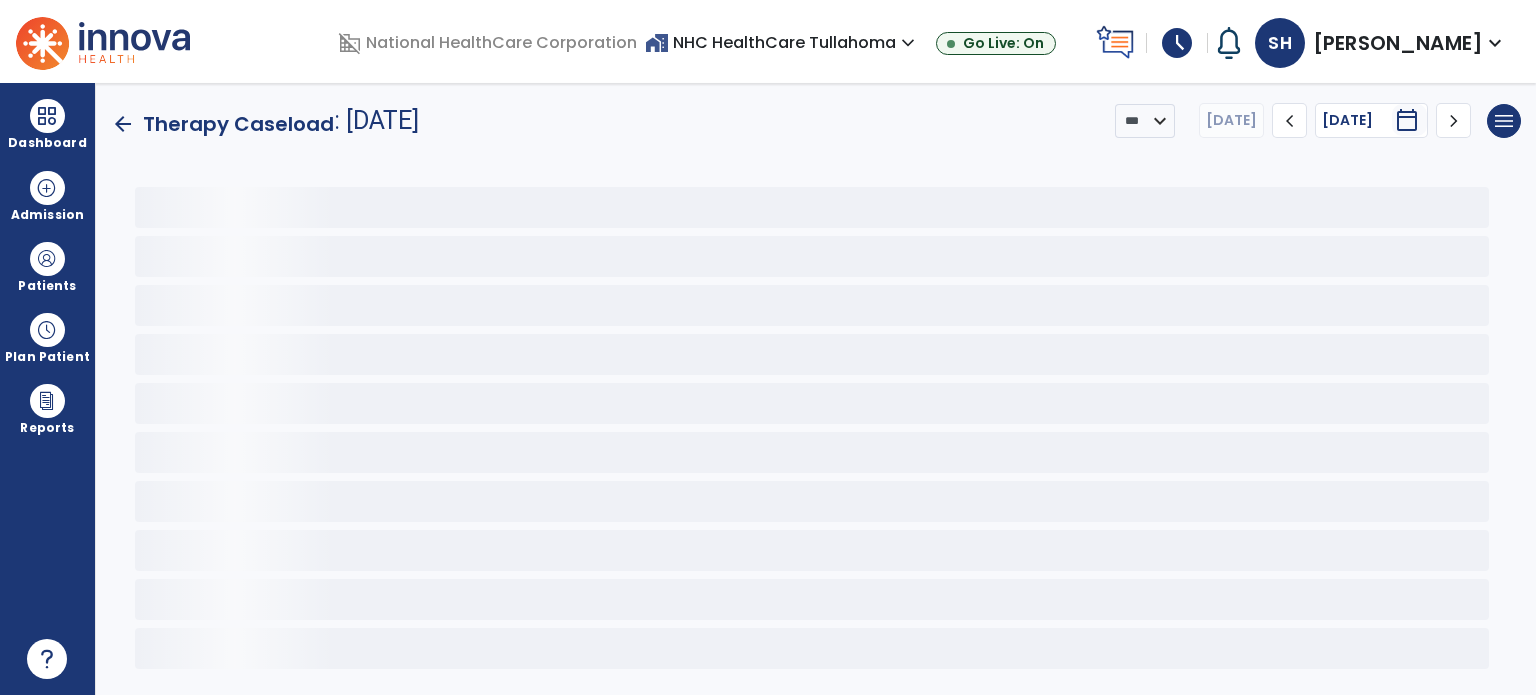 scroll, scrollTop: 0, scrollLeft: 0, axis: both 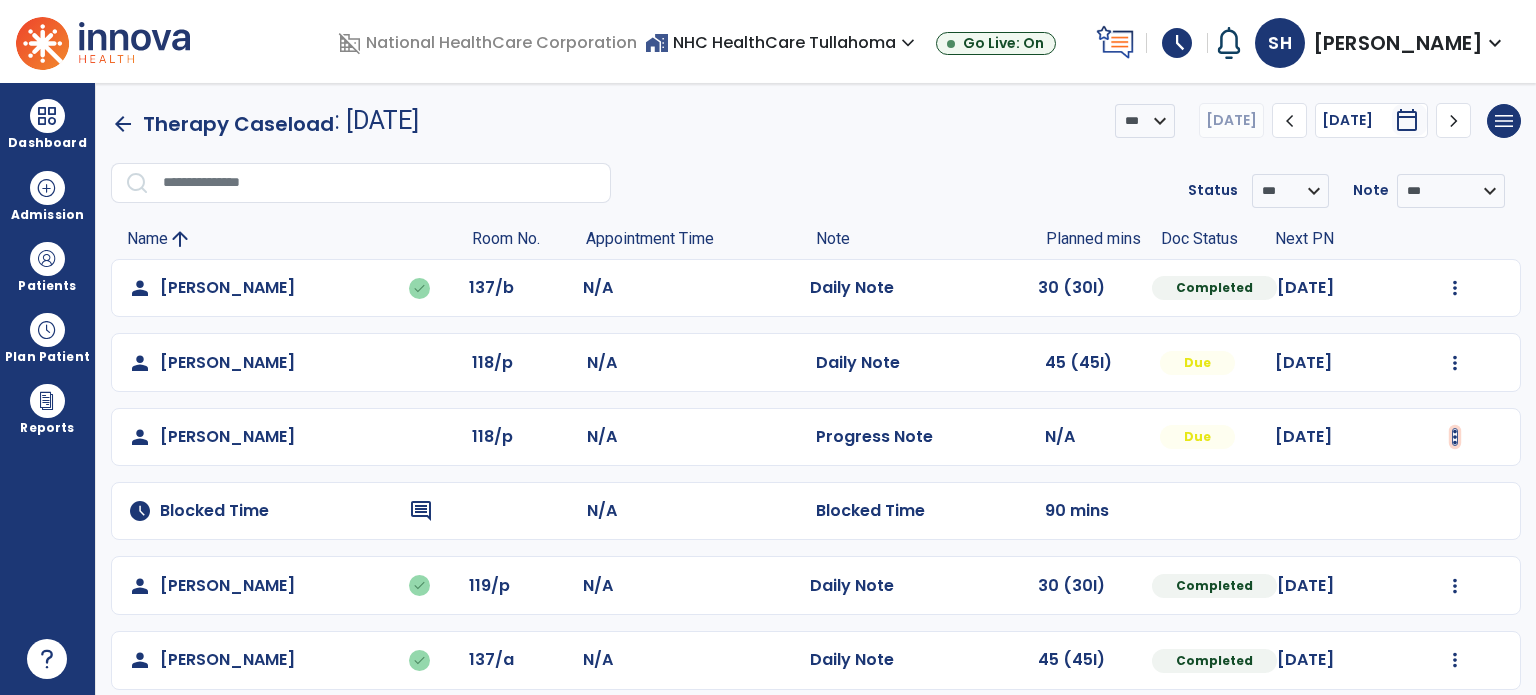 click at bounding box center (1455, 288) 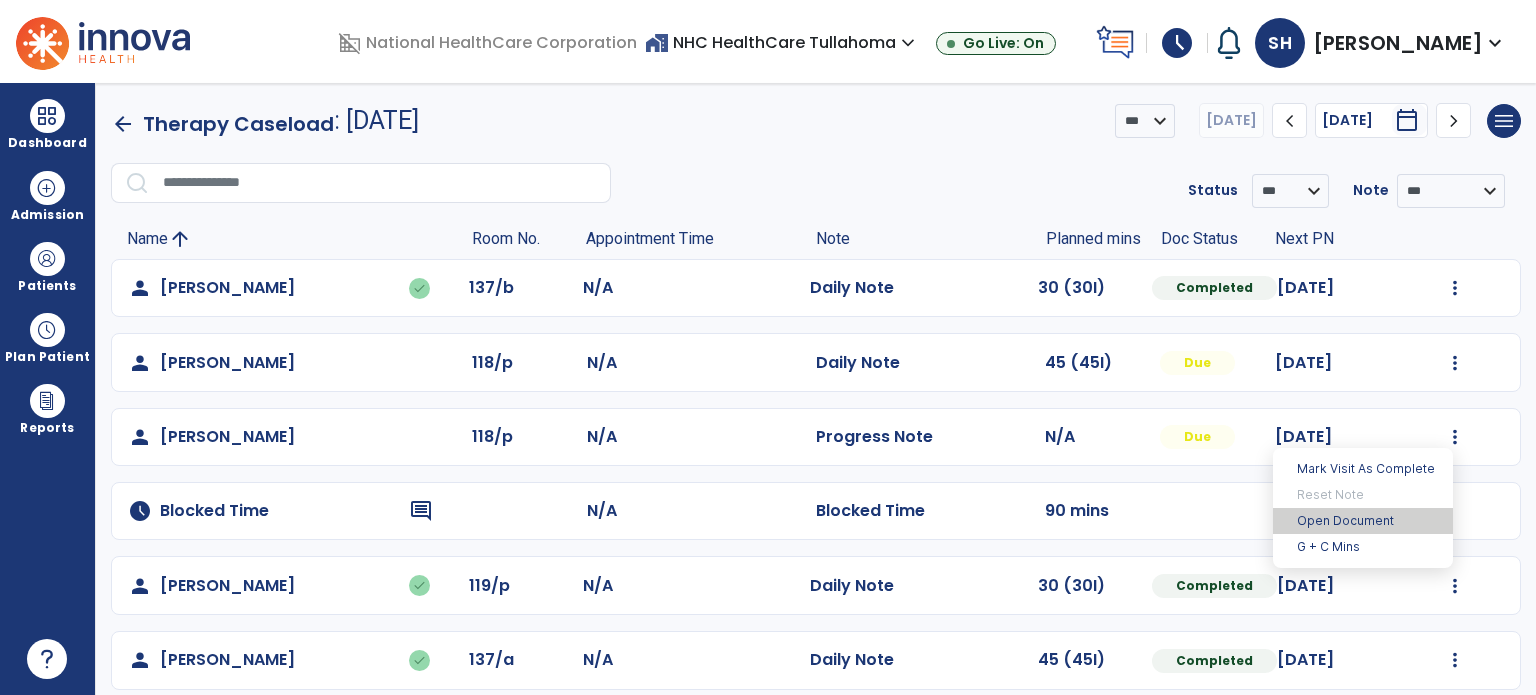 click on "Open Document" at bounding box center (1363, 521) 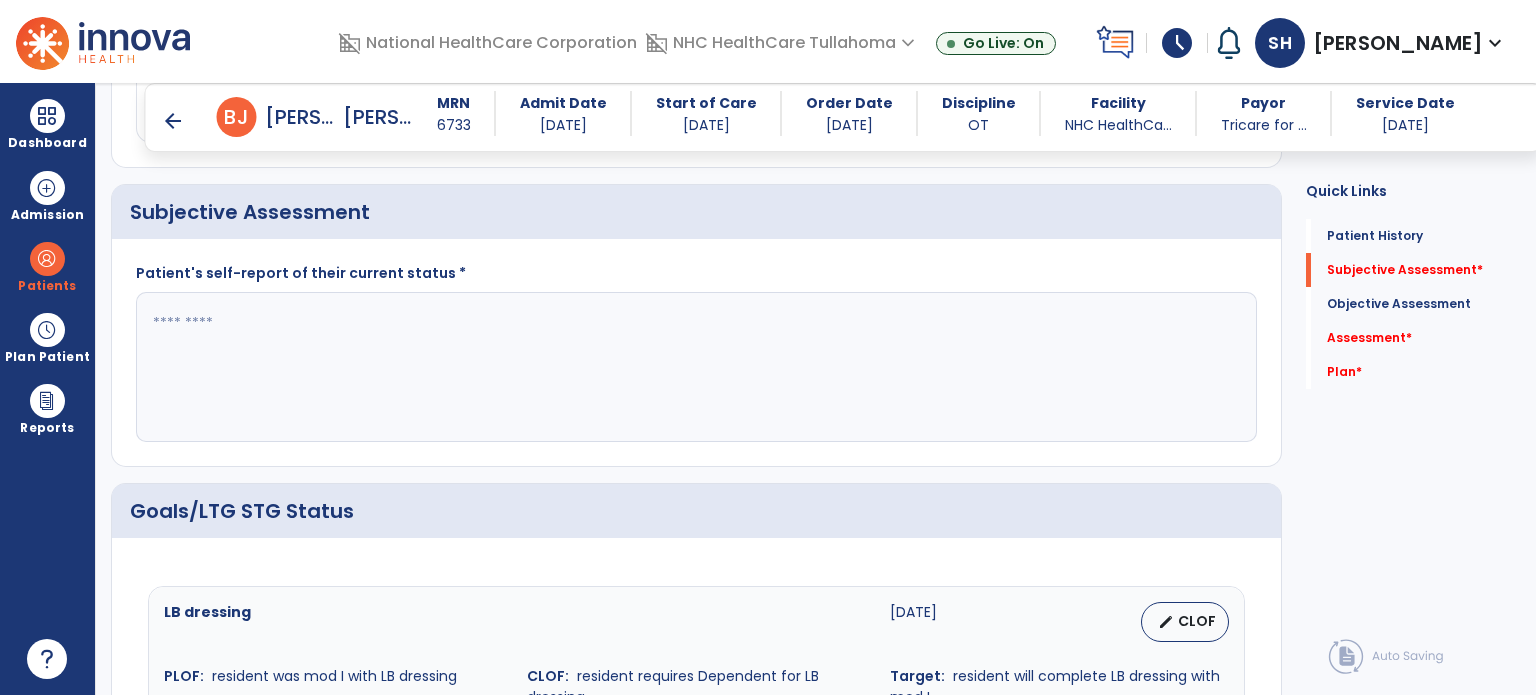 scroll, scrollTop: 343, scrollLeft: 0, axis: vertical 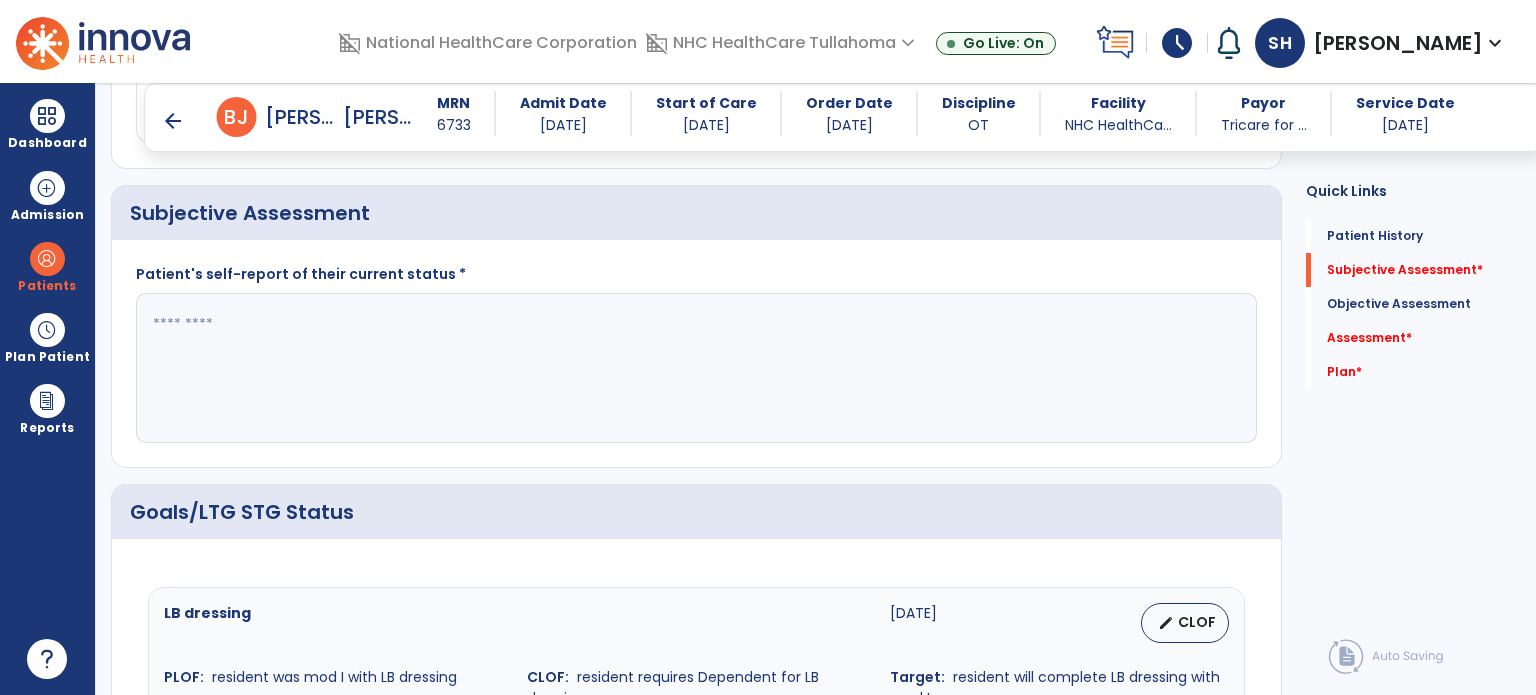 click 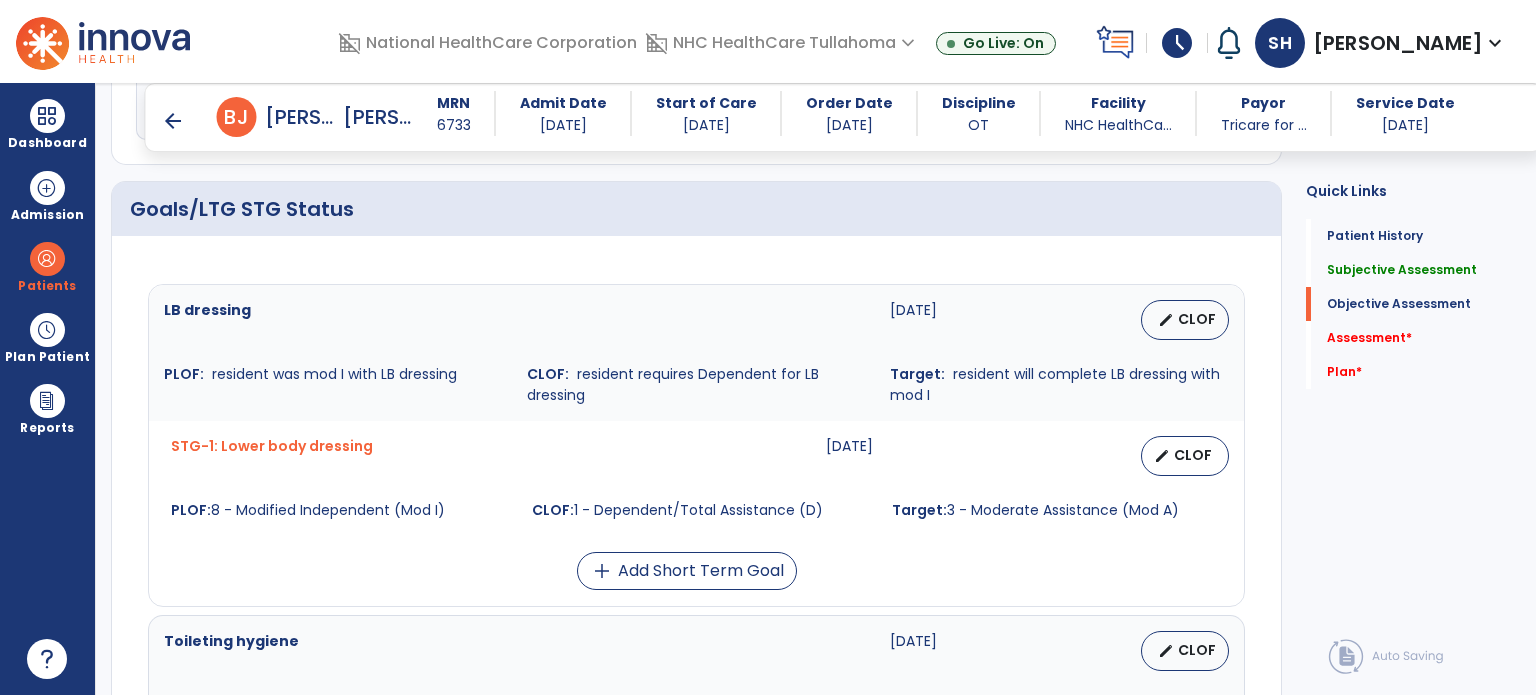 scroll, scrollTop: 644, scrollLeft: 0, axis: vertical 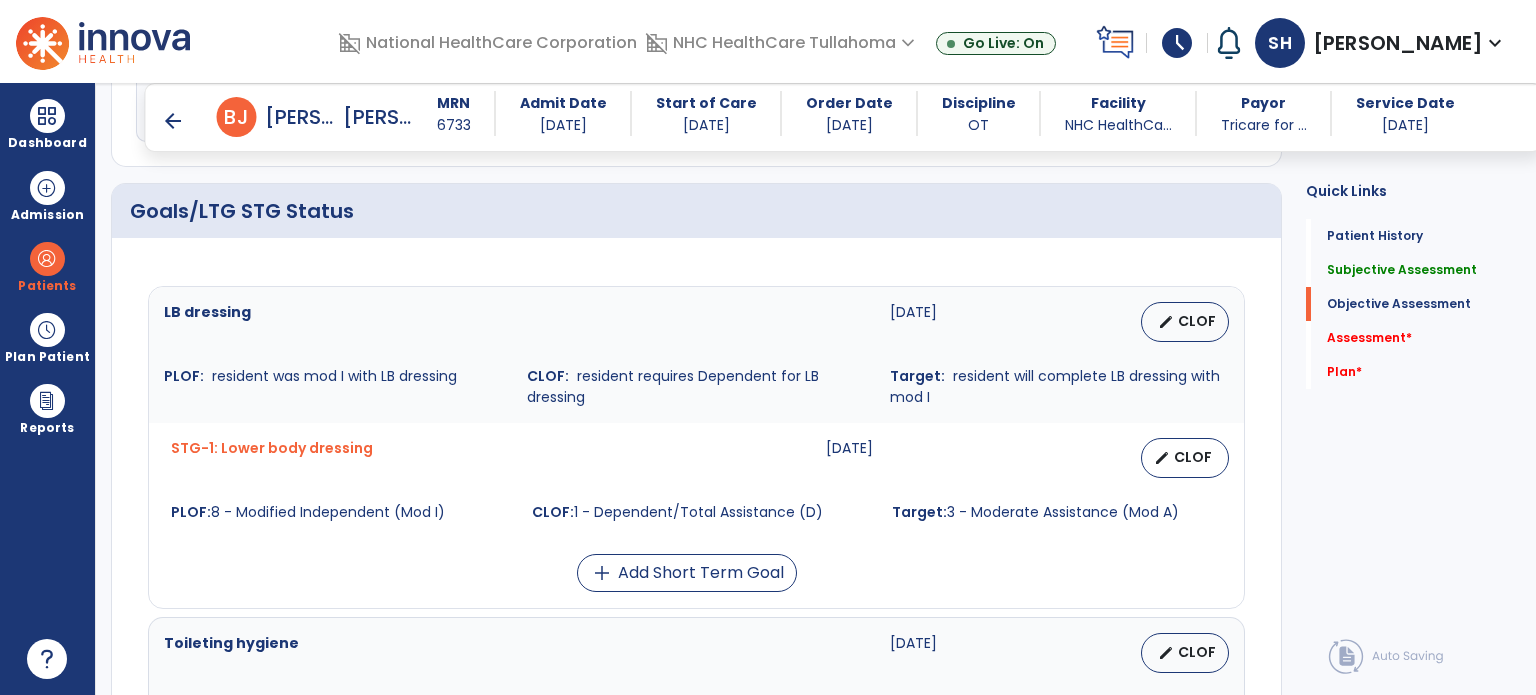 type on "**********" 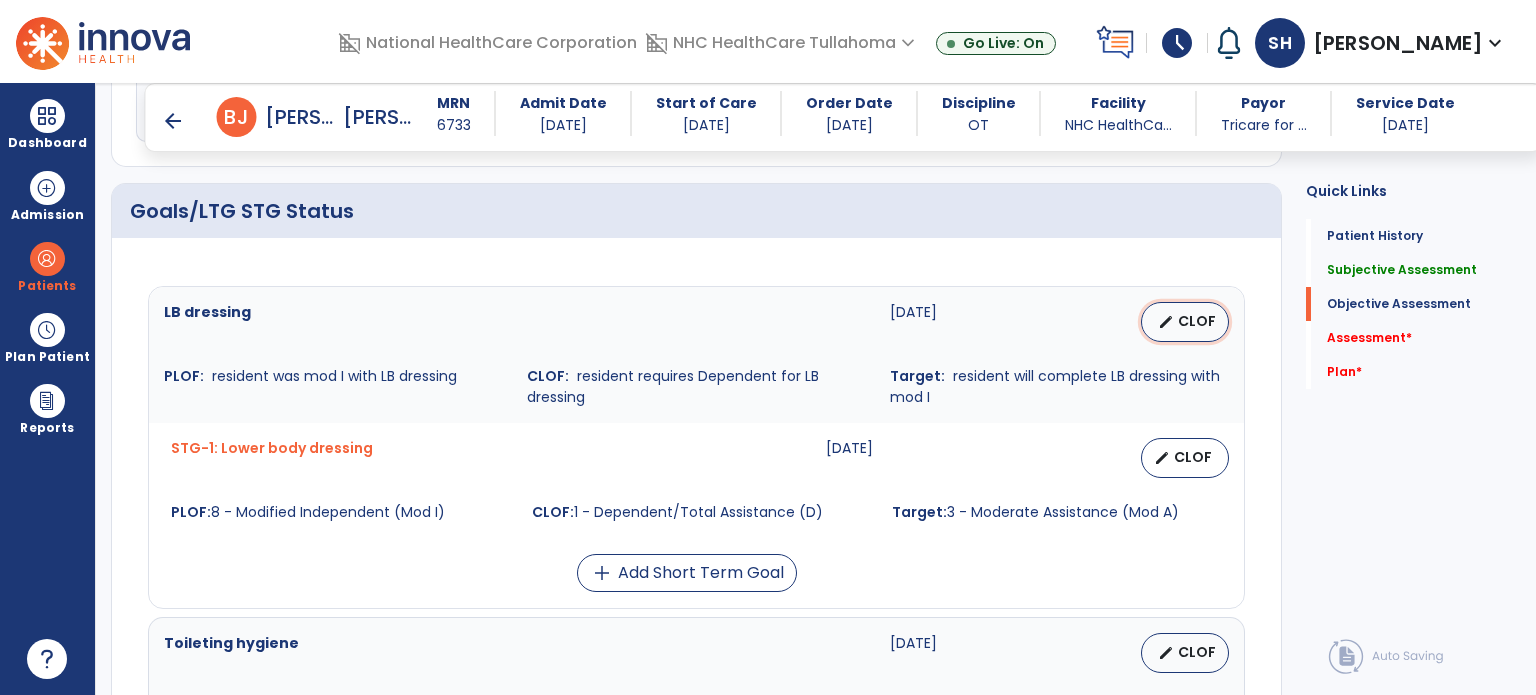 click on "CLOF" at bounding box center [1197, 321] 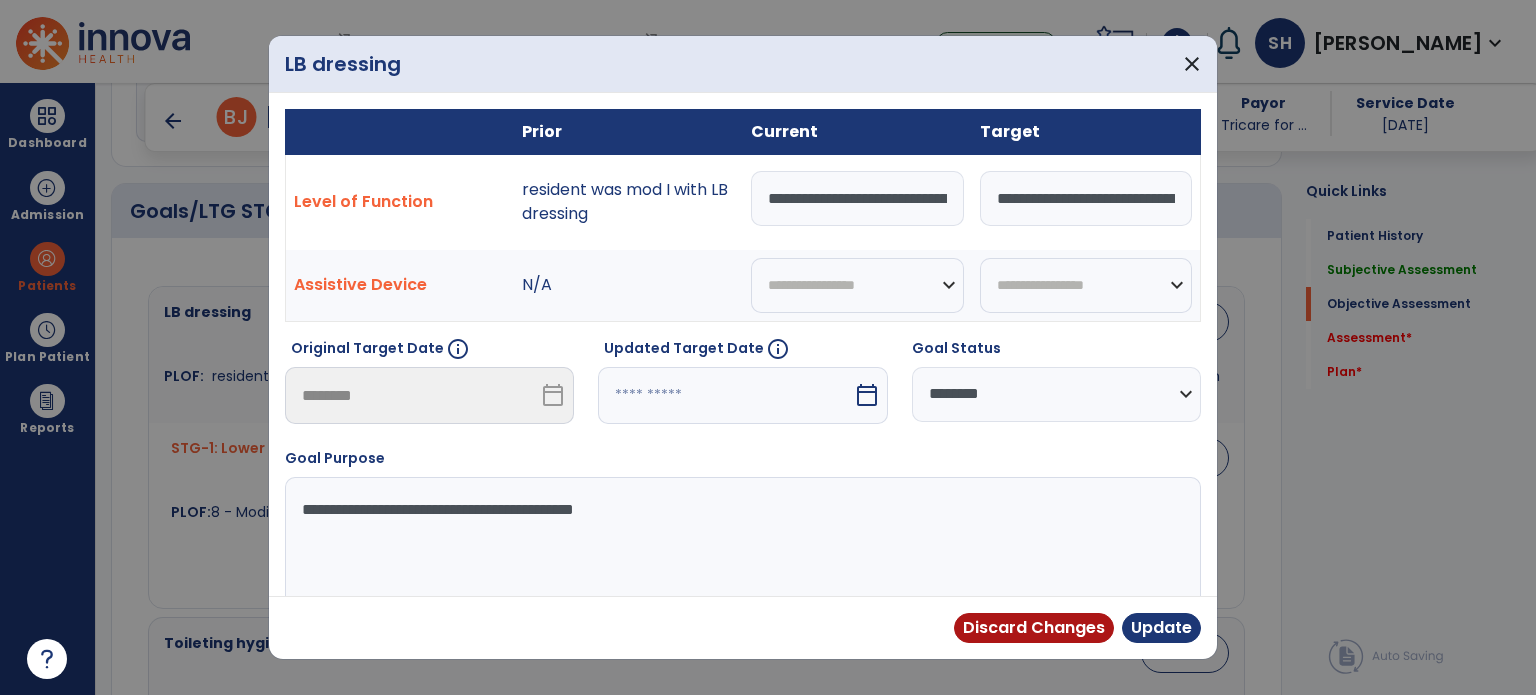 click on "calendar_today" at bounding box center (867, 395) 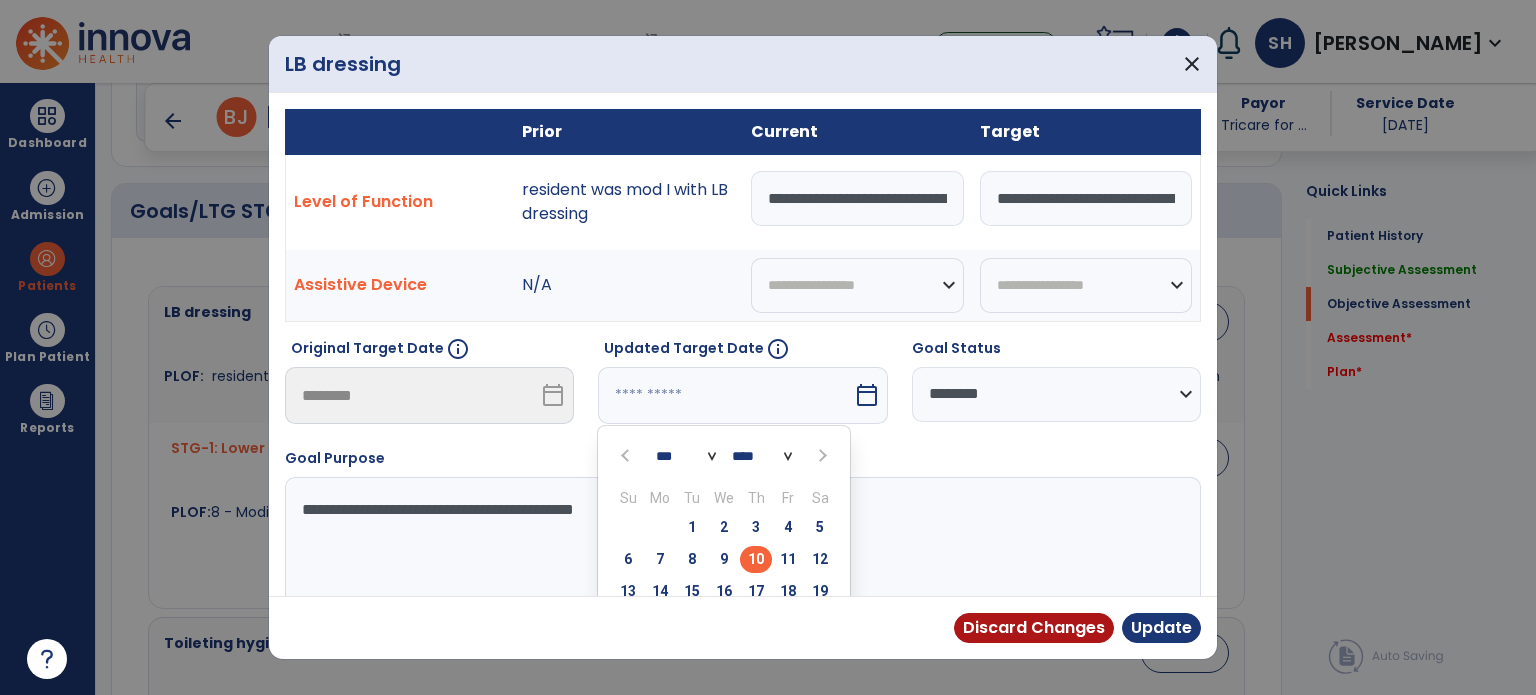 scroll, scrollTop: 121, scrollLeft: 0, axis: vertical 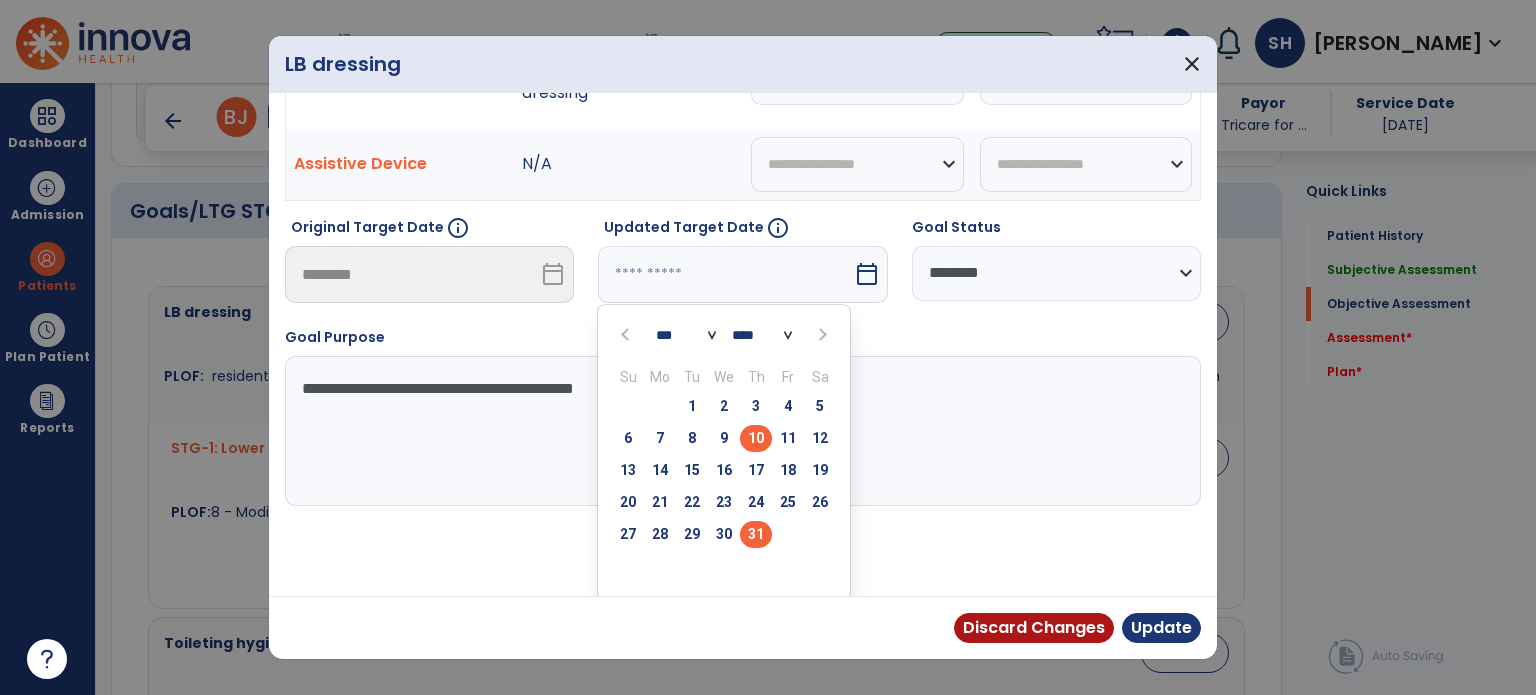click on "31" at bounding box center (756, 534) 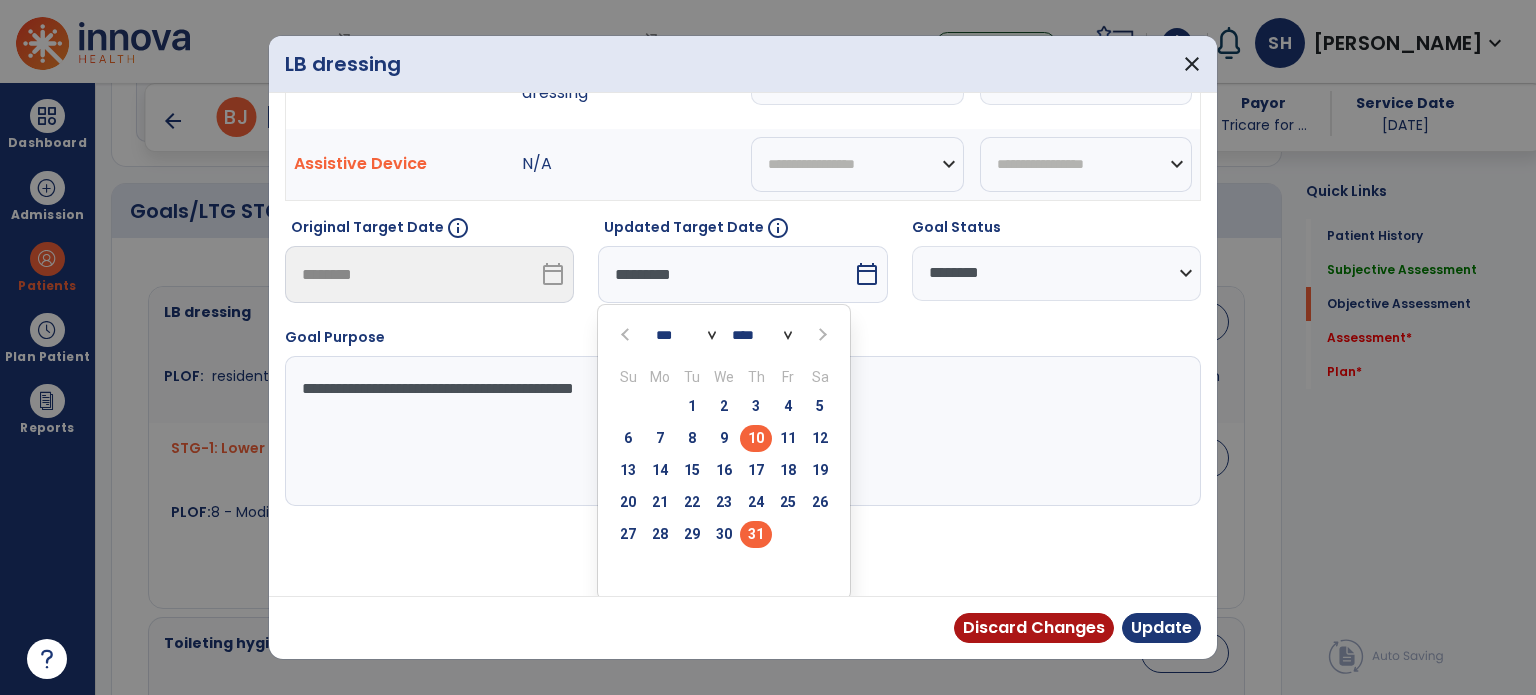 scroll, scrollTop: 44, scrollLeft: 0, axis: vertical 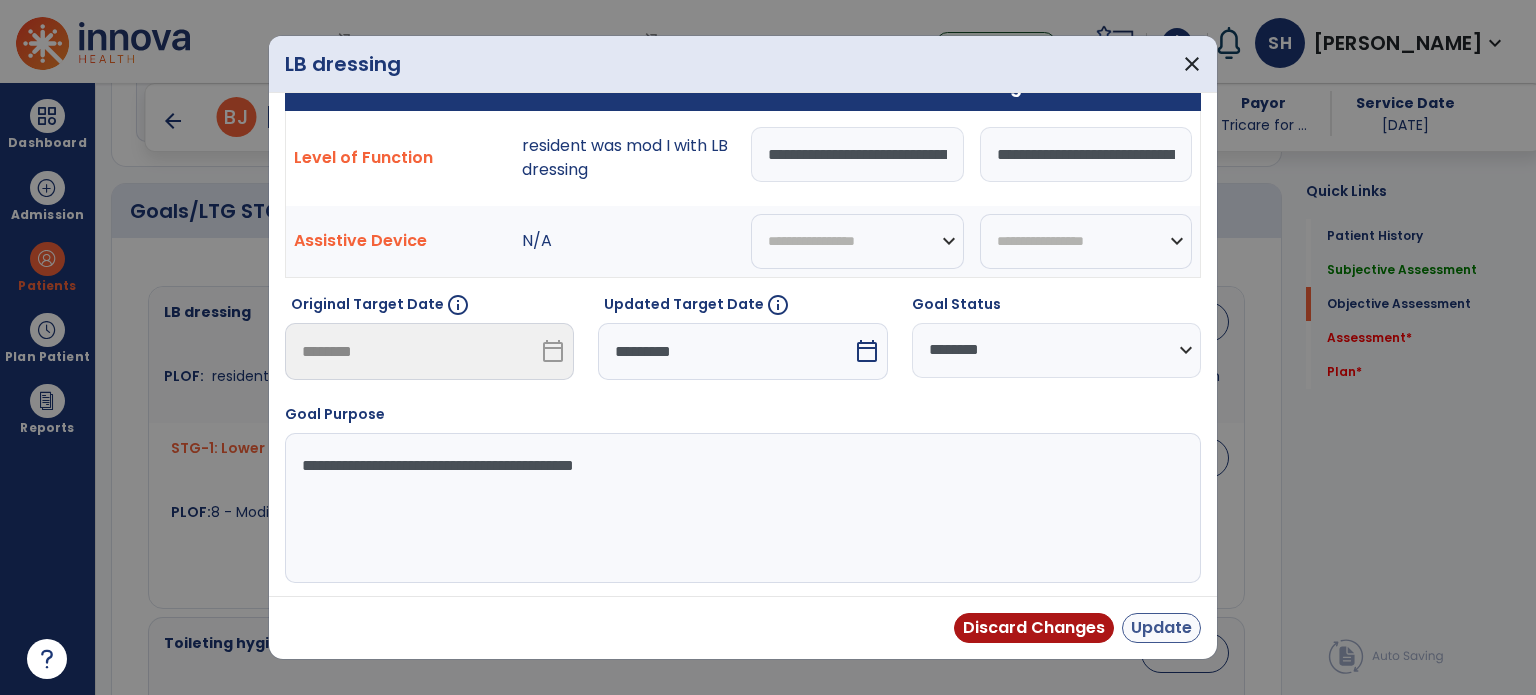 click on "Update" at bounding box center (1161, 628) 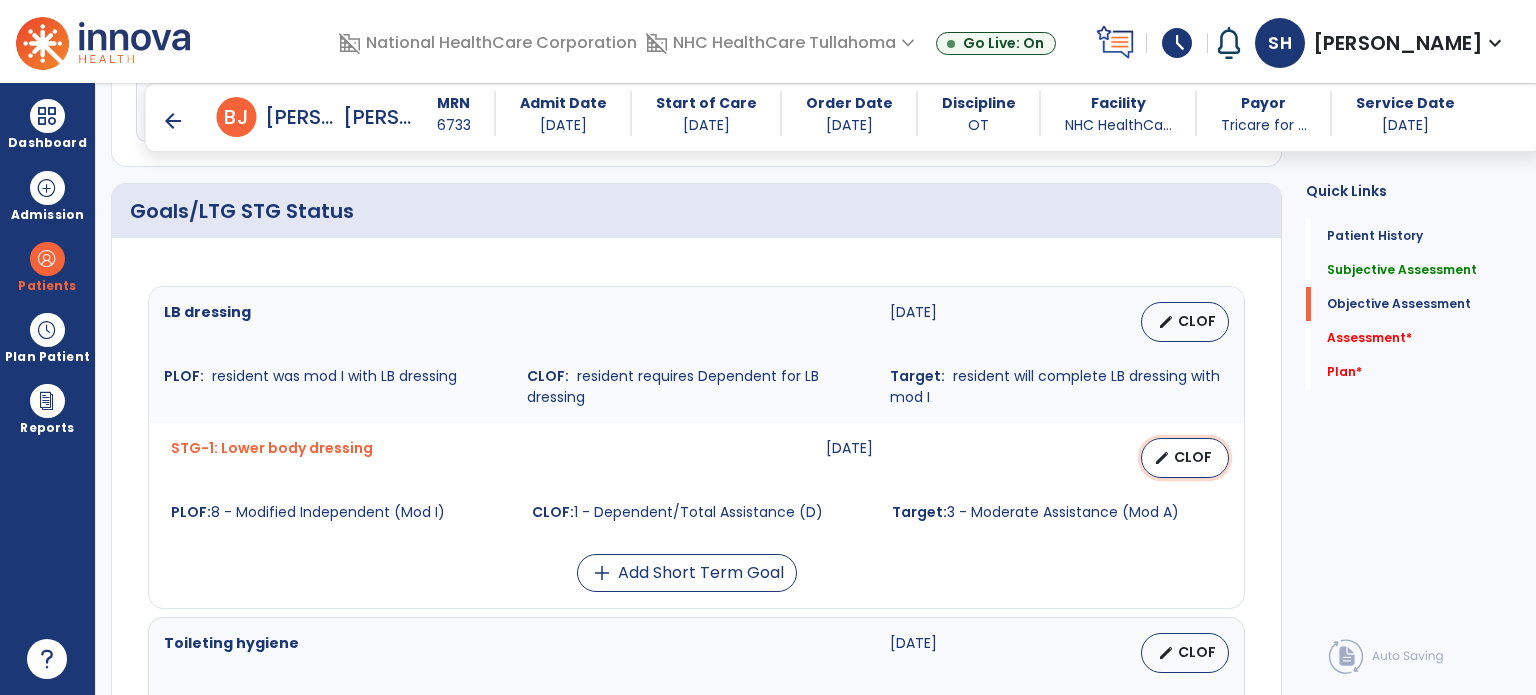 click on "CLOF" at bounding box center (1193, 457) 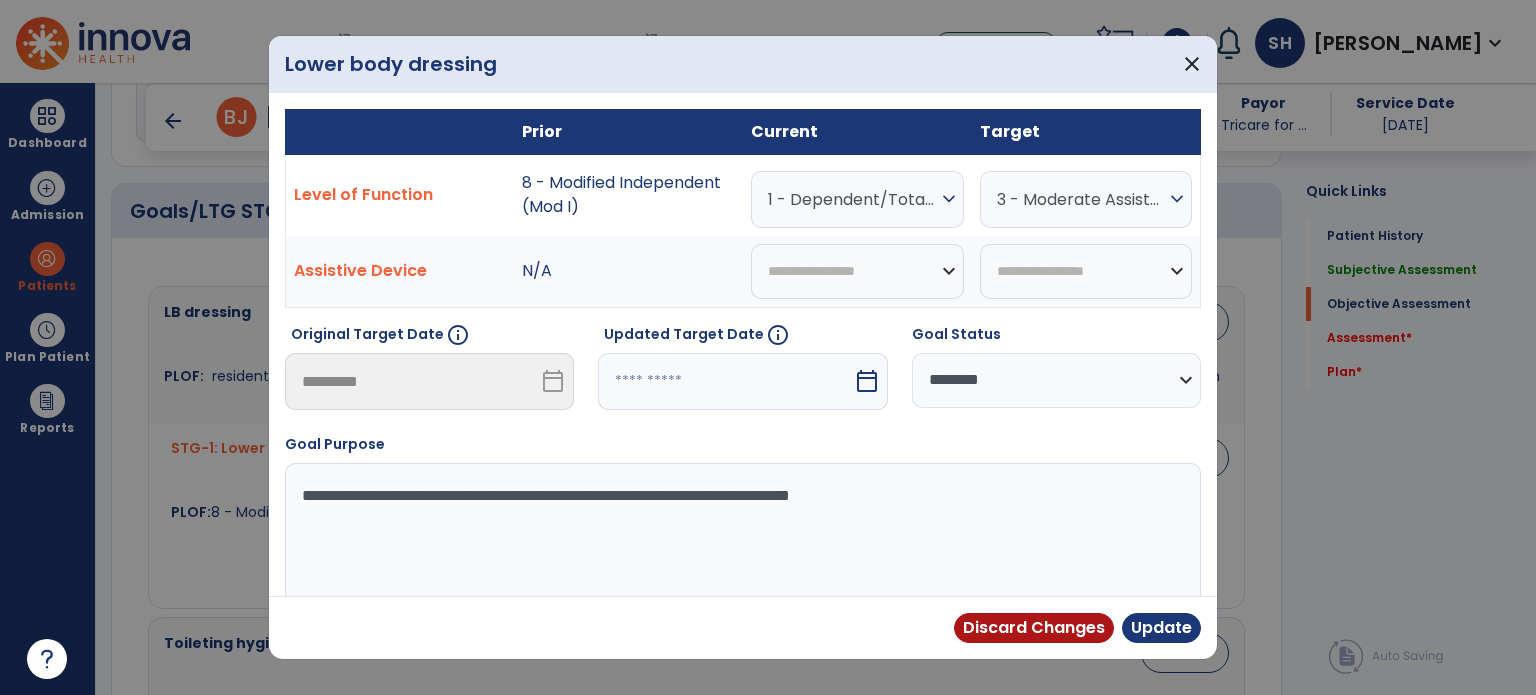 click on "calendar_today" at bounding box center [867, 381] 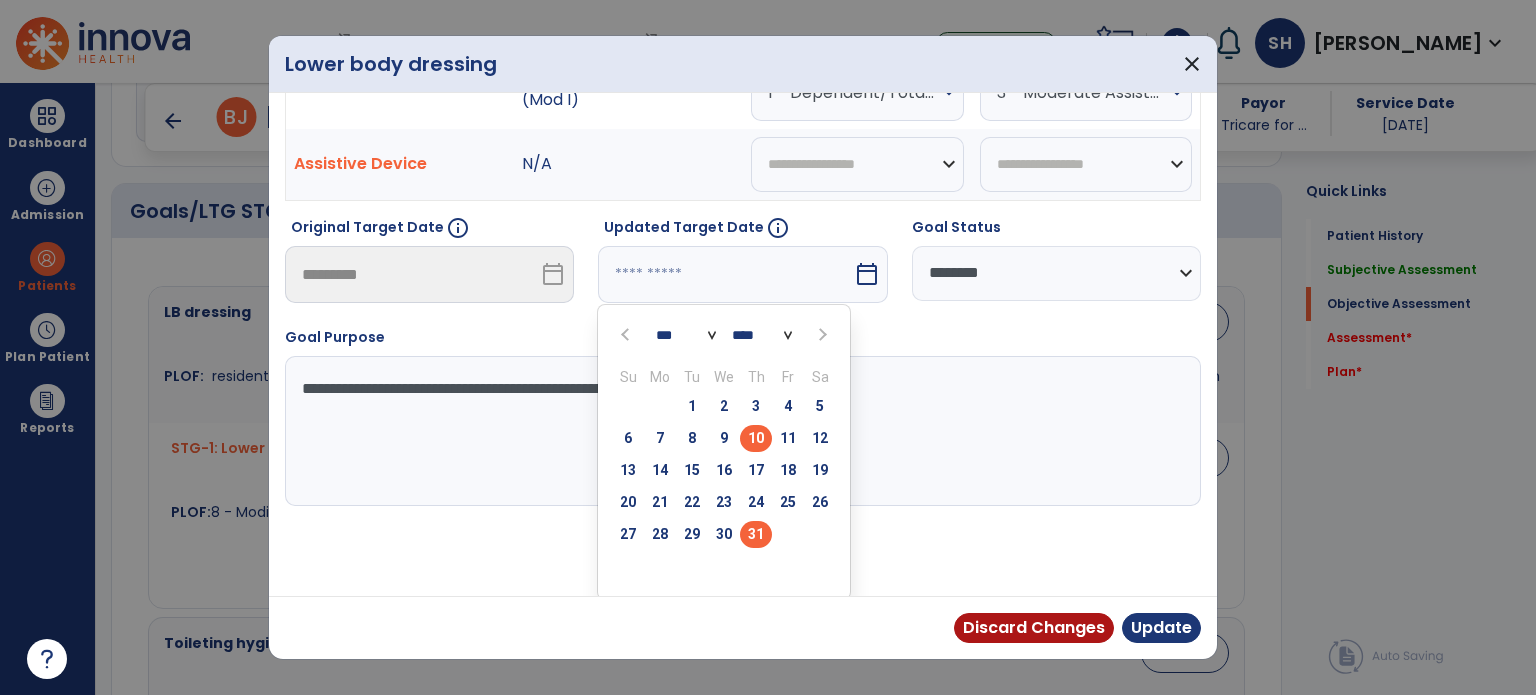 click on "31" at bounding box center (756, 534) 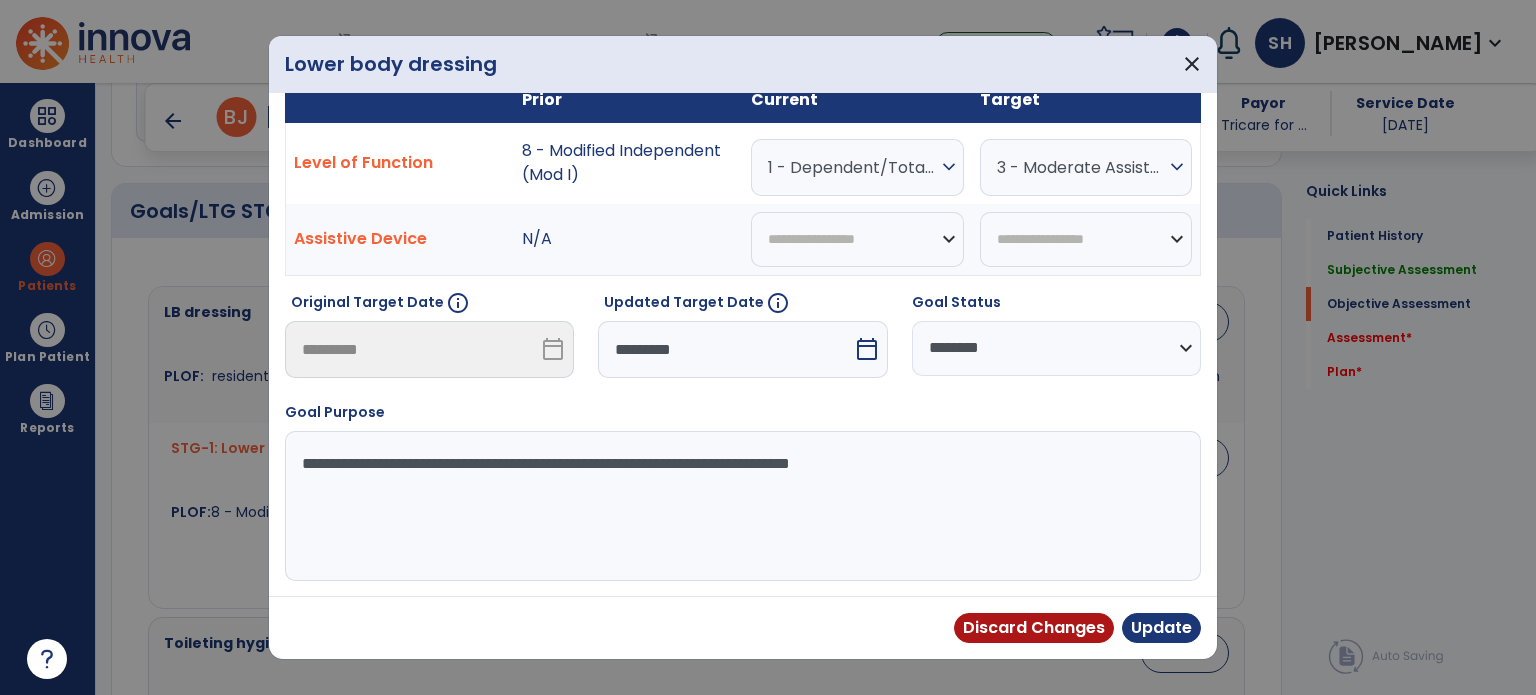 scroll, scrollTop: 29, scrollLeft: 0, axis: vertical 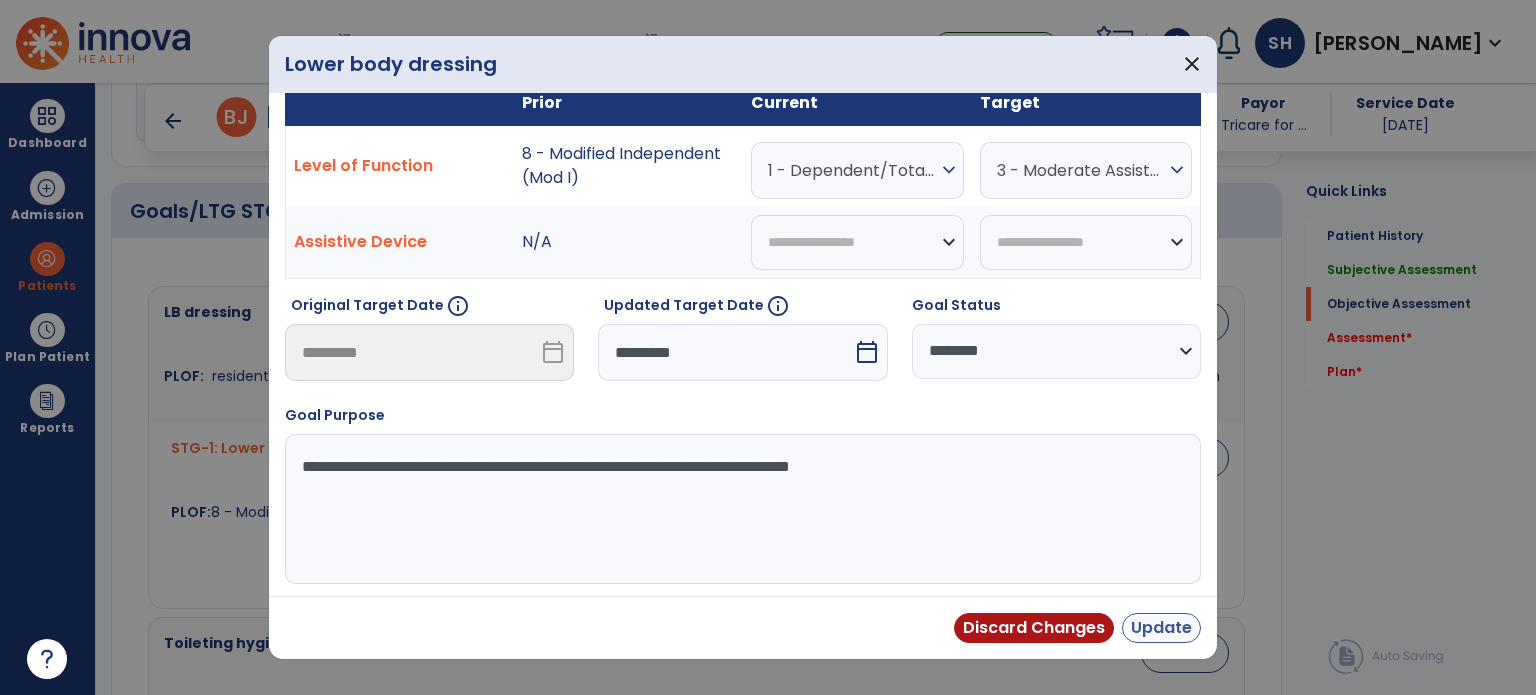 click on "Update" at bounding box center [1161, 628] 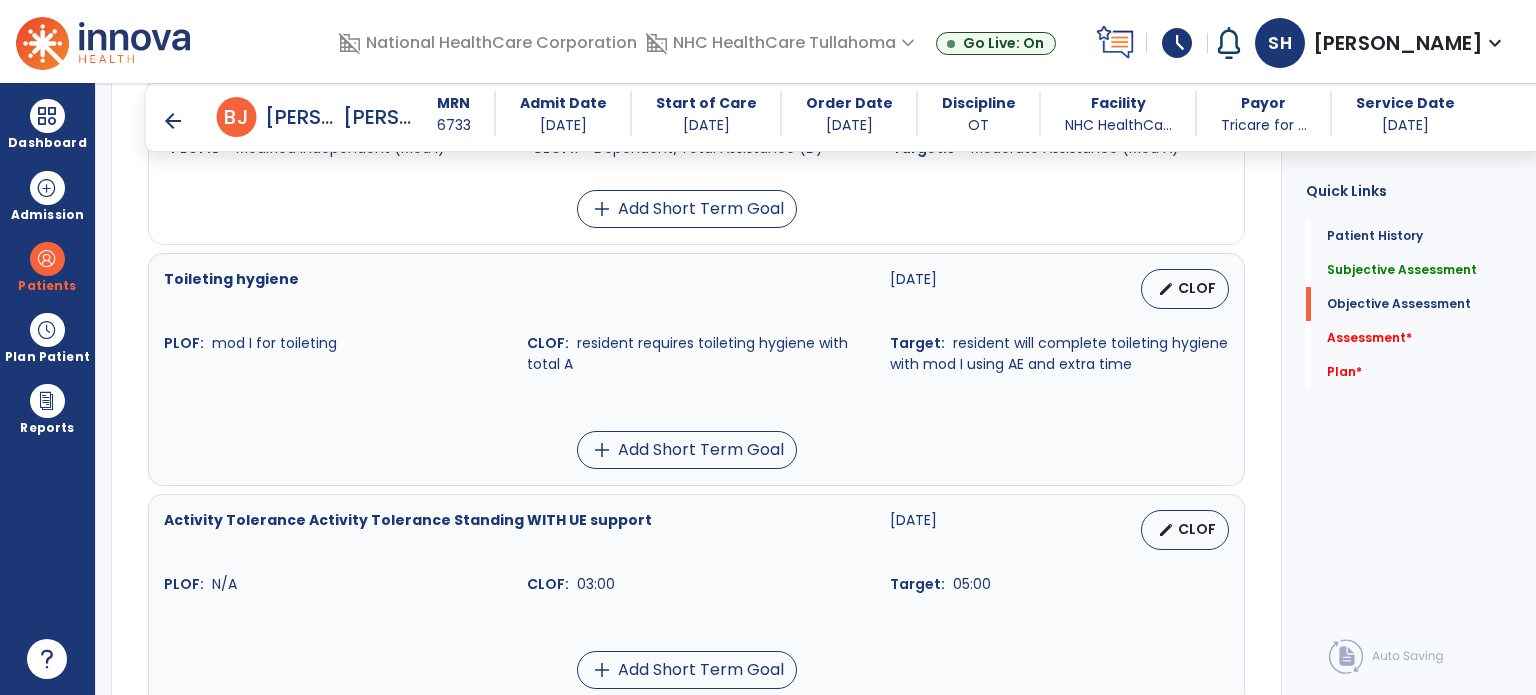 scroll, scrollTop: 1008, scrollLeft: 0, axis: vertical 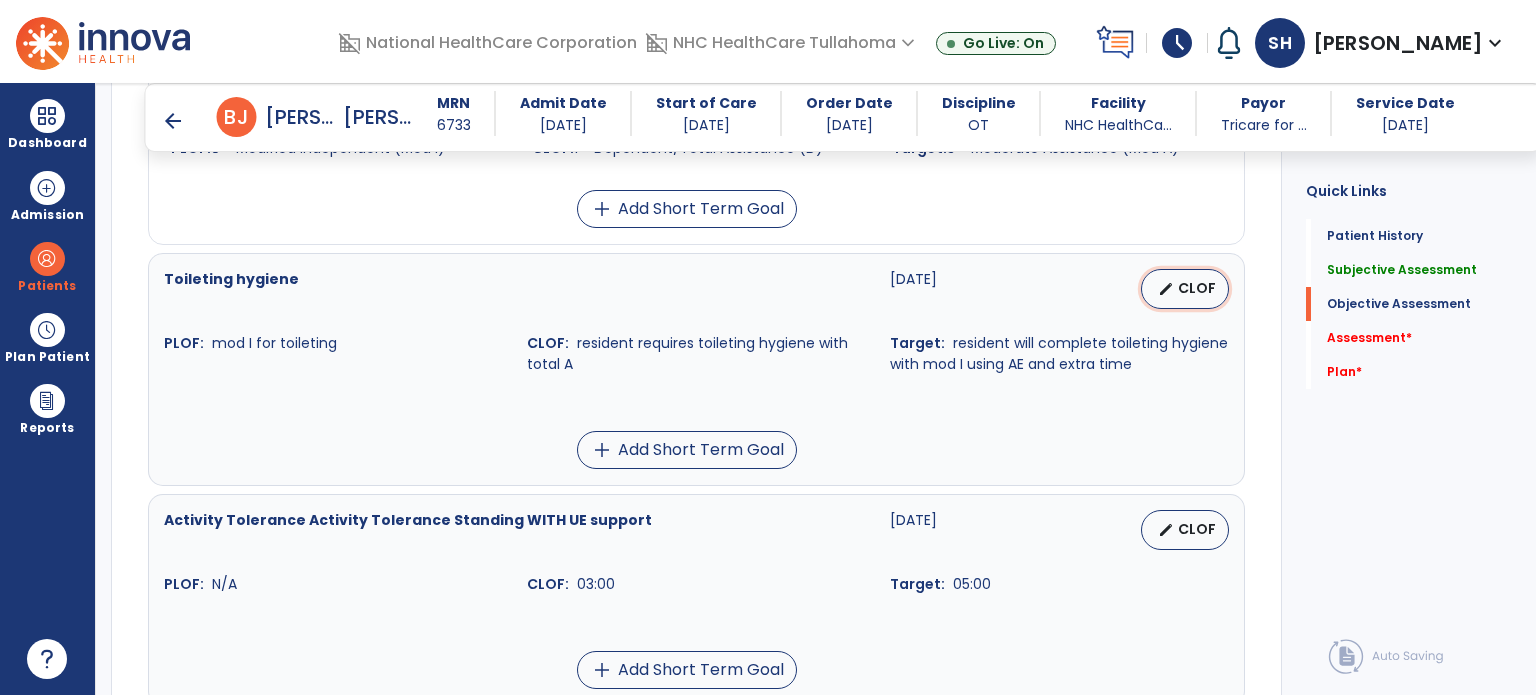 select on "********" 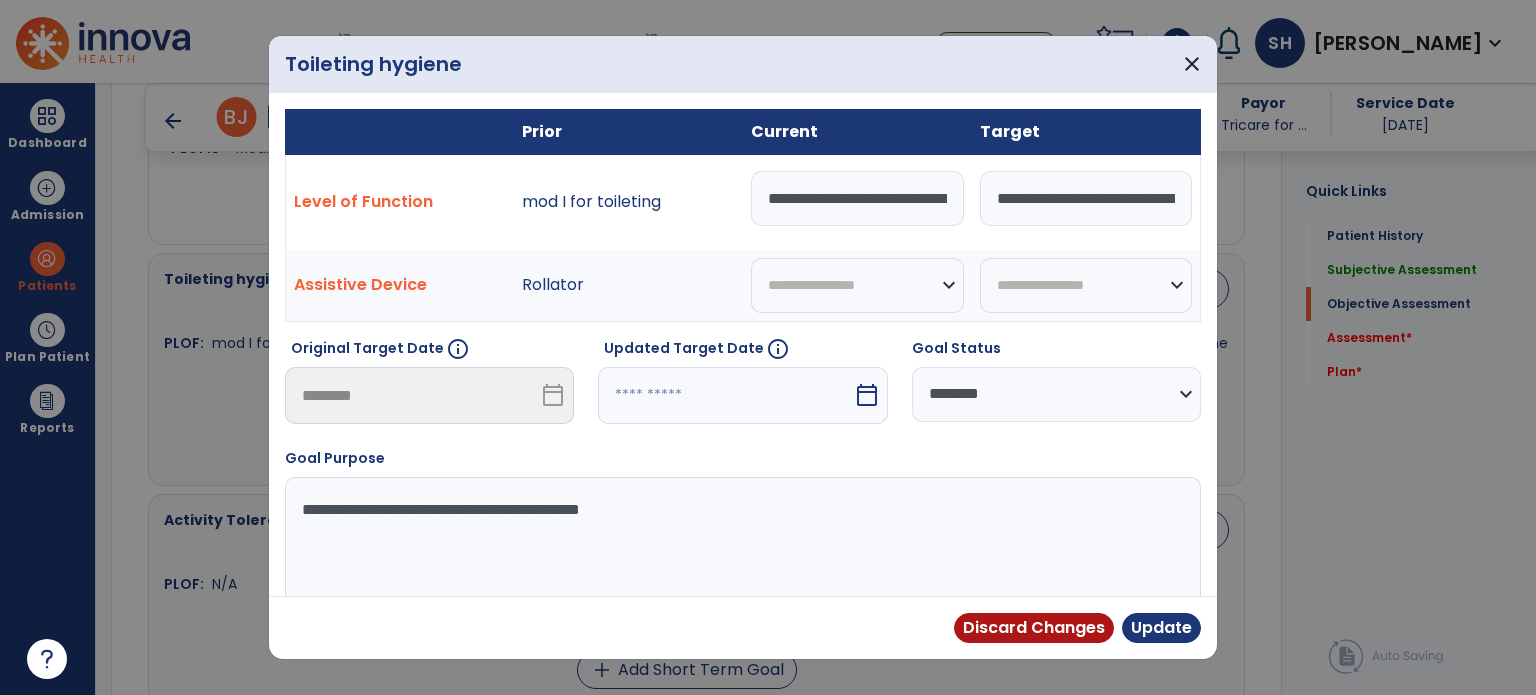 click on "**********" at bounding box center (857, 198) 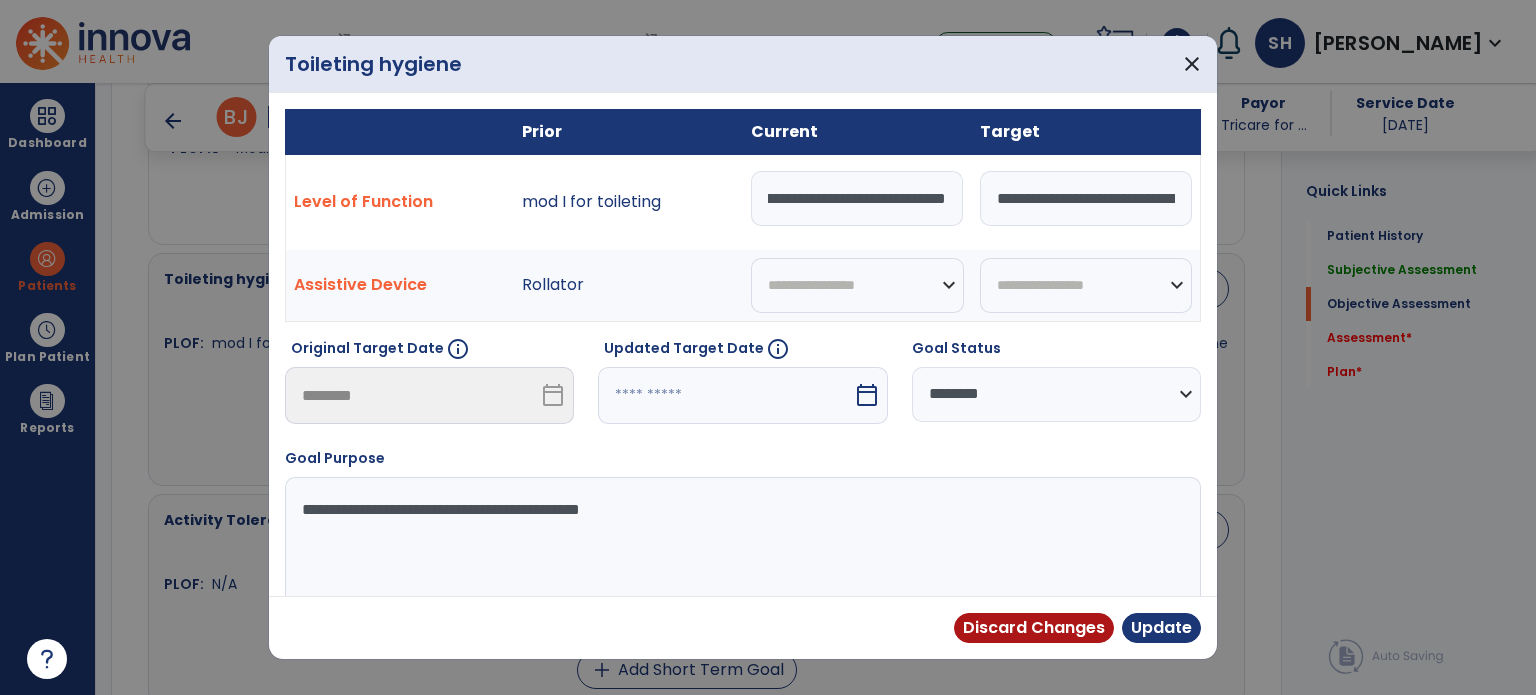 scroll, scrollTop: 0, scrollLeft: 186, axis: horizontal 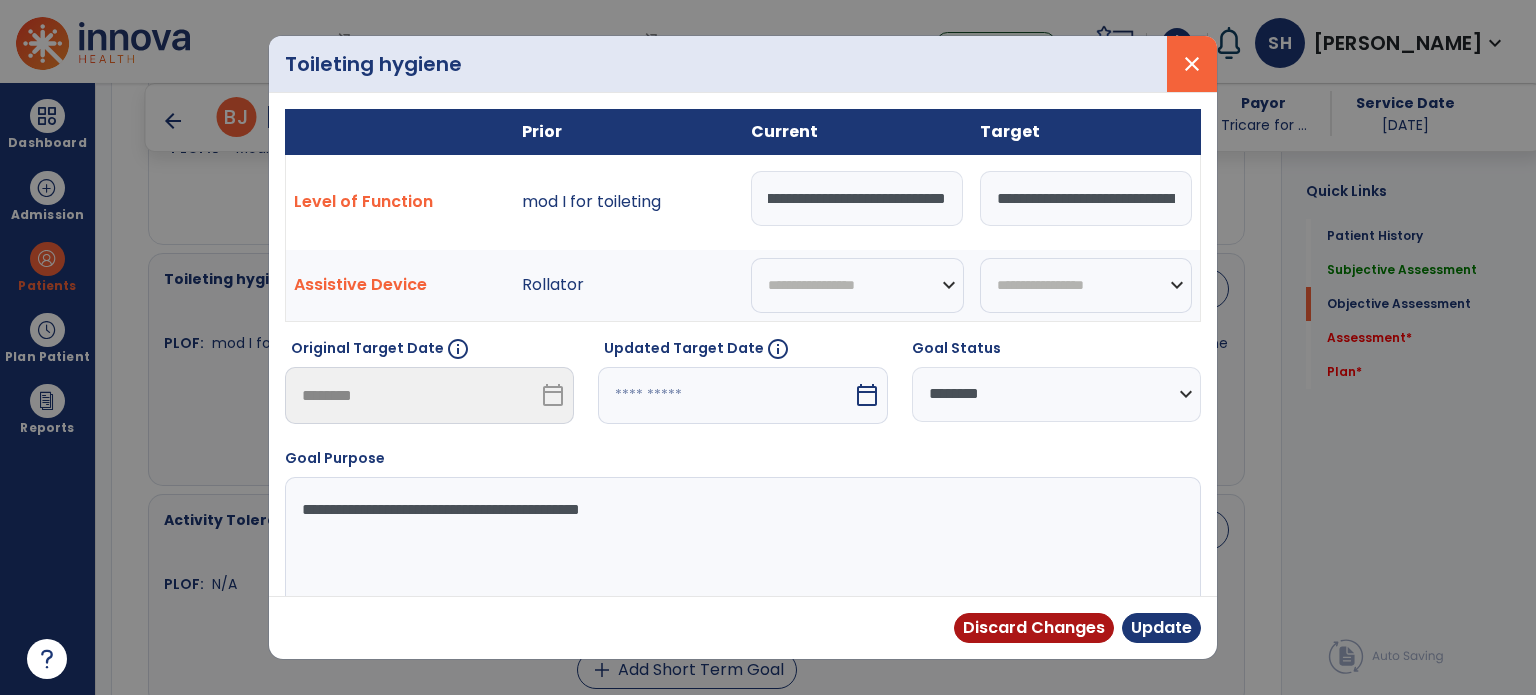 click on "close" at bounding box center (1192, 64) 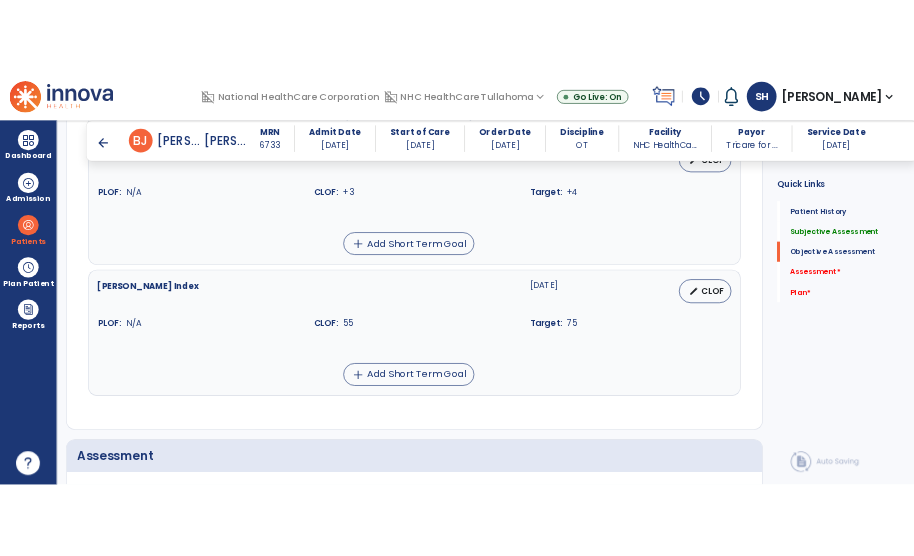scroll, scrollTop: 1607, scrollLeft: 0, axis: vertical 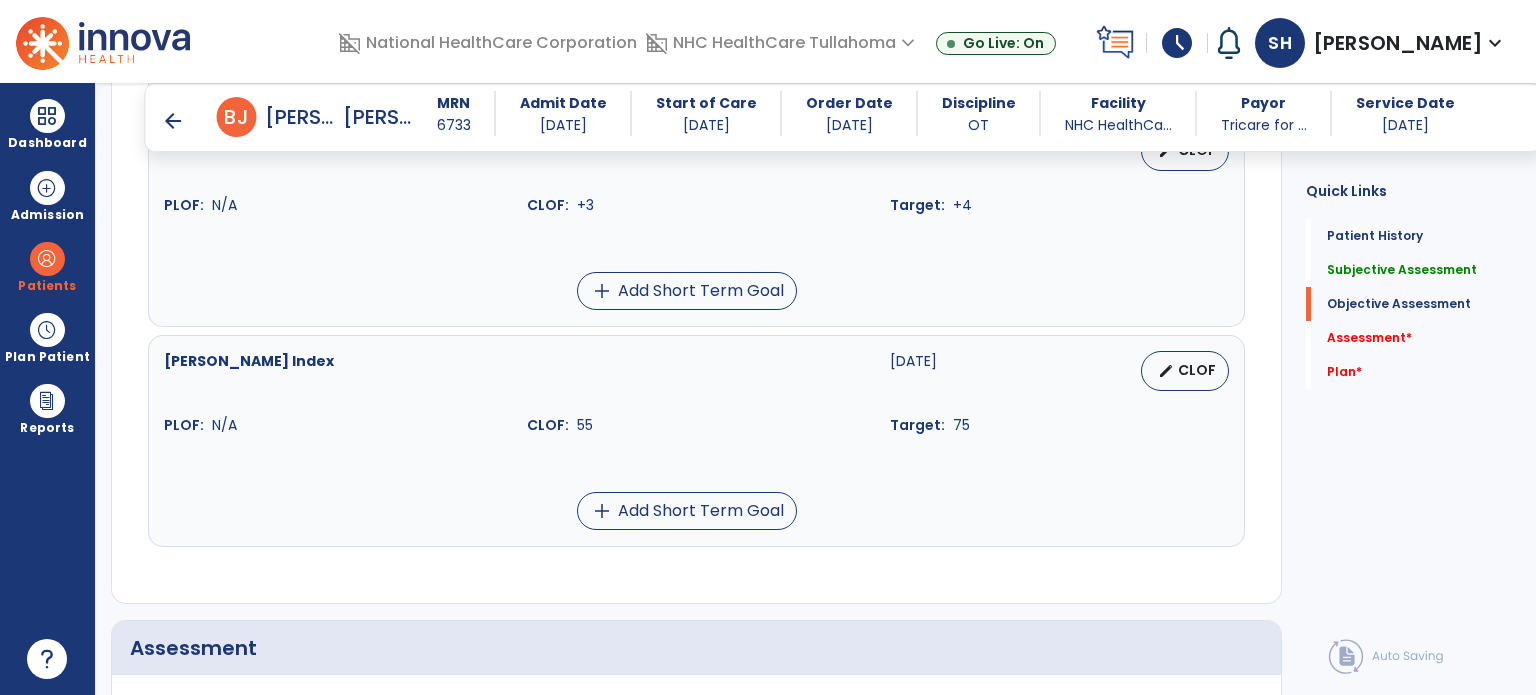 click on "edit   CLOF" at bounding box center [1185, 371] 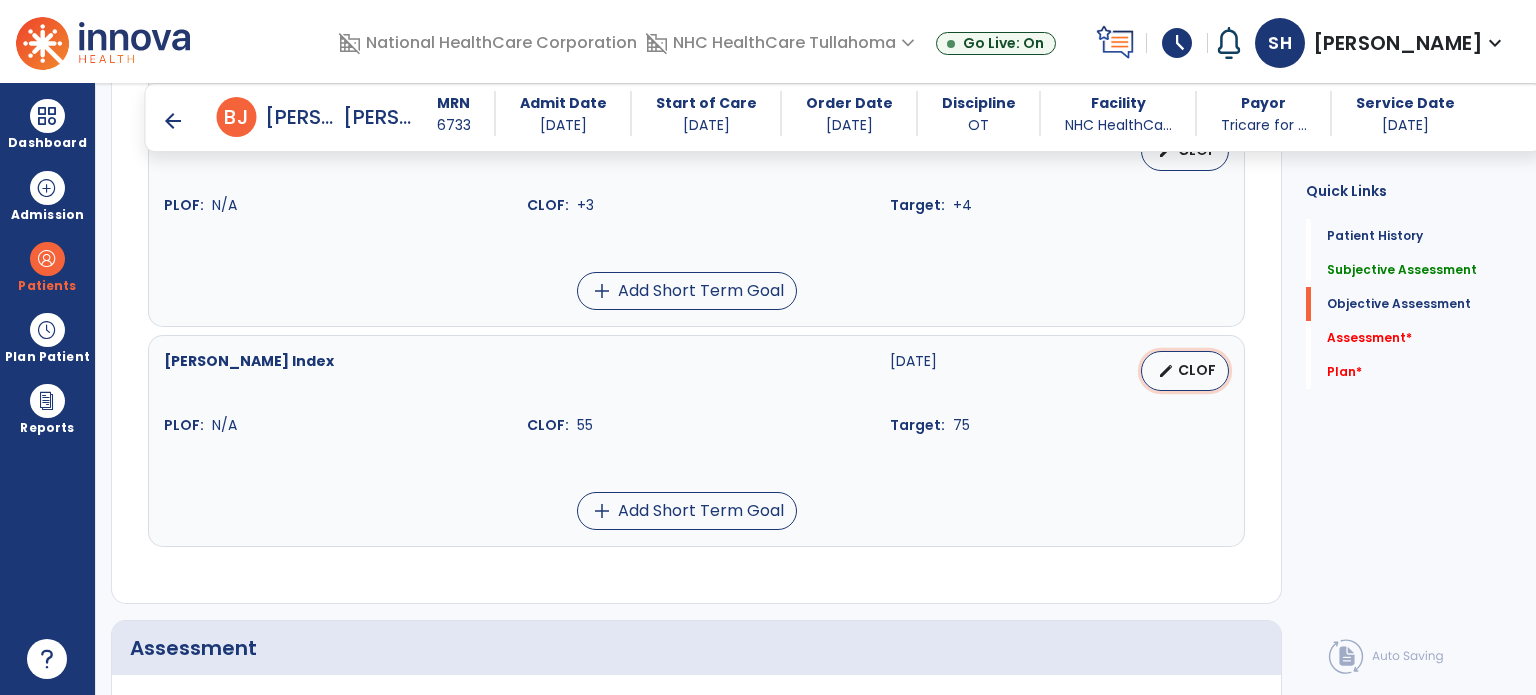 select on "********" 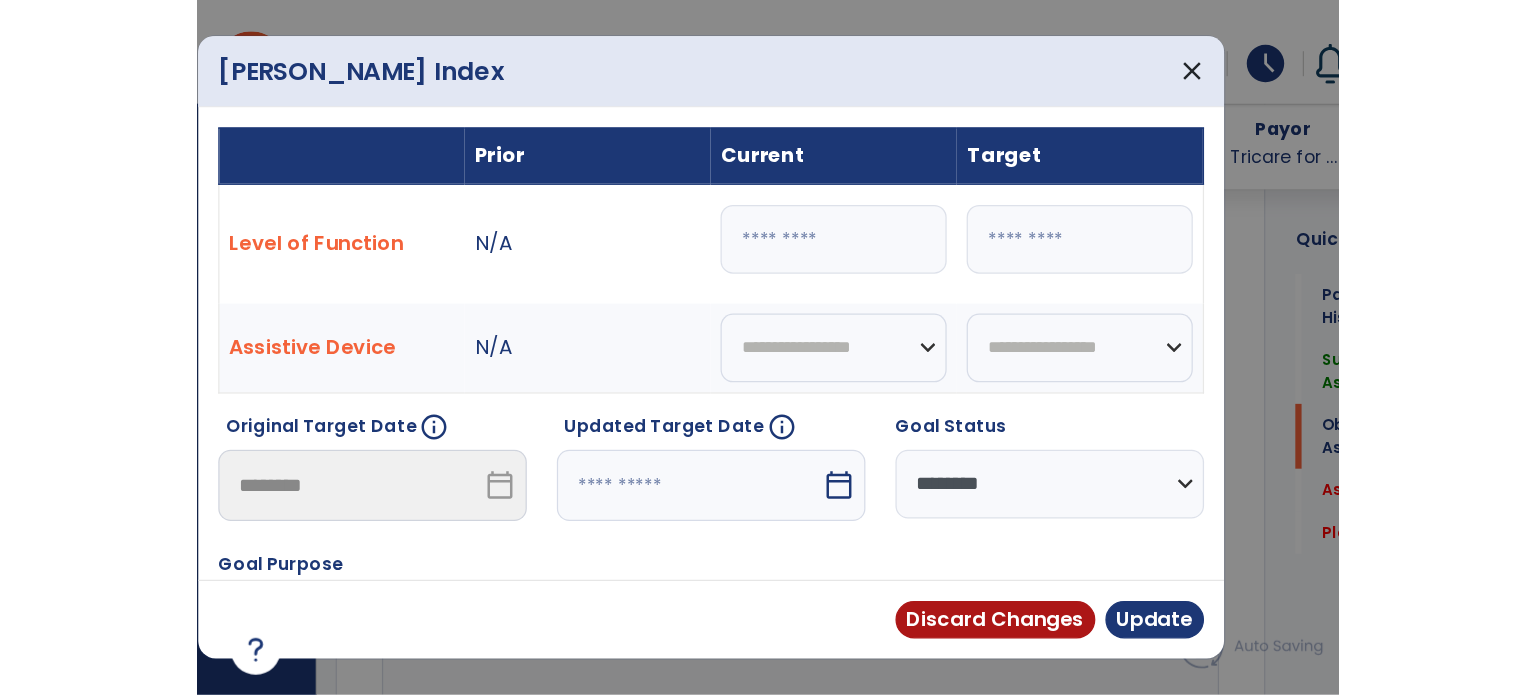 scroll, scrollTop: 1864, scrollLeft: 0, axis: vertical 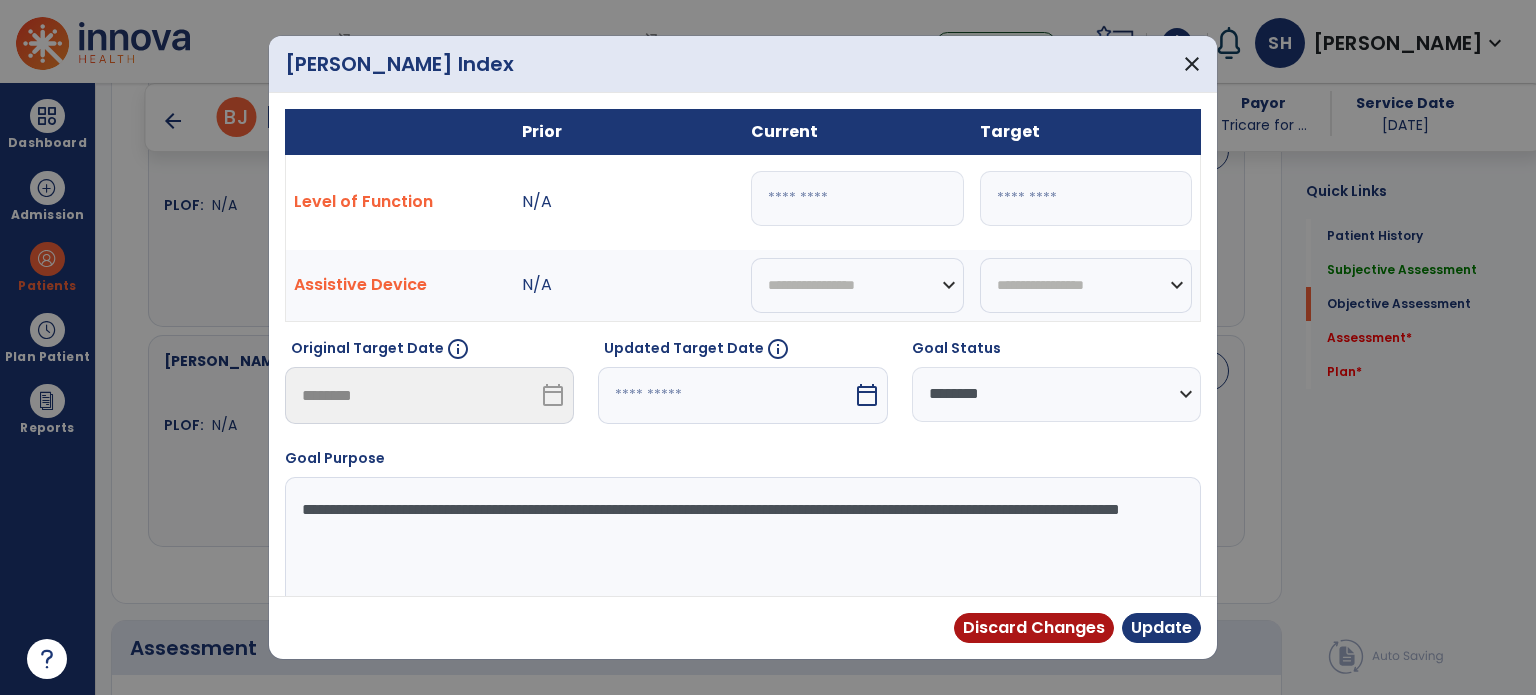 click on "**" at bounding box center [857, 198] 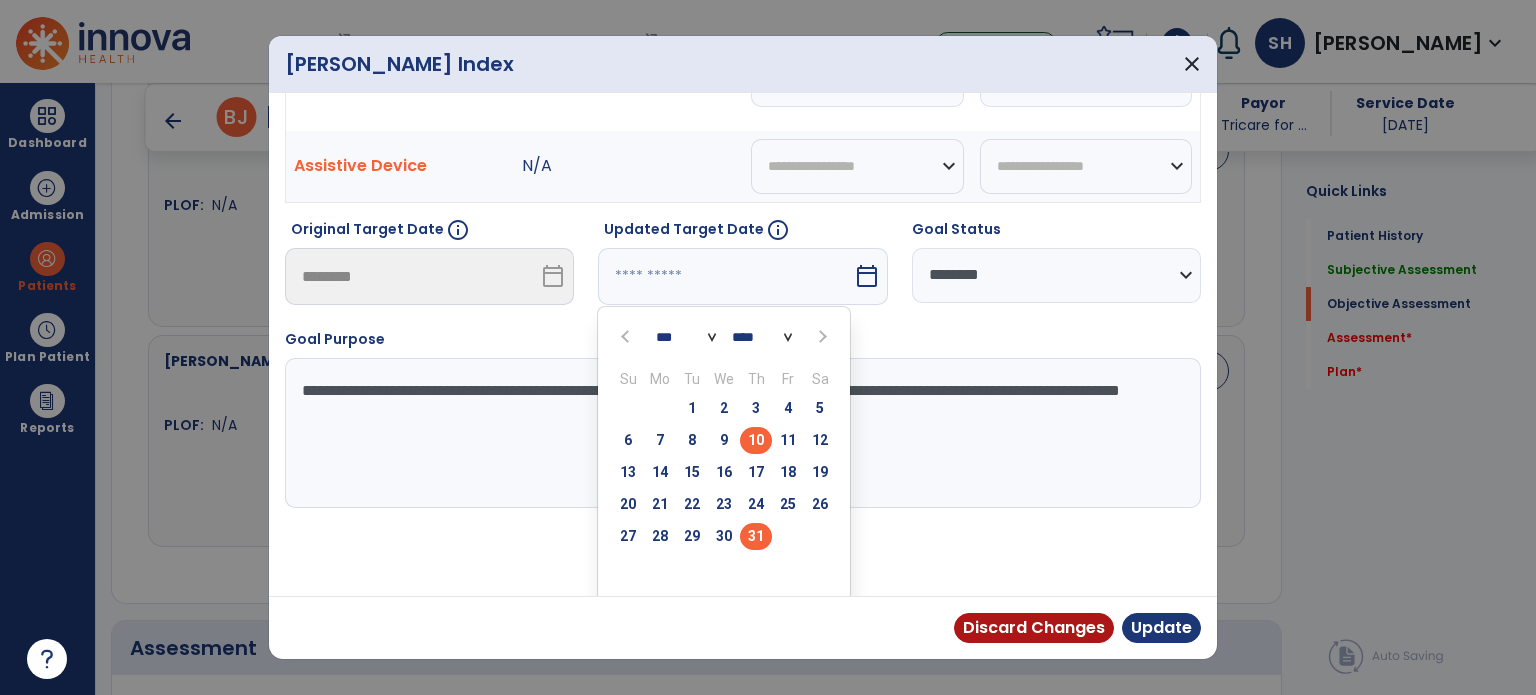 click on "31" at bounding box center (756, 536) 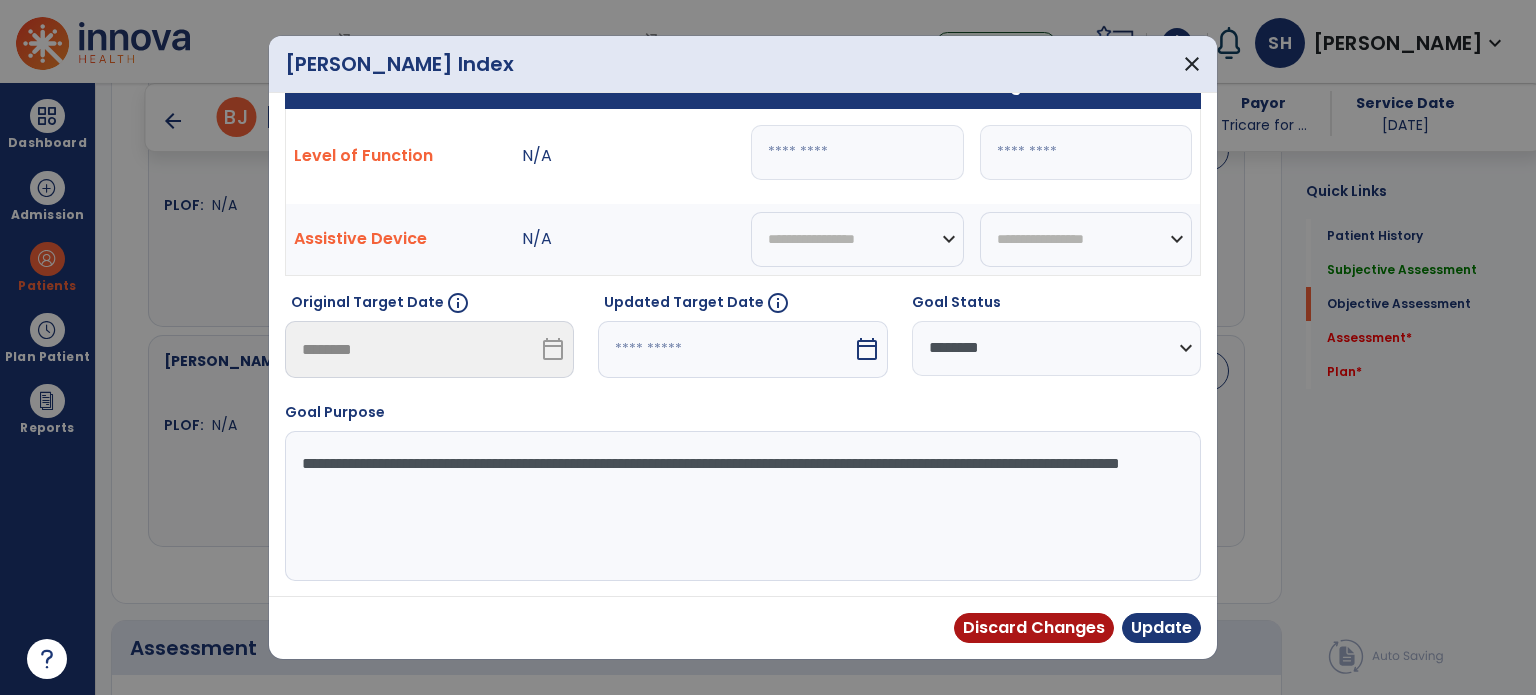 type on "*********" 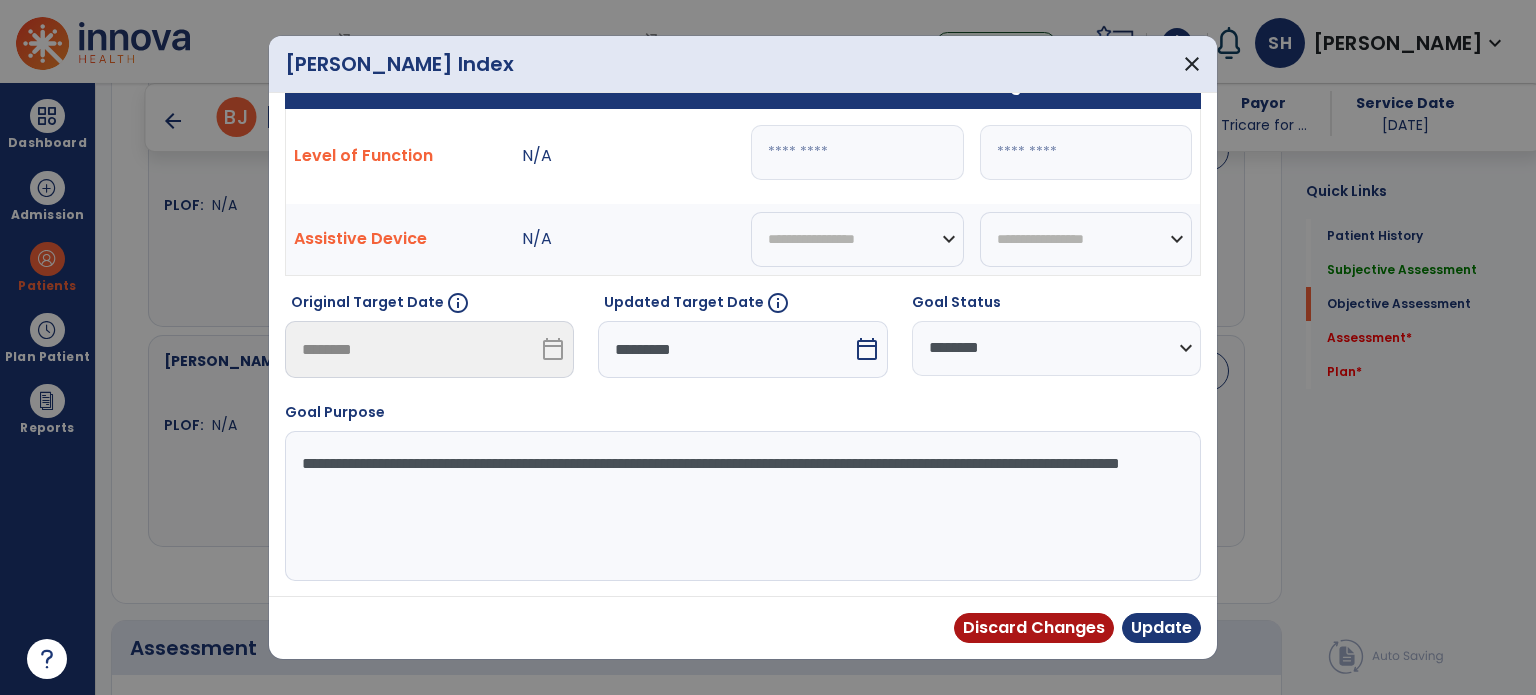 scroll, scrollTop: 44, scrollLeft: 0, axis: vertical 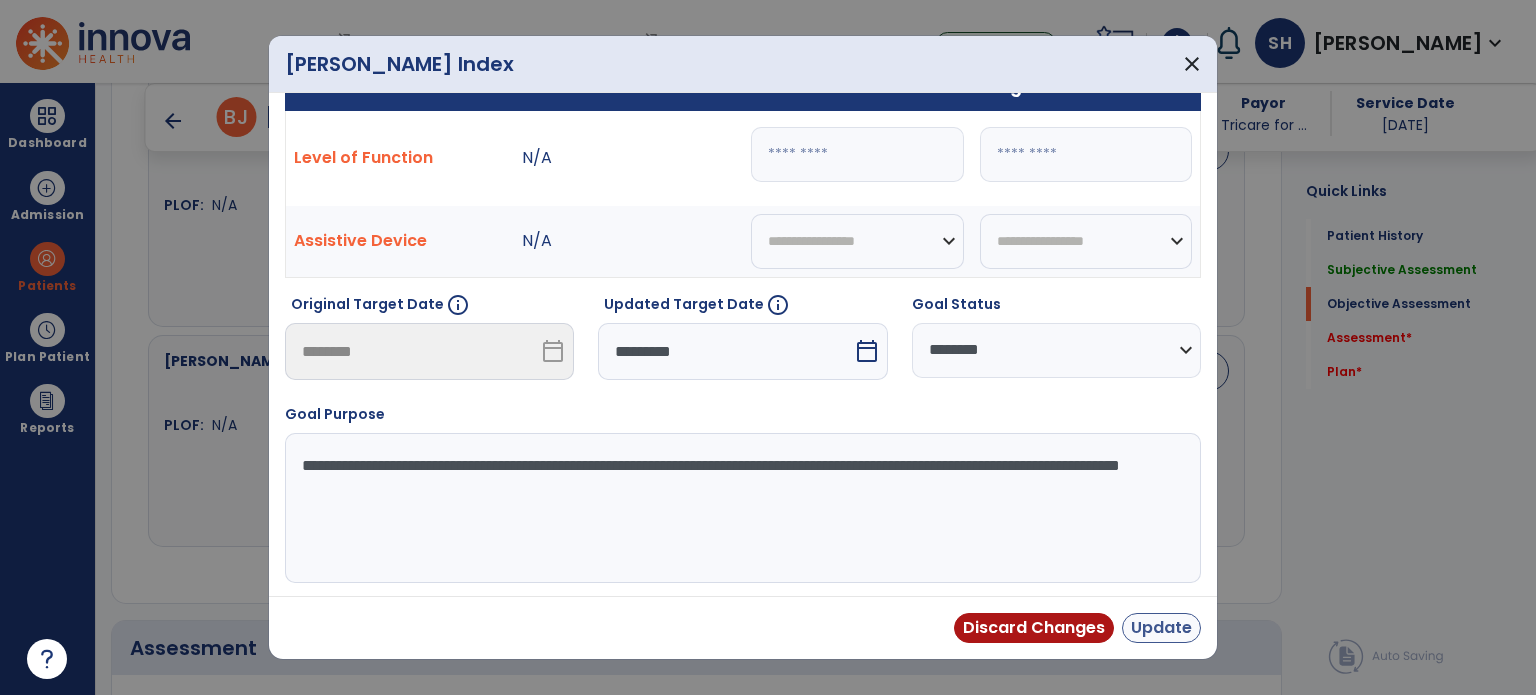 click on "Update" at bounding box center [1161, 628] 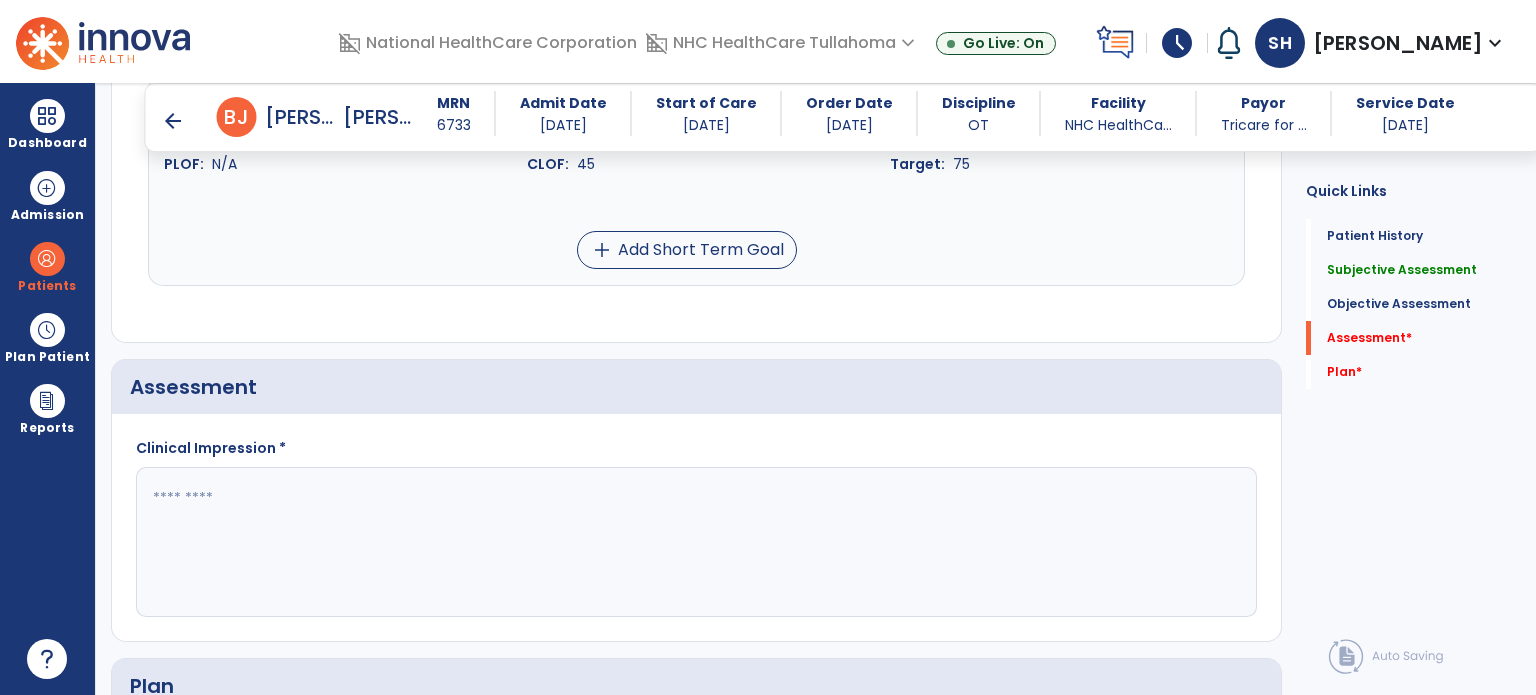 scroll, scrollTop: 1863, scrollLeft: 0, axis: vertical 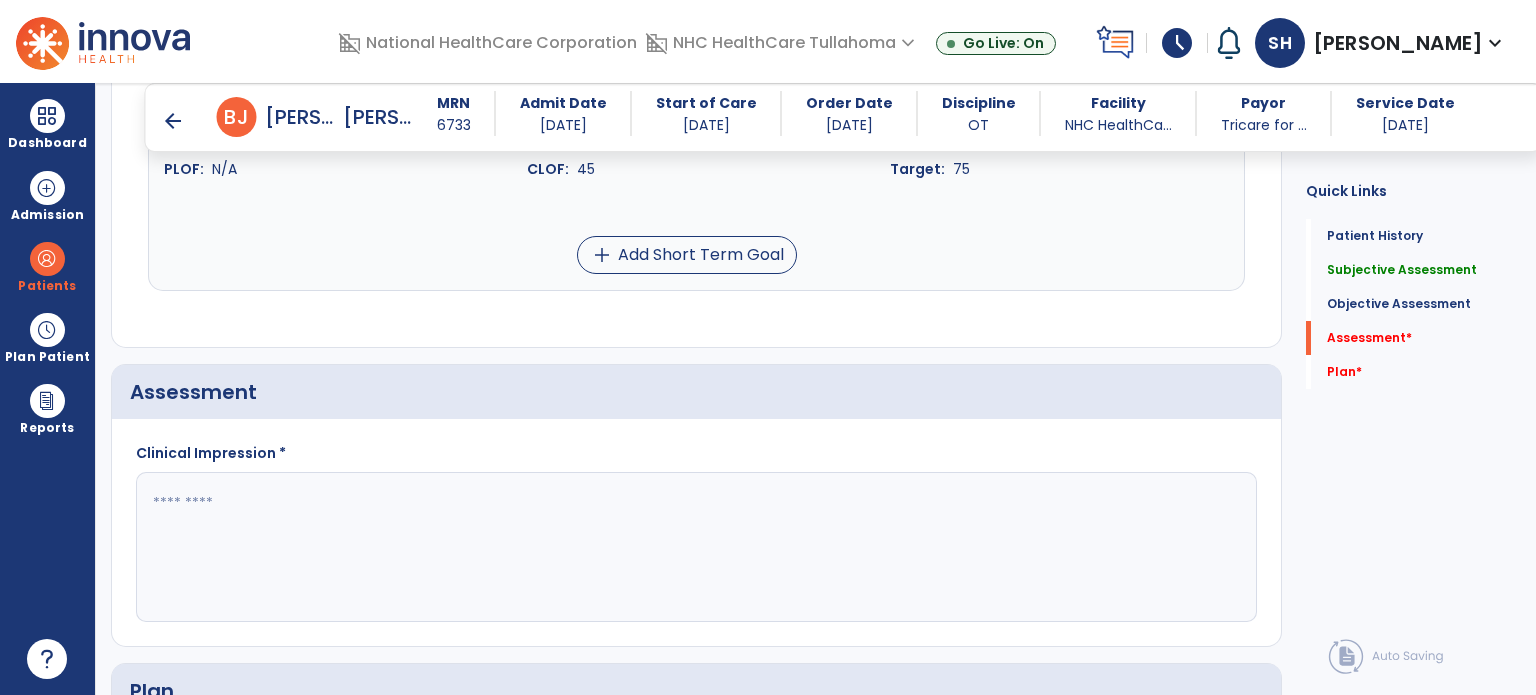 click 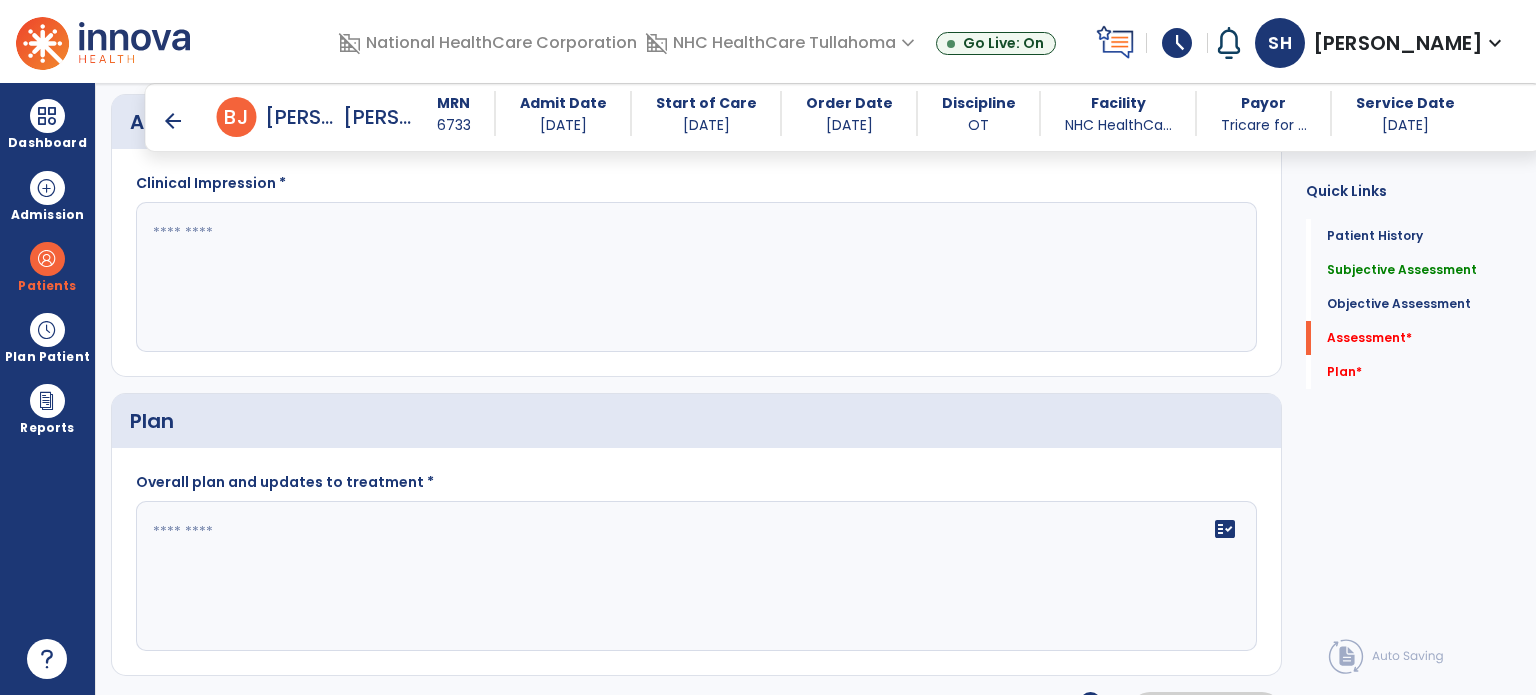 scroll, scrollTop: 2132, scrollLeft: 0, axis: vertical 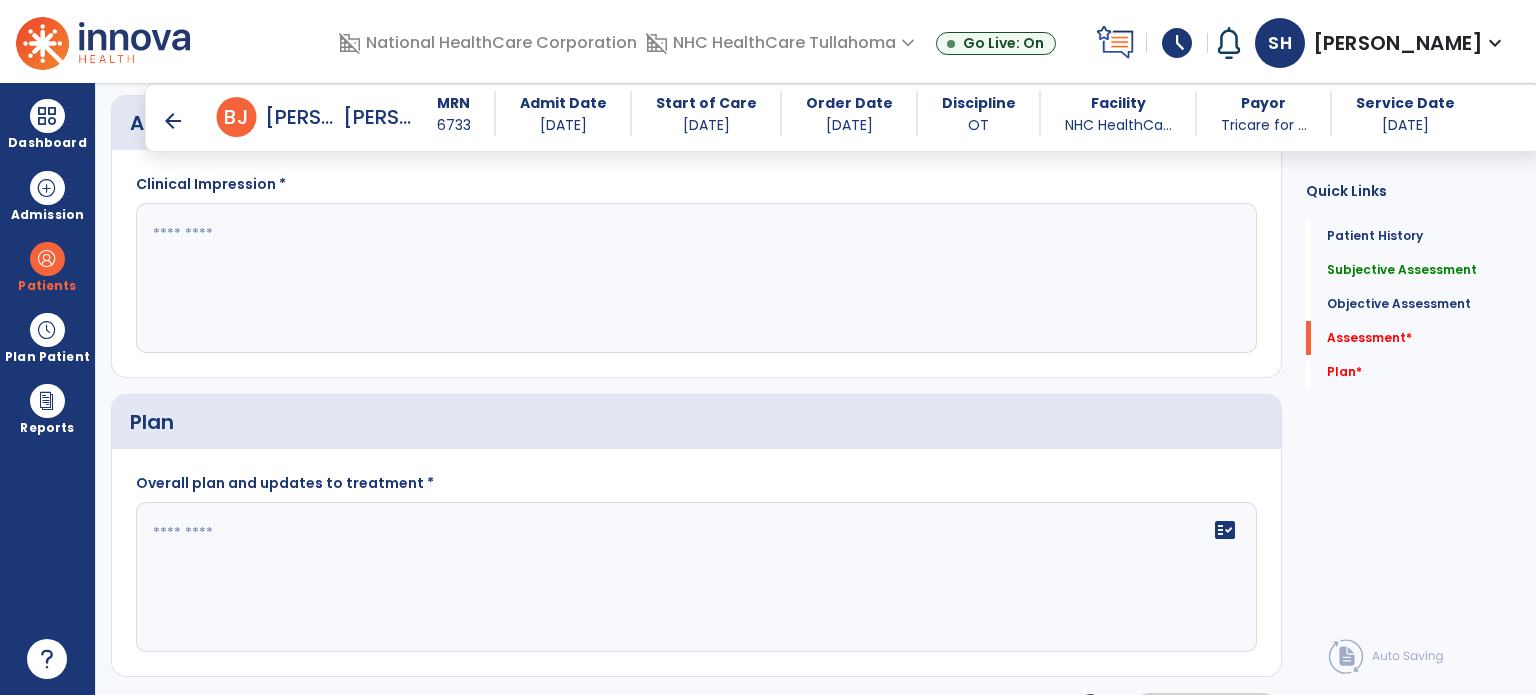 click 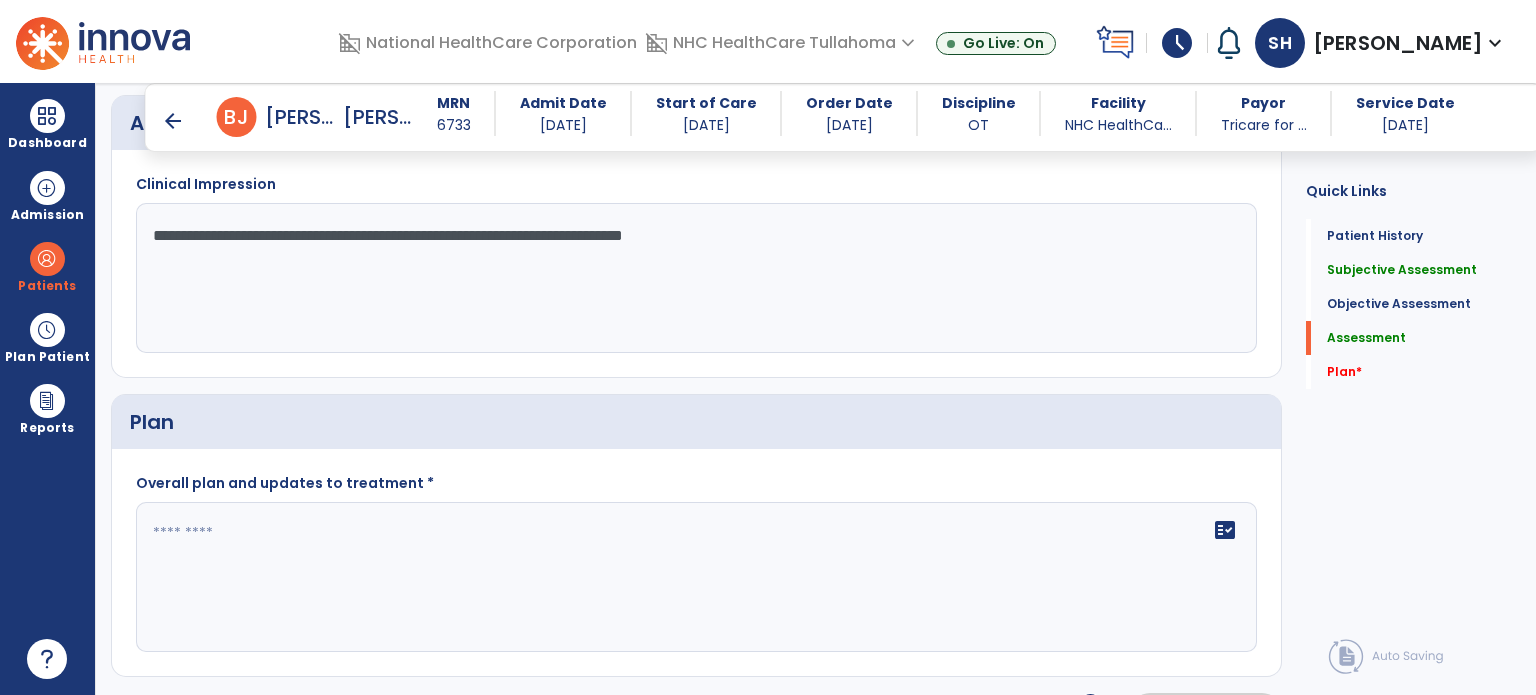 type on "**********" 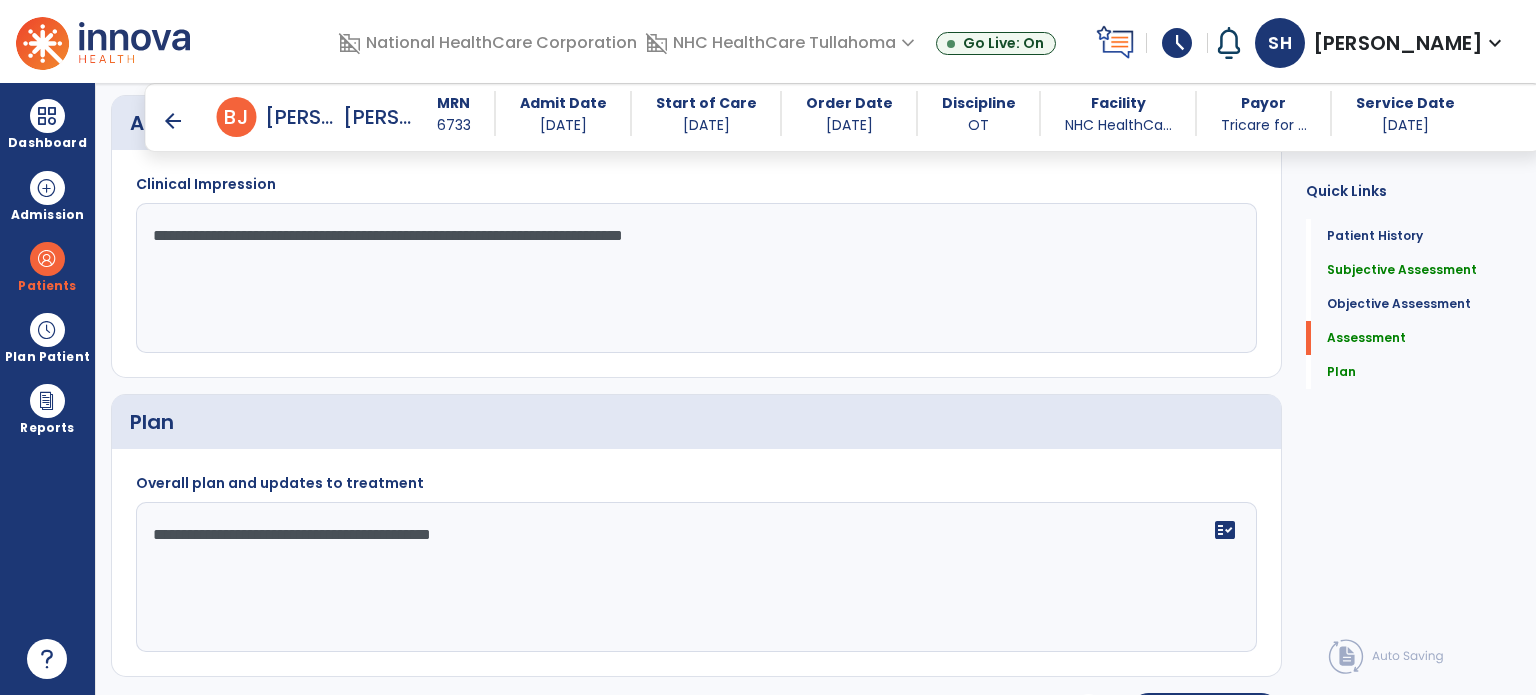 click on "**********" 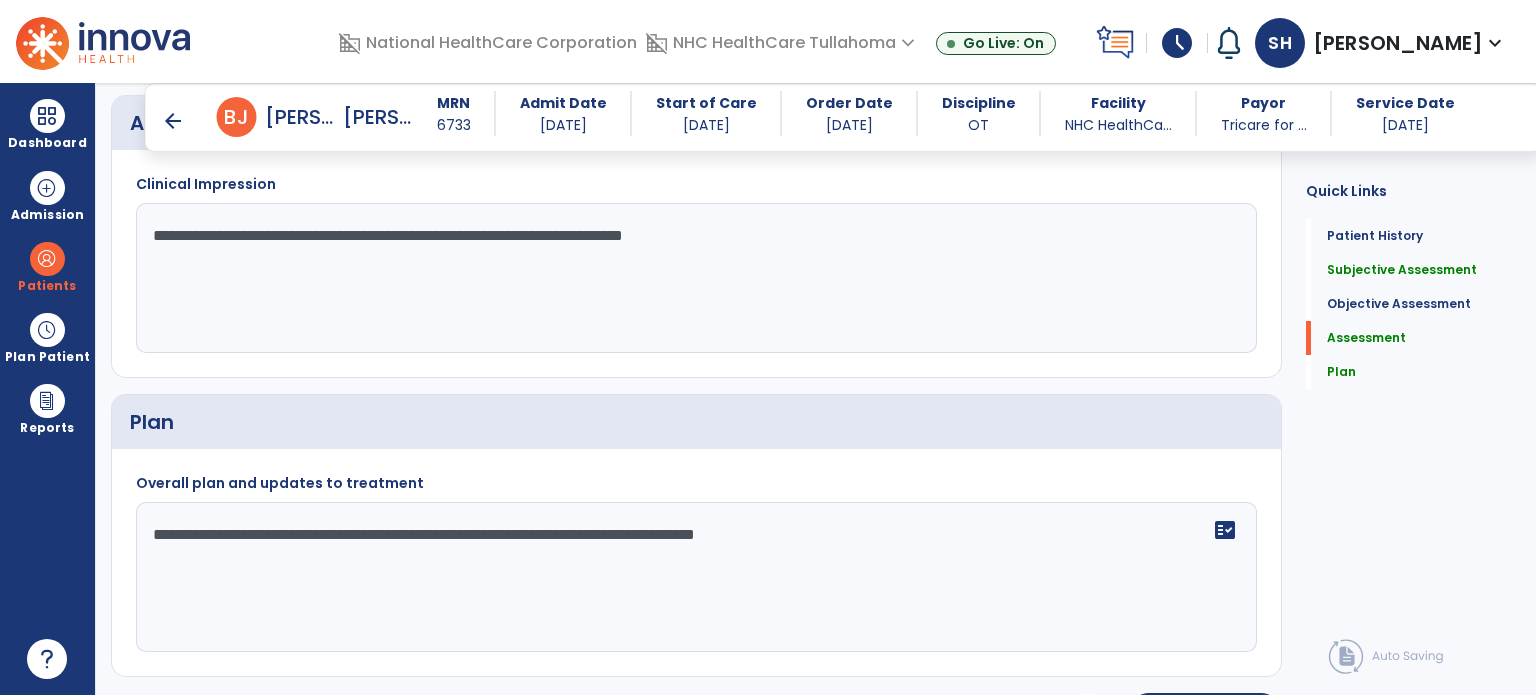 type on "**********" 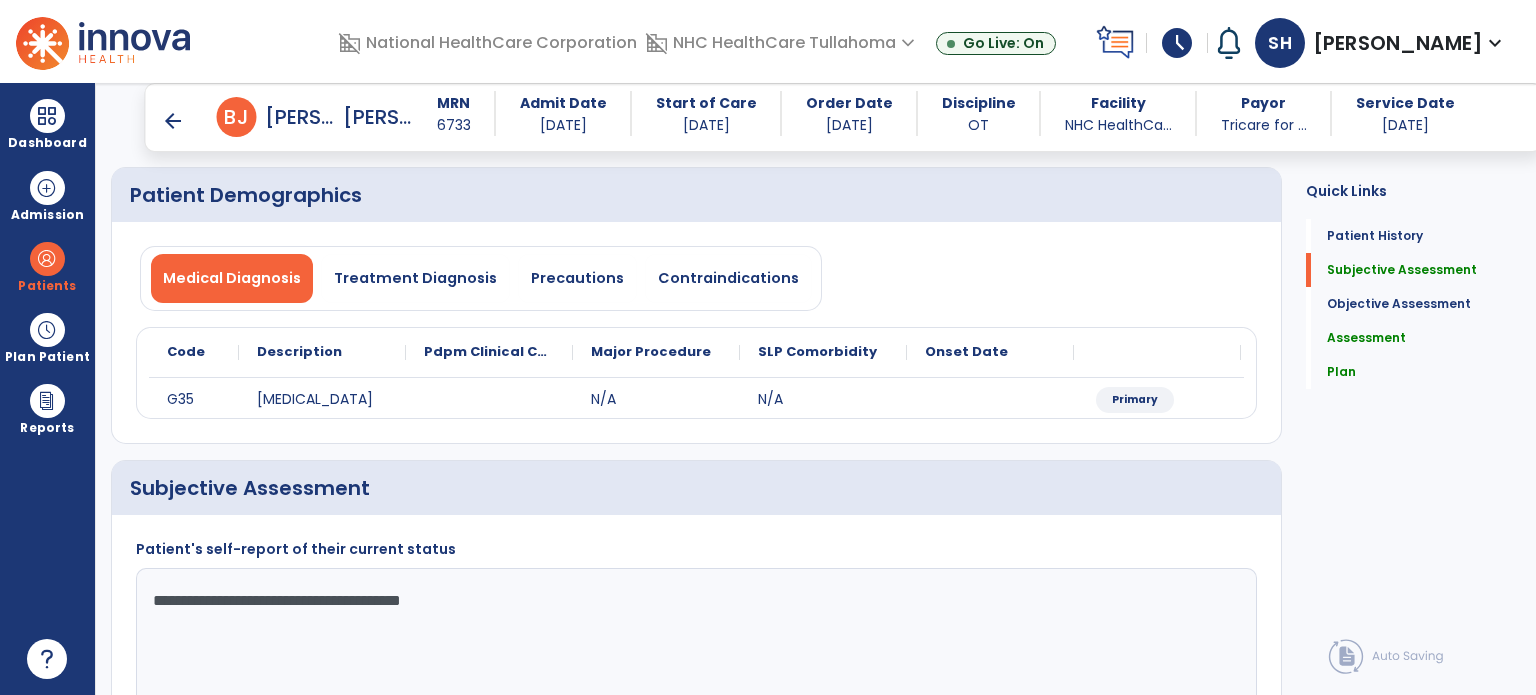 scroll, scrollTop: 0, scrollLeft: 0, axis: both 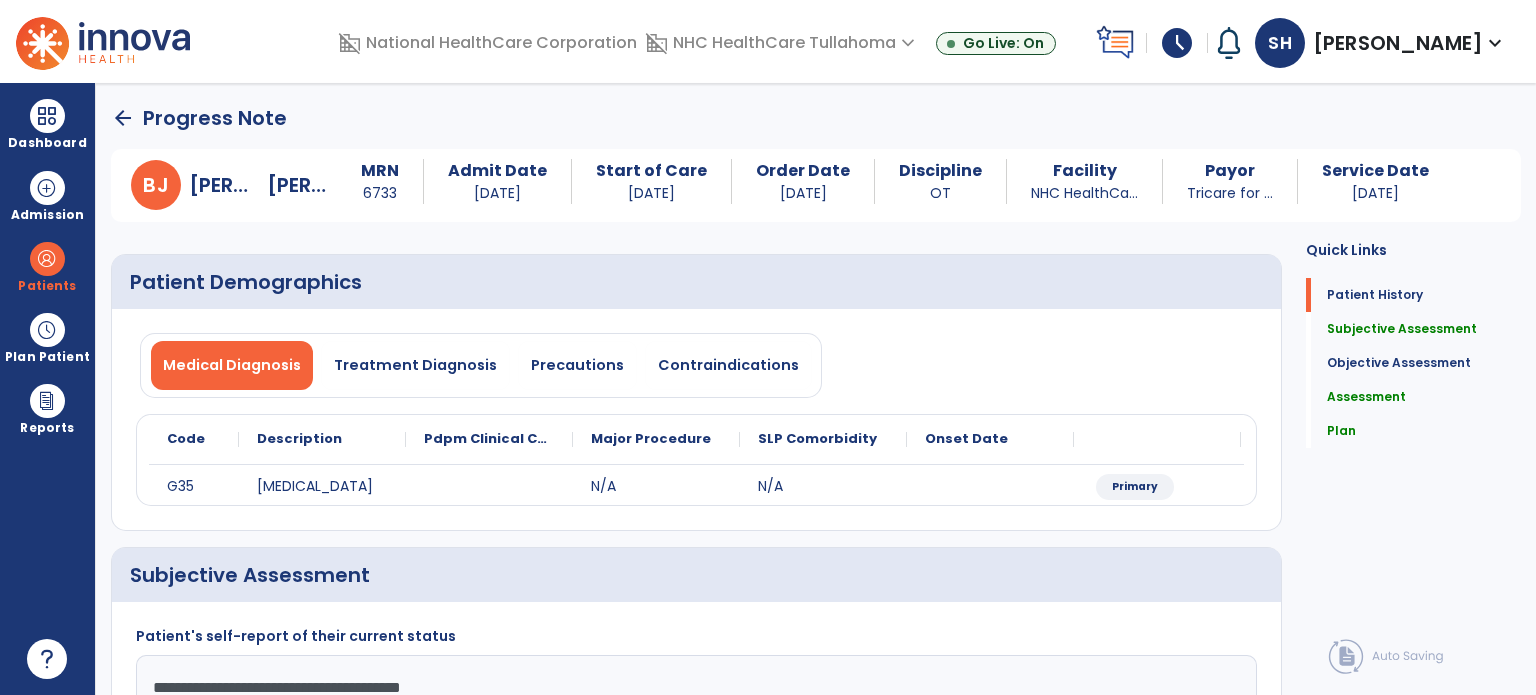 click on "arrow_back" 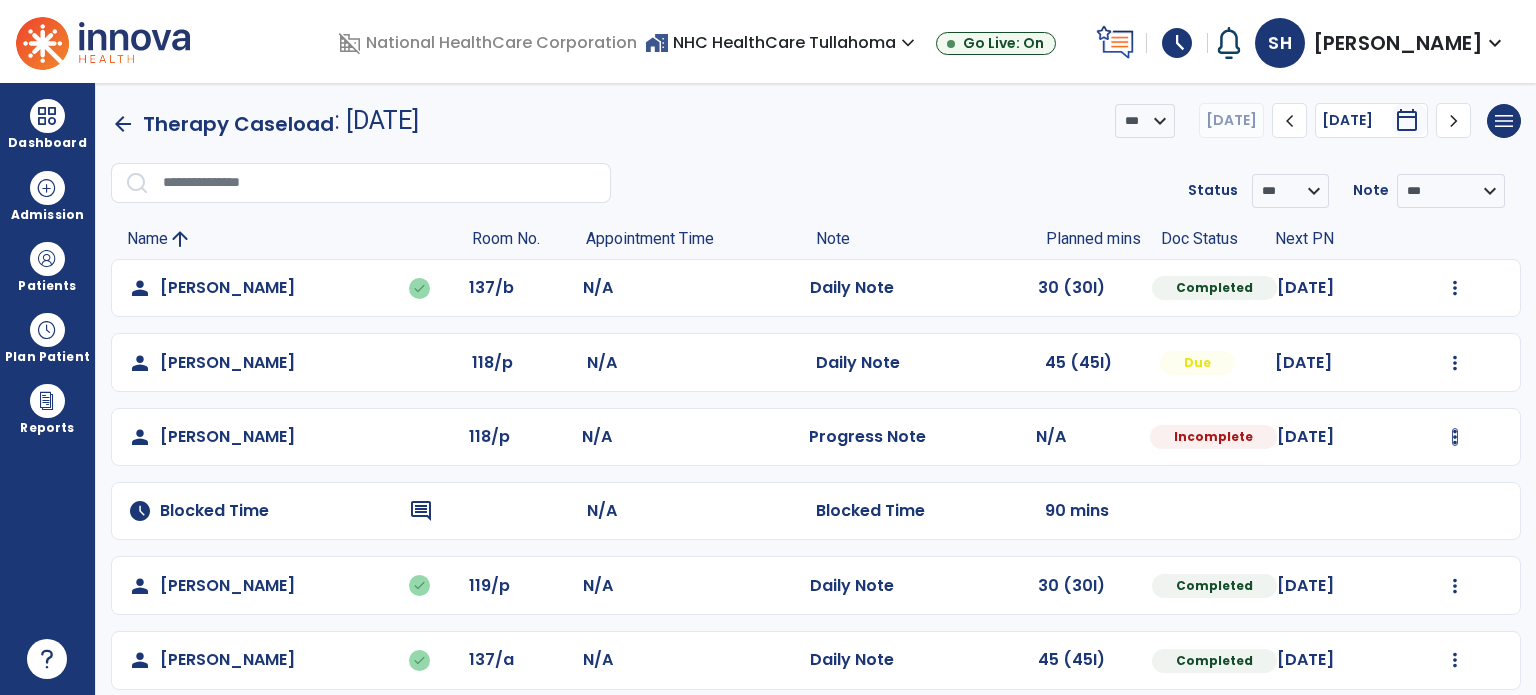 click at bounding box center (1455, 288) 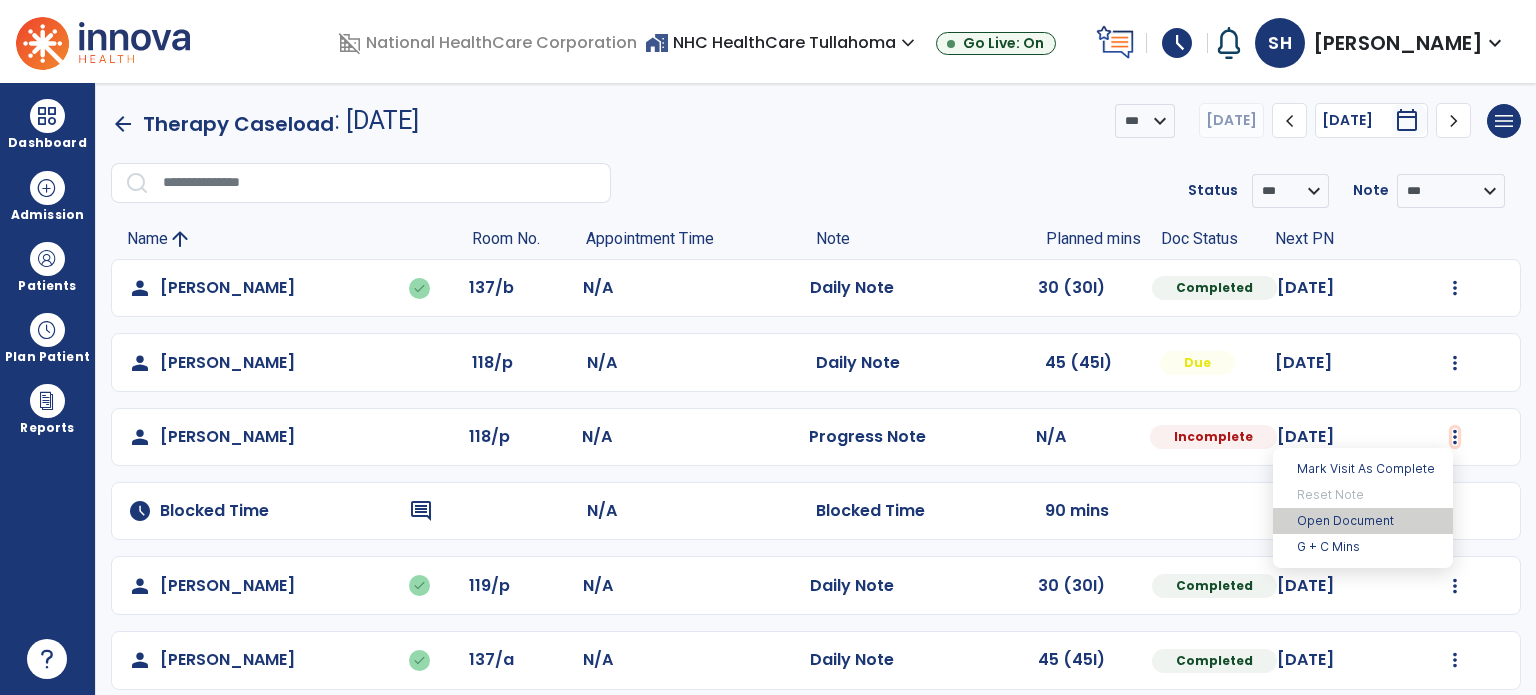 click on "Open Document" at bounding box center (1363, 521) 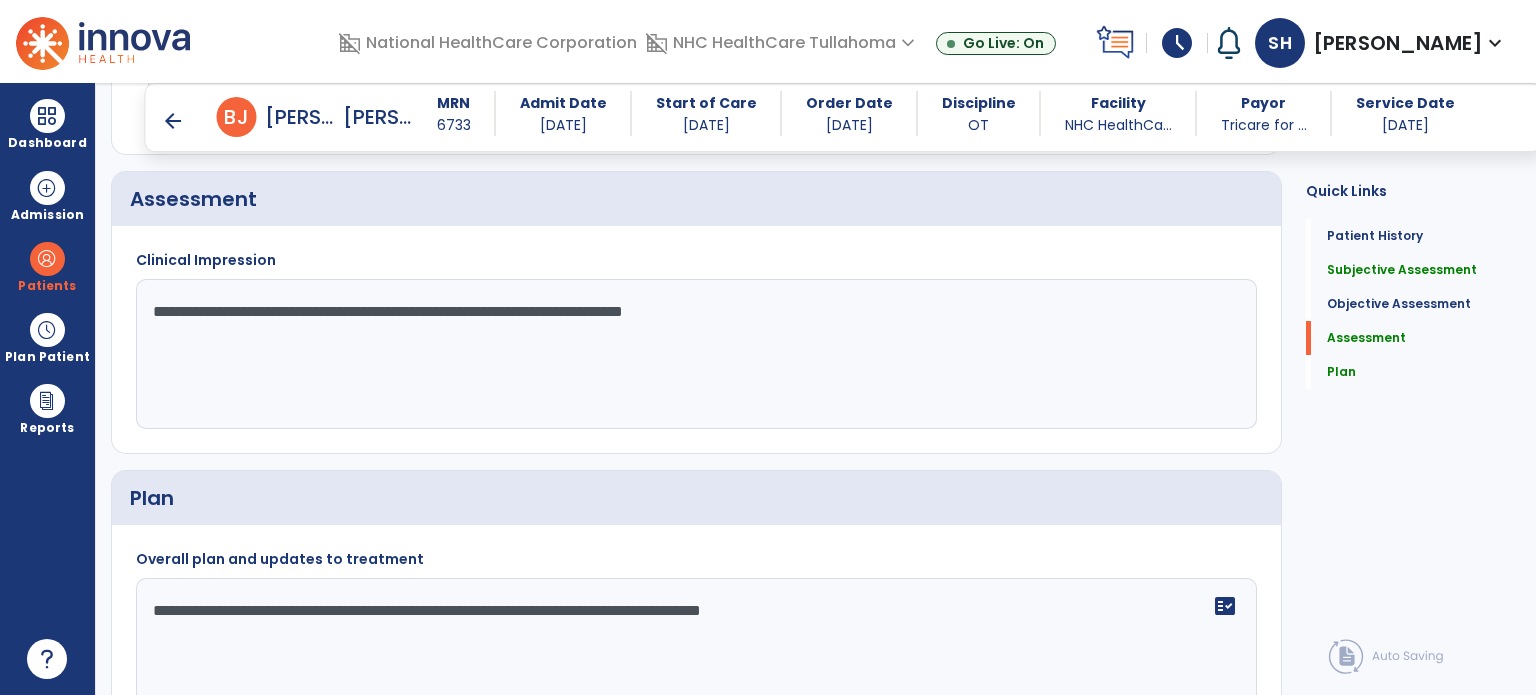 scroll, scrollTop: 2019, scrollLeft: 0, axis: vertical 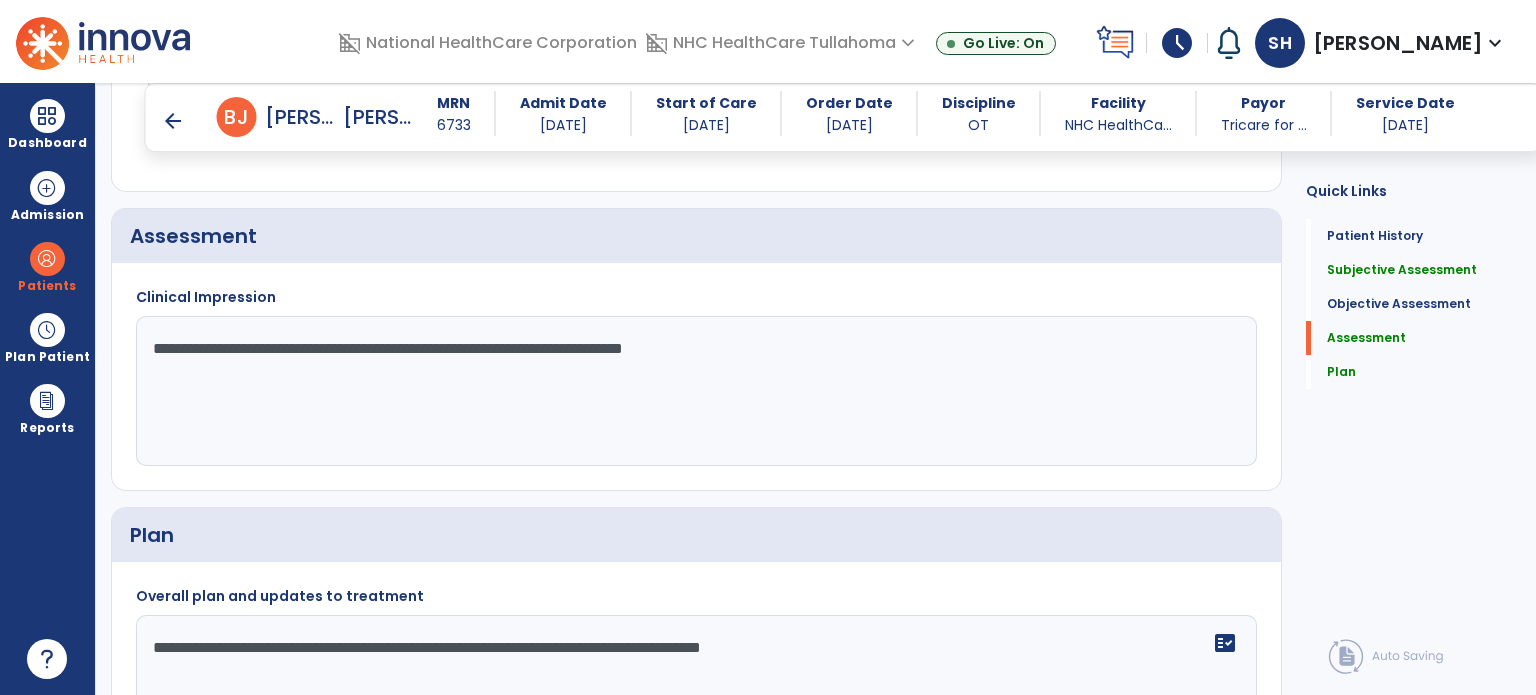 click on "**********" 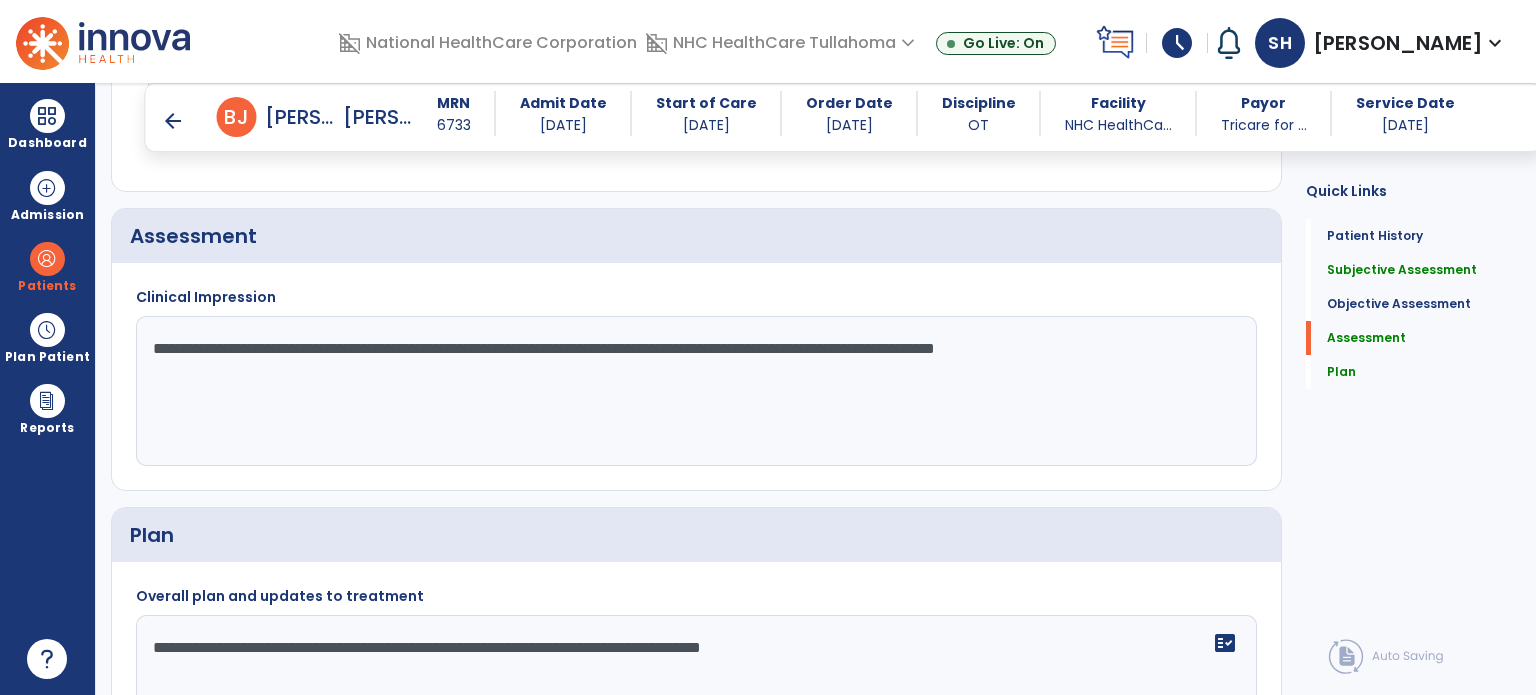 click on "**********" 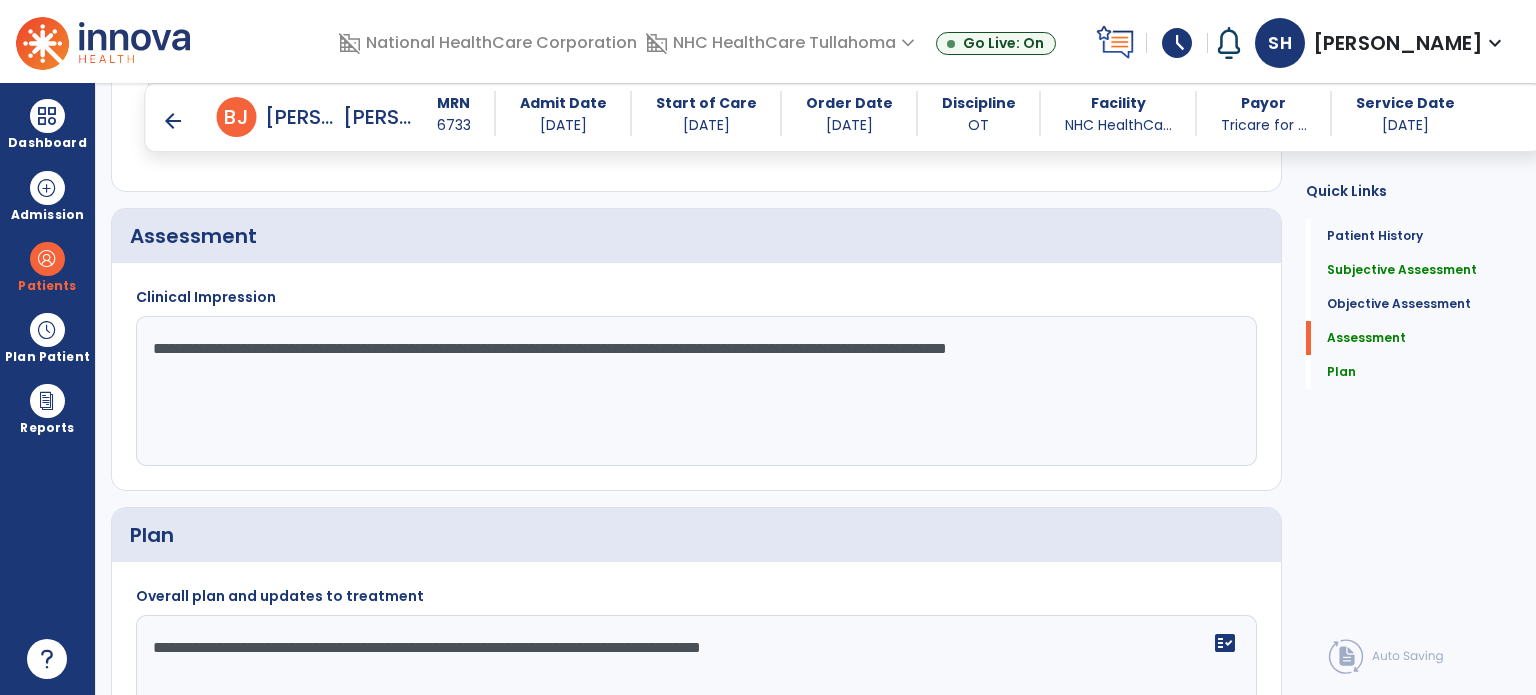 click on "**********" 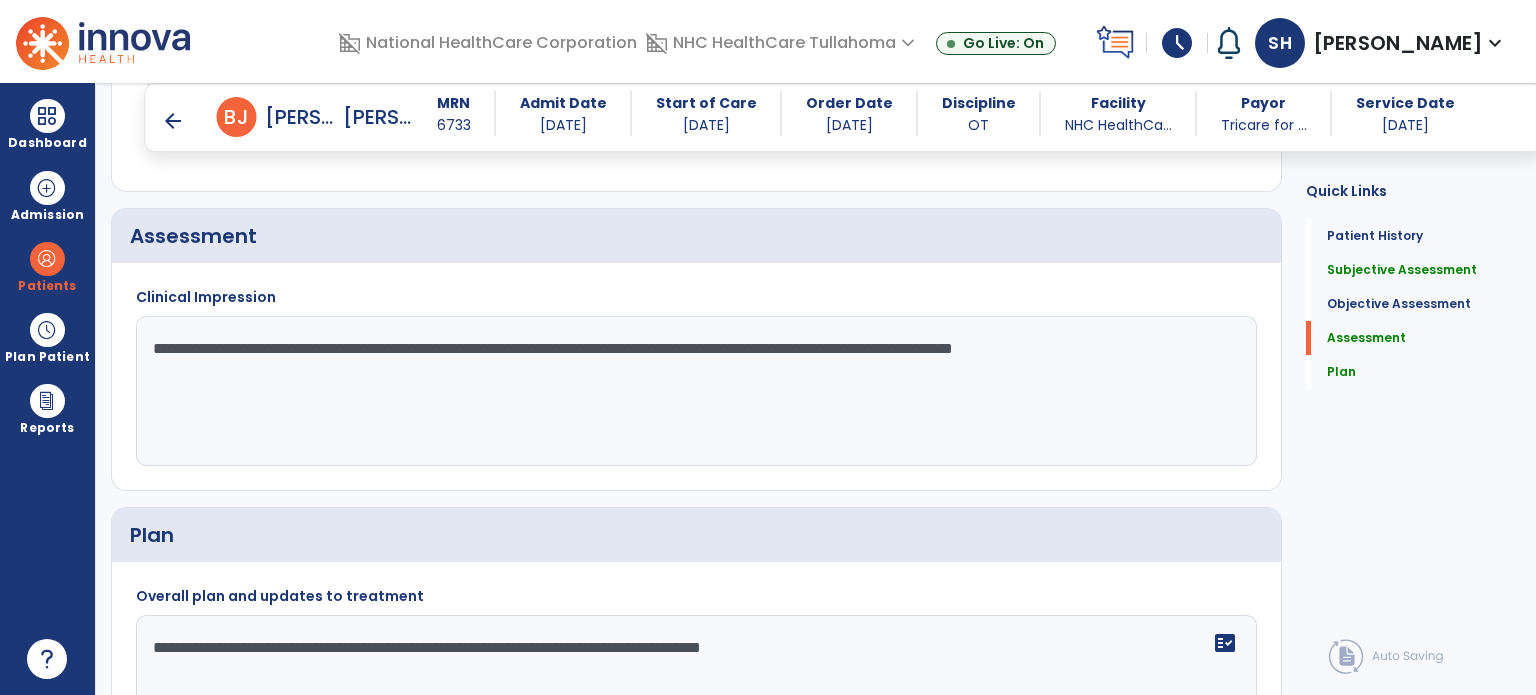 click on "**********" 